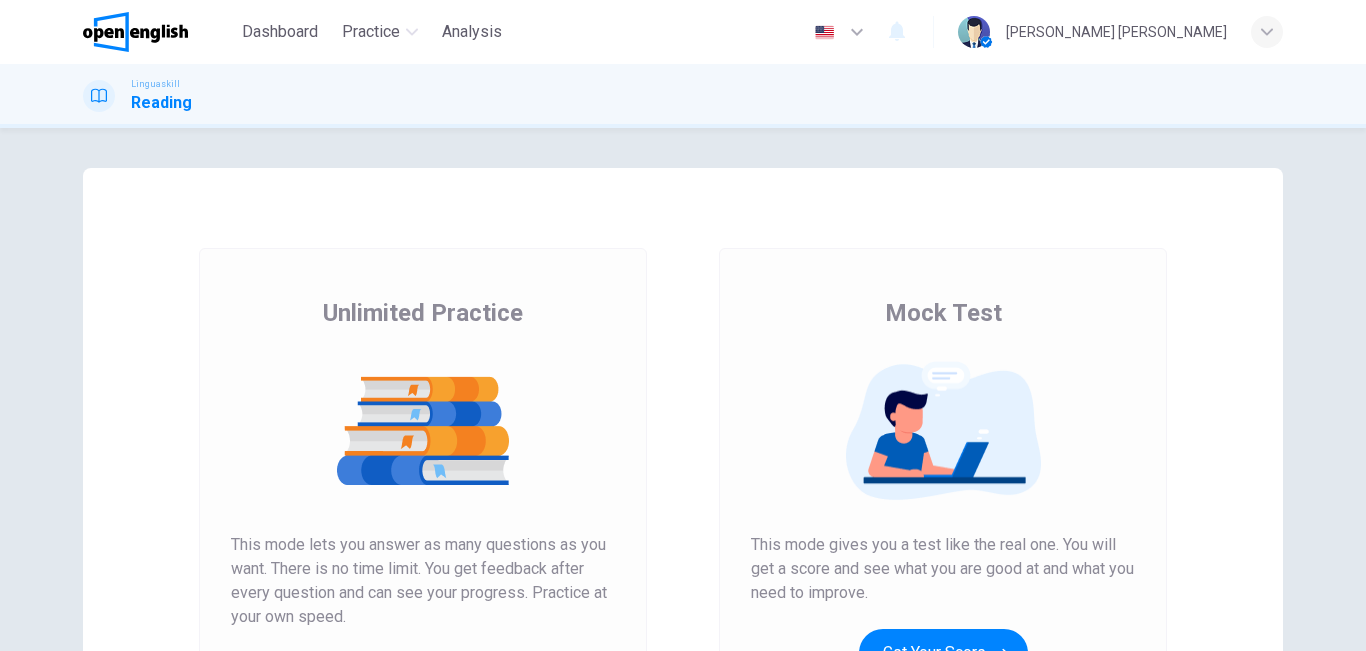 scroll, scrollTop: 0, scrollLeft: 0, axis: both 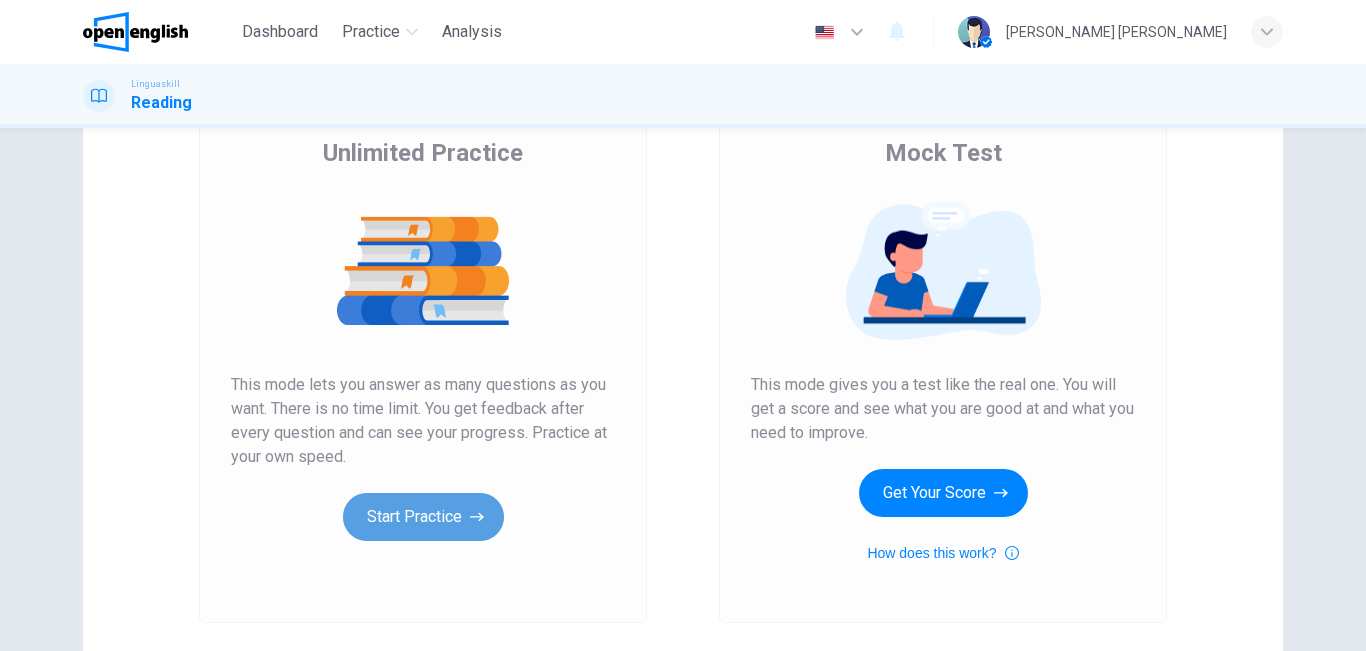 click on "Start Practice" at bounding box center (423, 517) 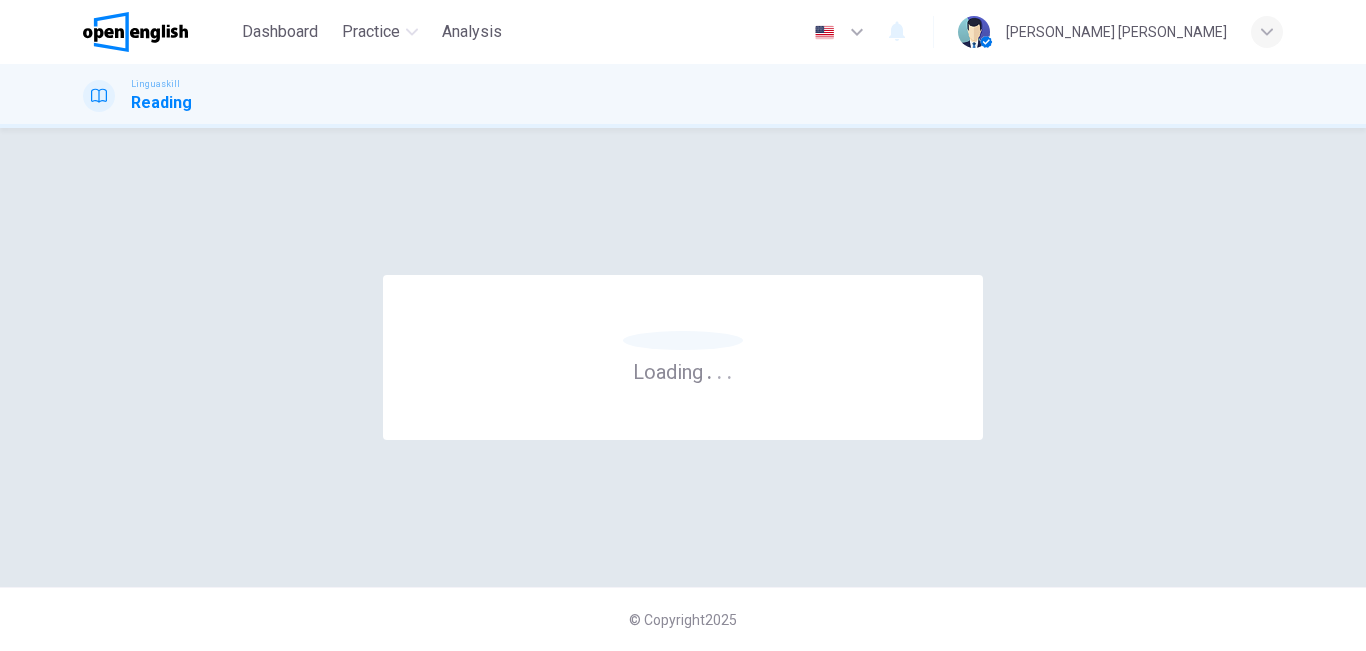 scroll, scrollTop: 0, scrollLeft: 0, axis: both 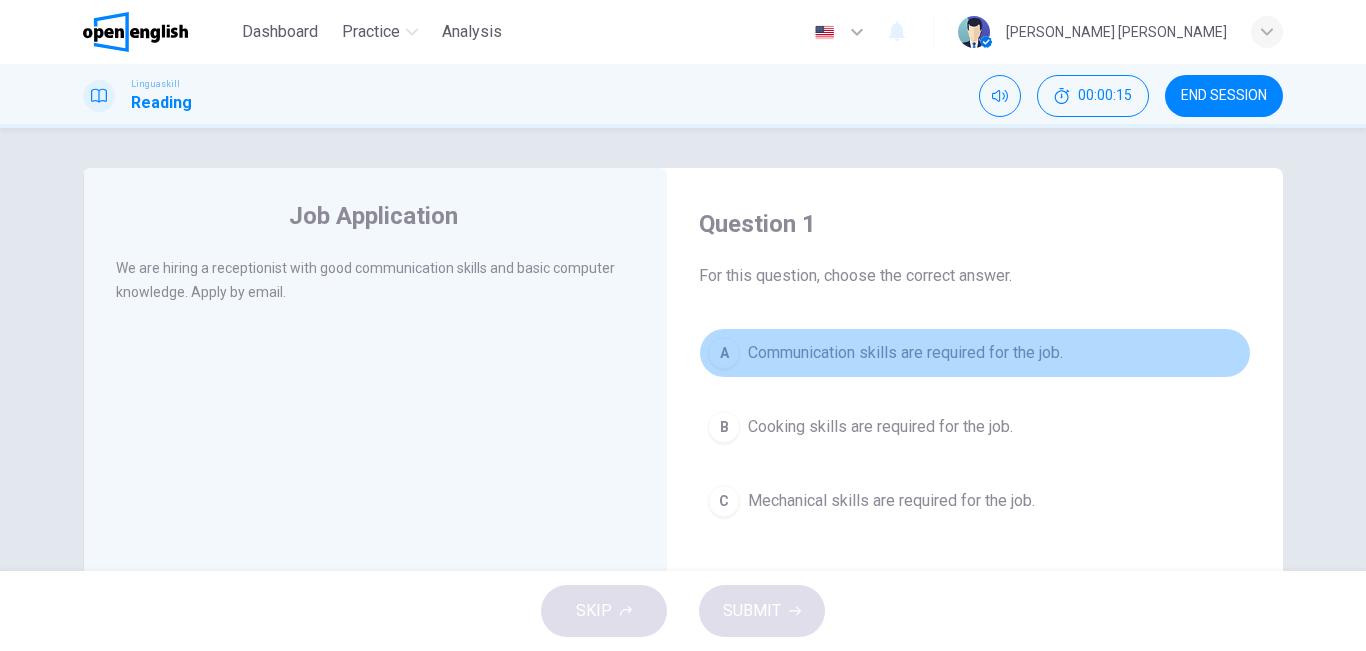 click on "Communication skills are required for the job." at bounding box center (905, 353) 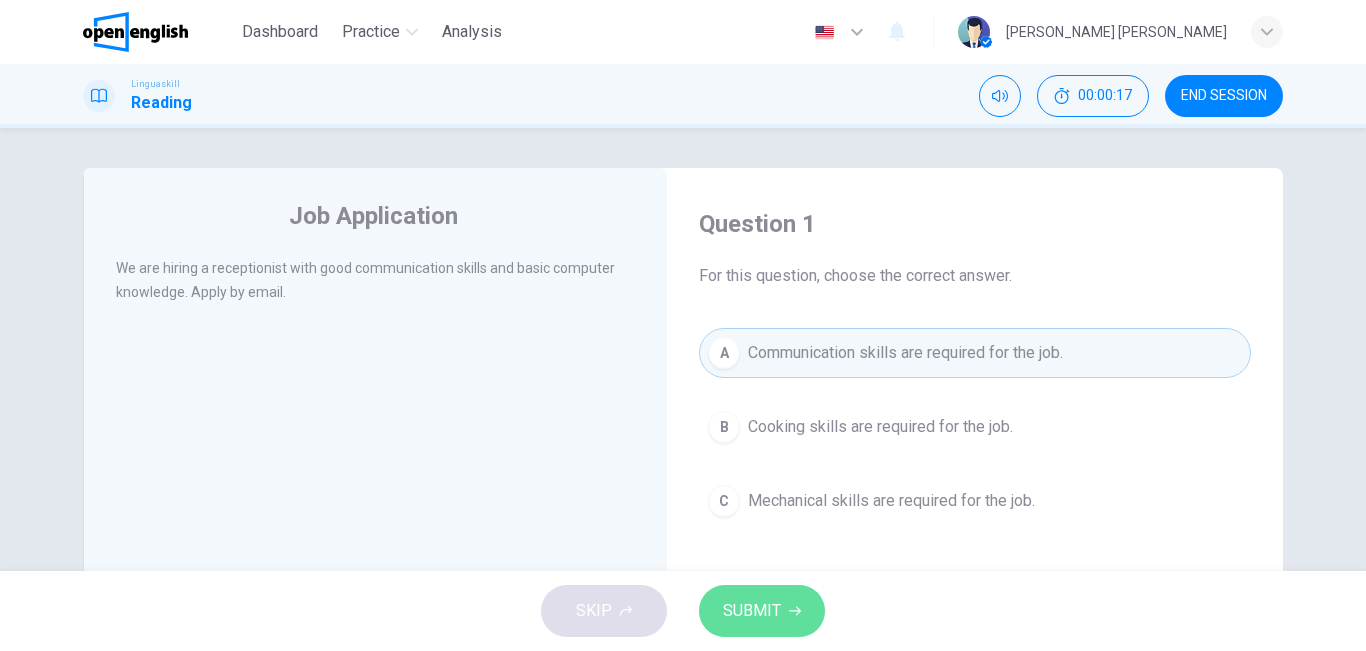click on "SUBMIT" at bounding box center [762, 611] 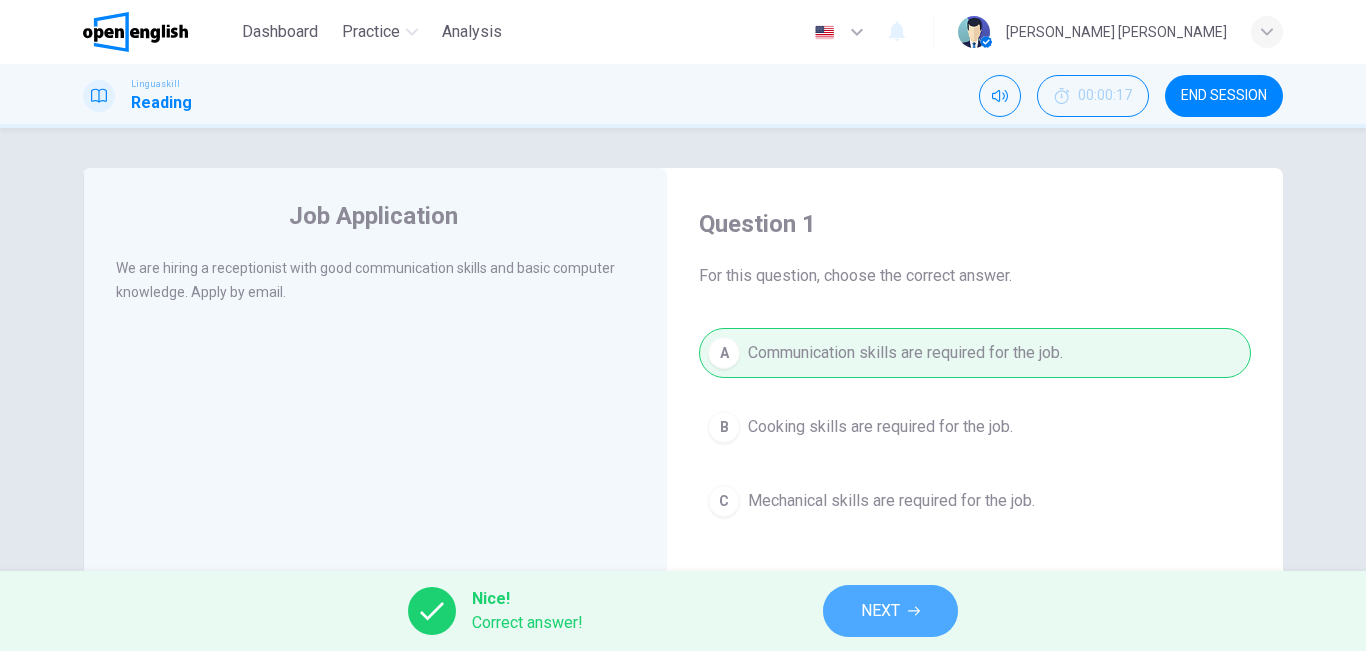 click on "NEXT" at bounding box center [880, 611] 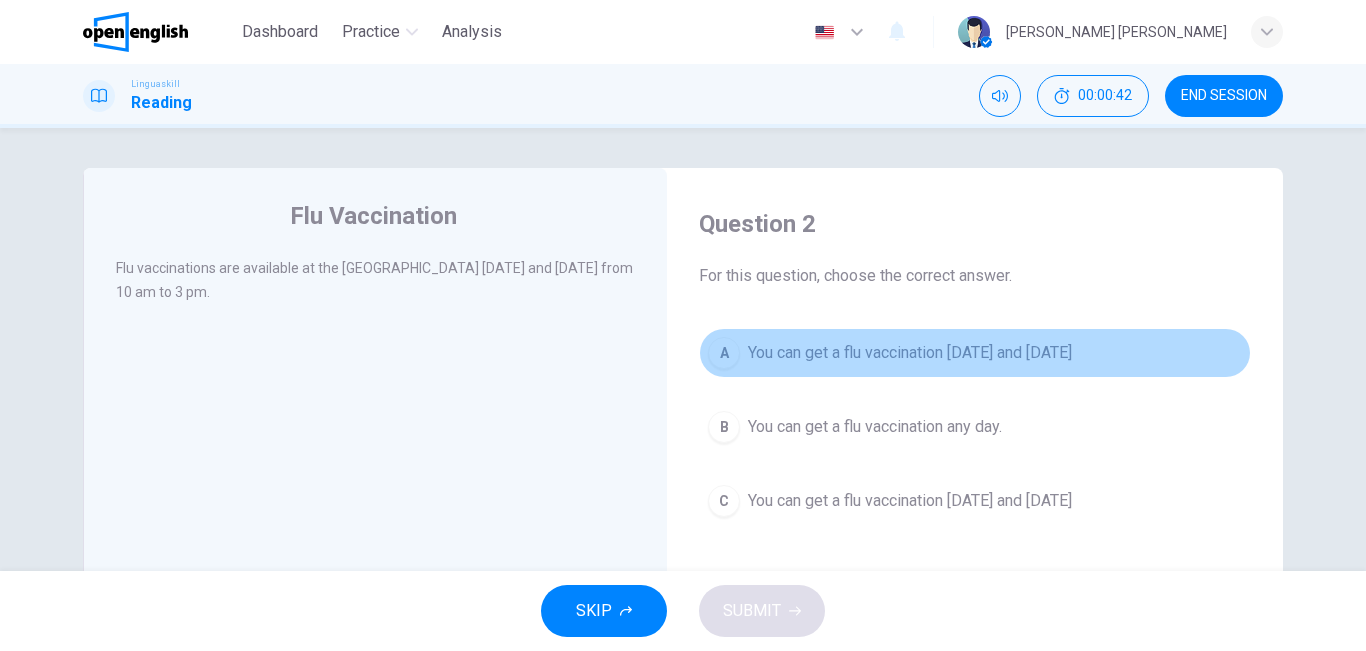 click on "You can get a flu vaccination [DATE] and [DATE]" at bounding box center (910, 353) 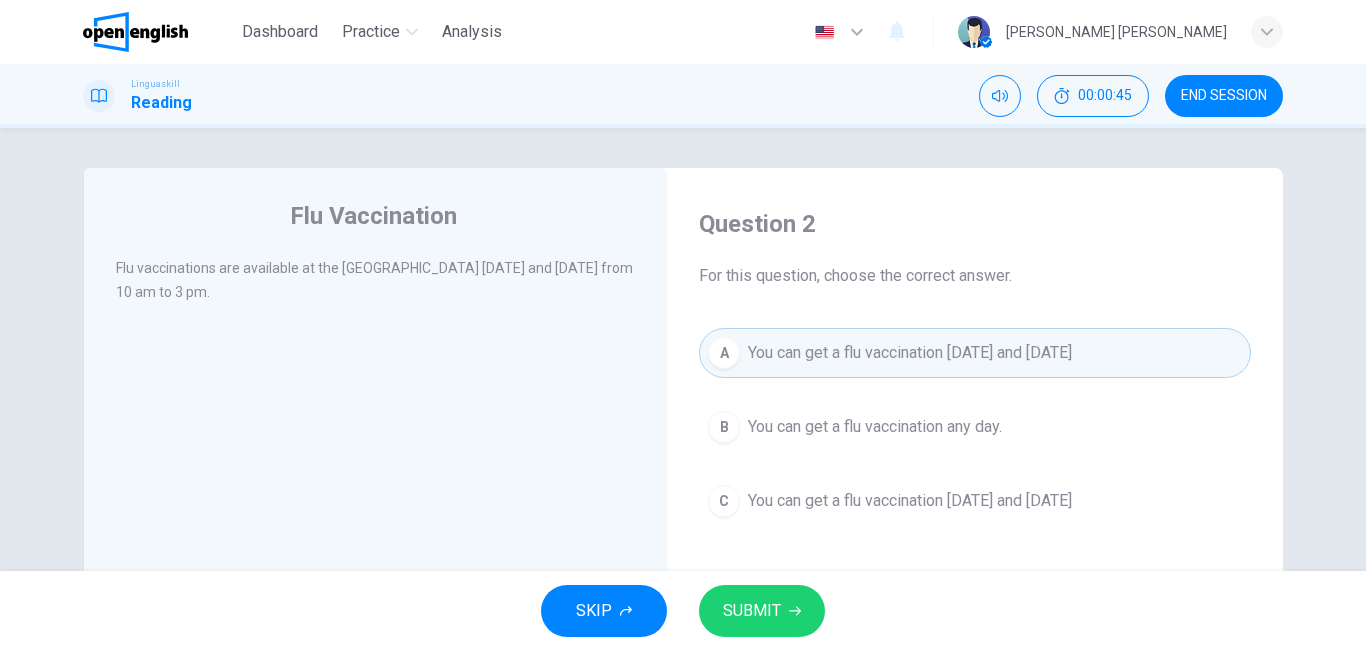 click on "SUBMIT" at bounding box center [762, 611] 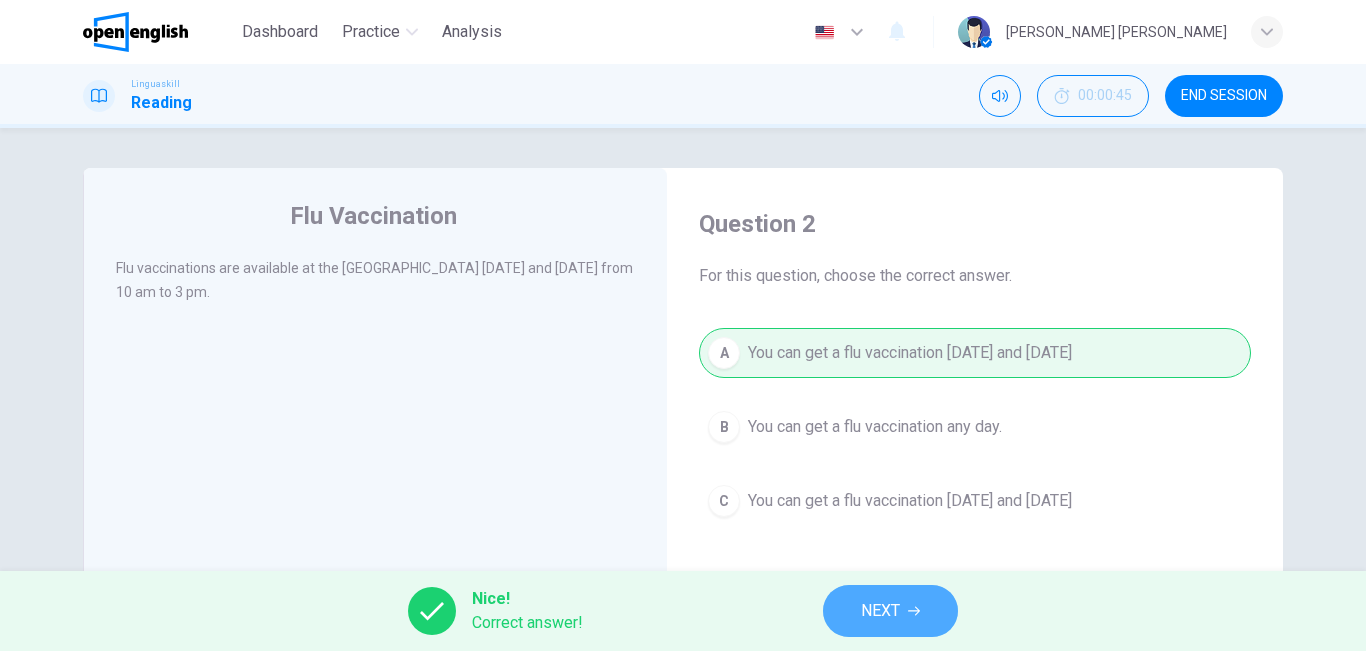 click on "NEXT" at bounding box center (880, 611) 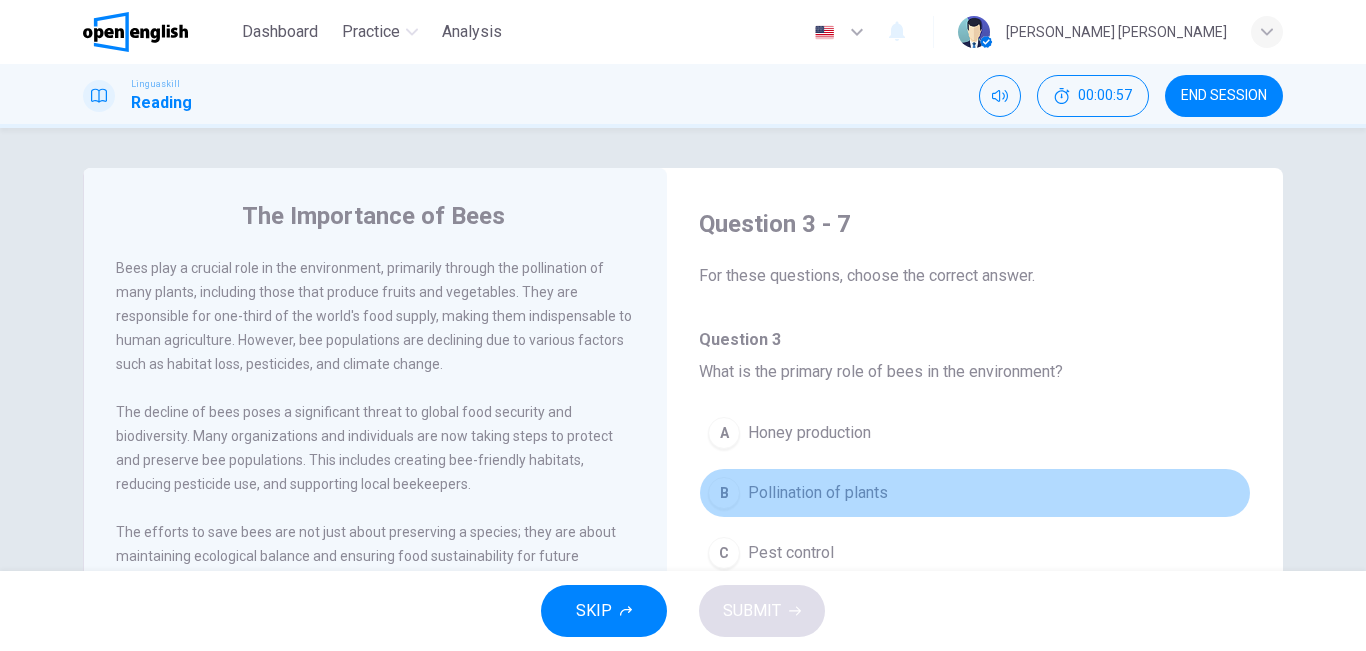 click on "B Pollination of plants" at bounding box center [975, 493] 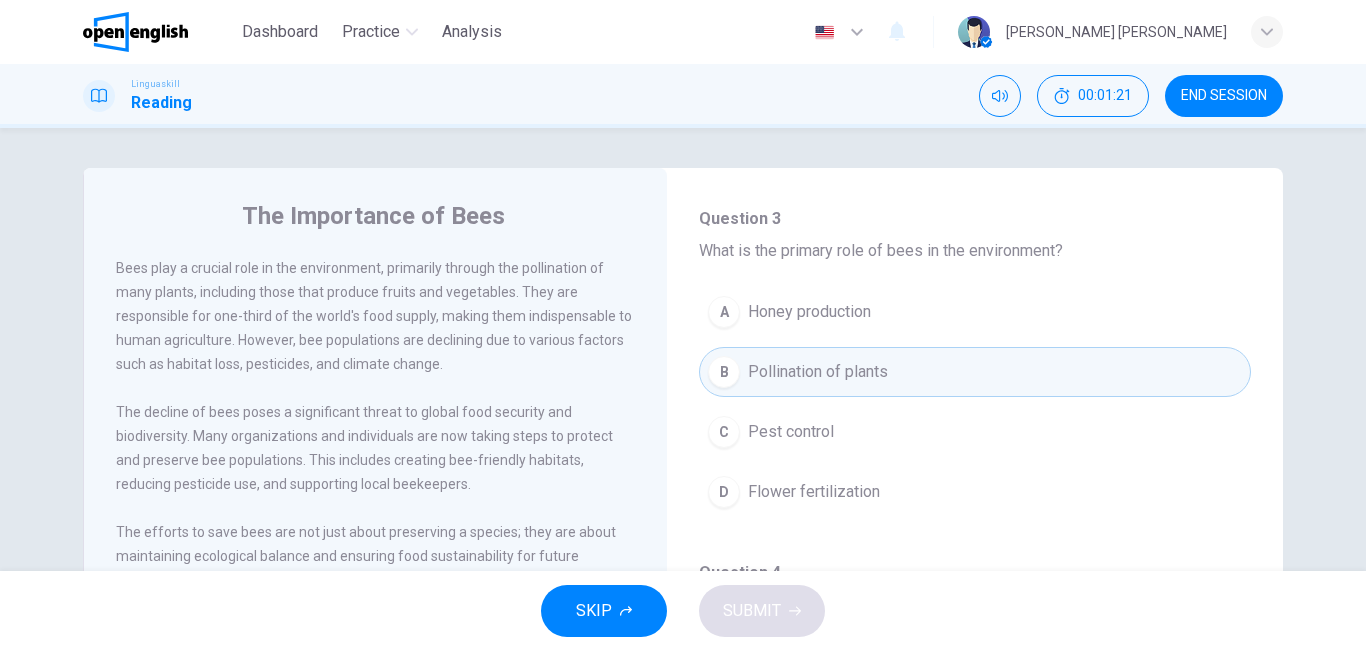 scroll, scrollTop: 127, scrollLeft: 0, axis: vertical 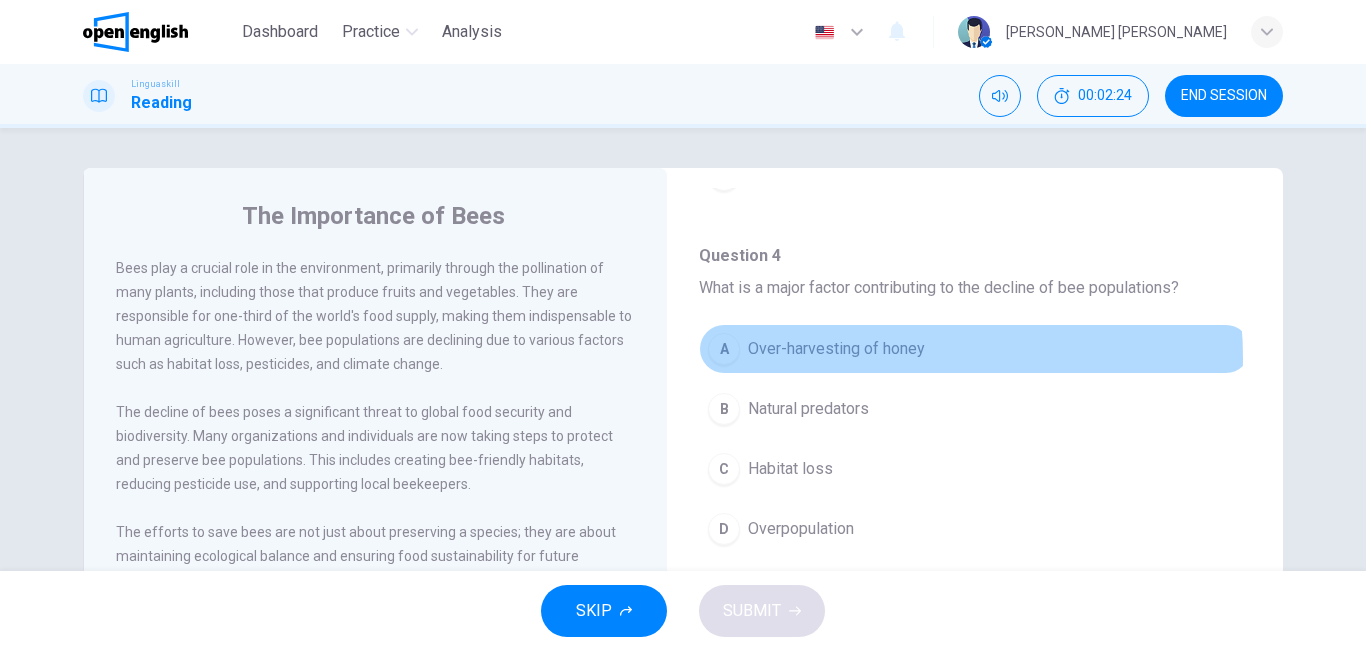 click on "Over-harvesting of honey" at bounding box center (836, 349) 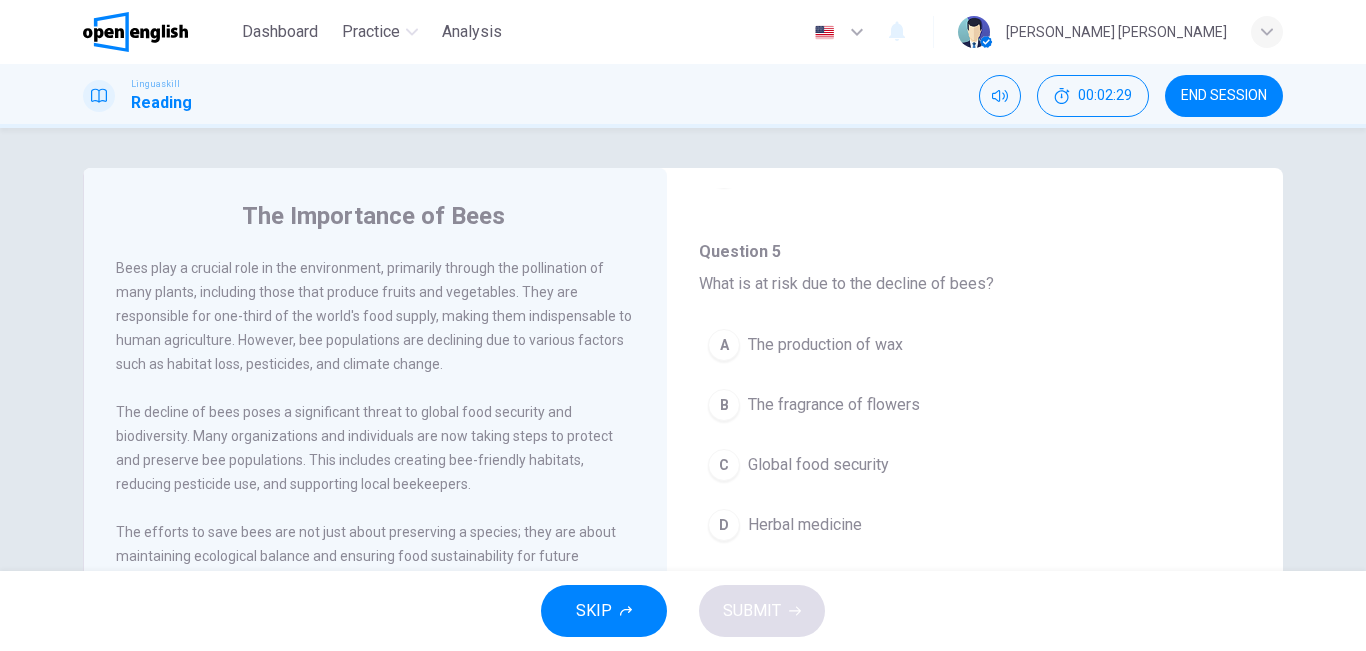 scroll, scrollTop: 801, scrollLeft: 0, axis: vertical 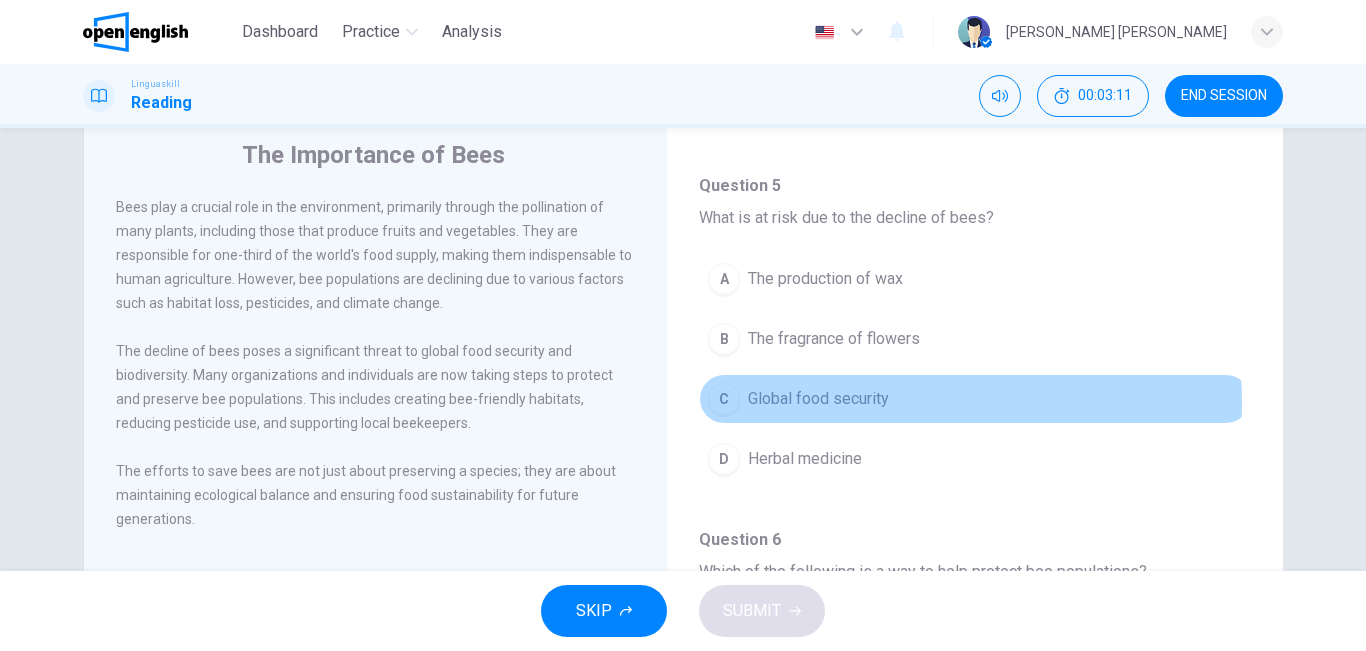 click on "Global food security" at bounding box center [818, 399] 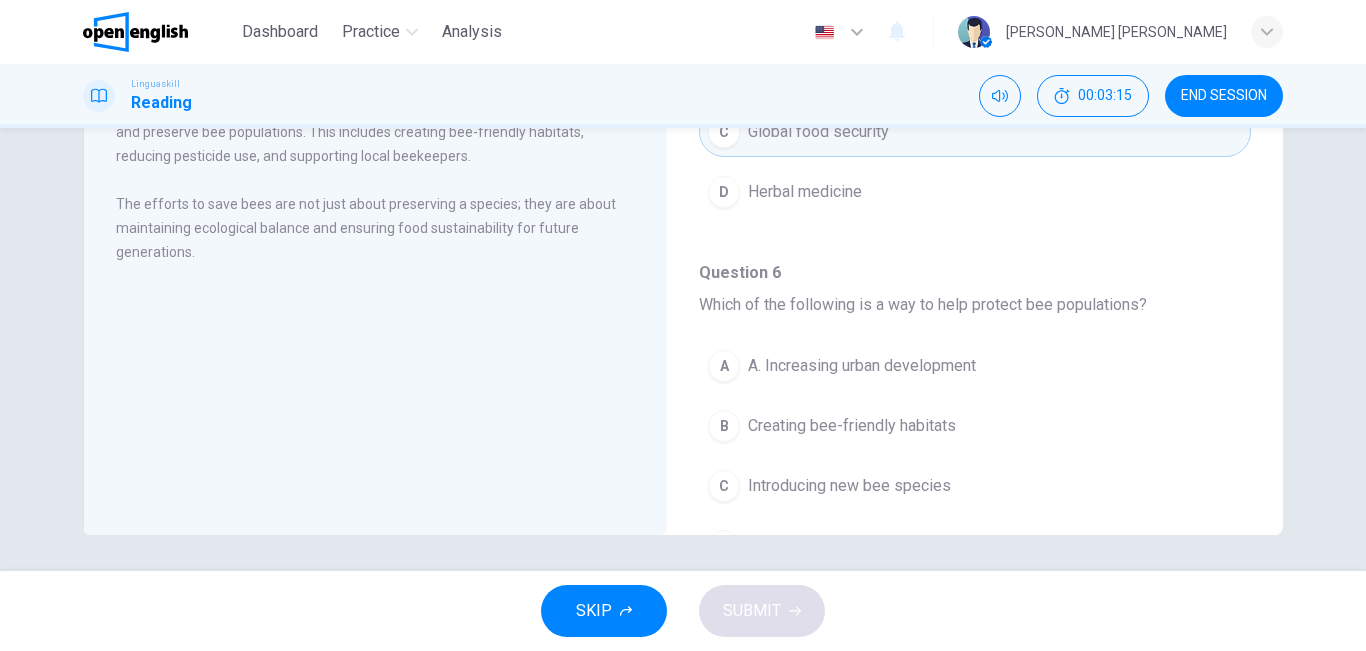 scroll, scrollTop: 330, scrollLeft: 0, axis: vertical 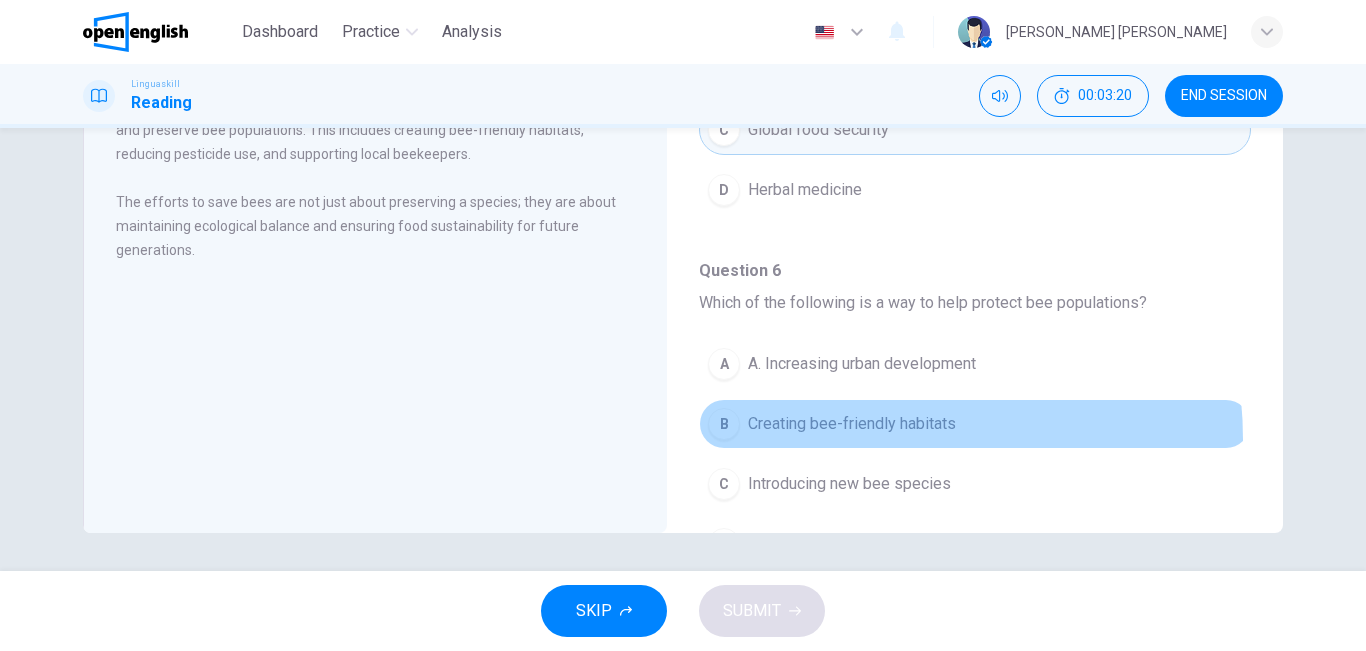 click on "B Creating bee-friendly habitats" at bounding box center (975, 424) 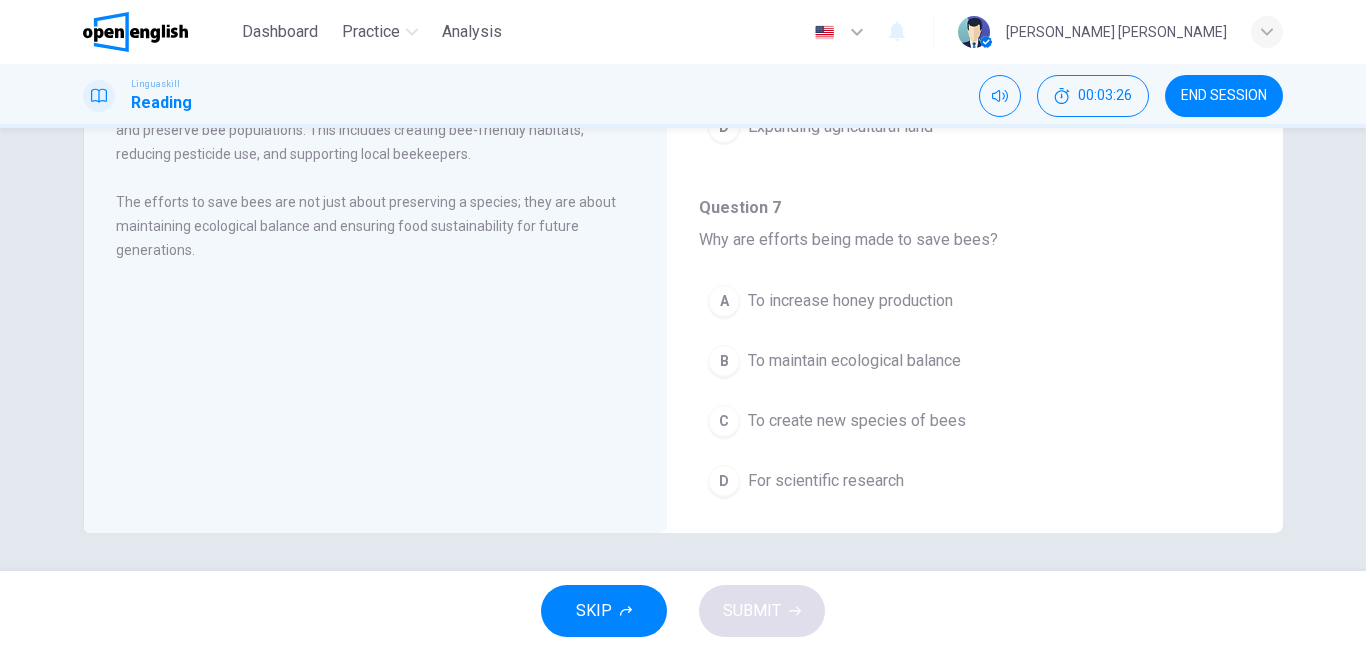 scroll, scrollTop: 1227, scrollLeft: 0, axis: vertical 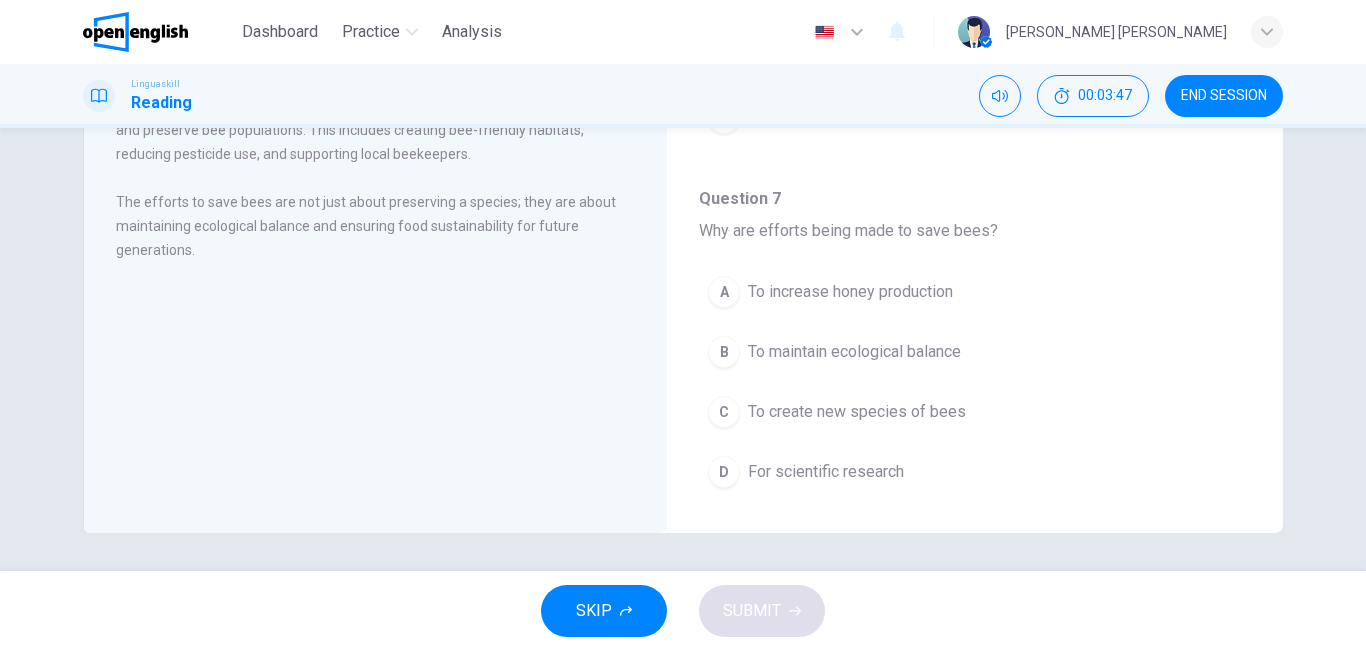 click on "To maintain ecological balance" at bounding box center (854, 352) 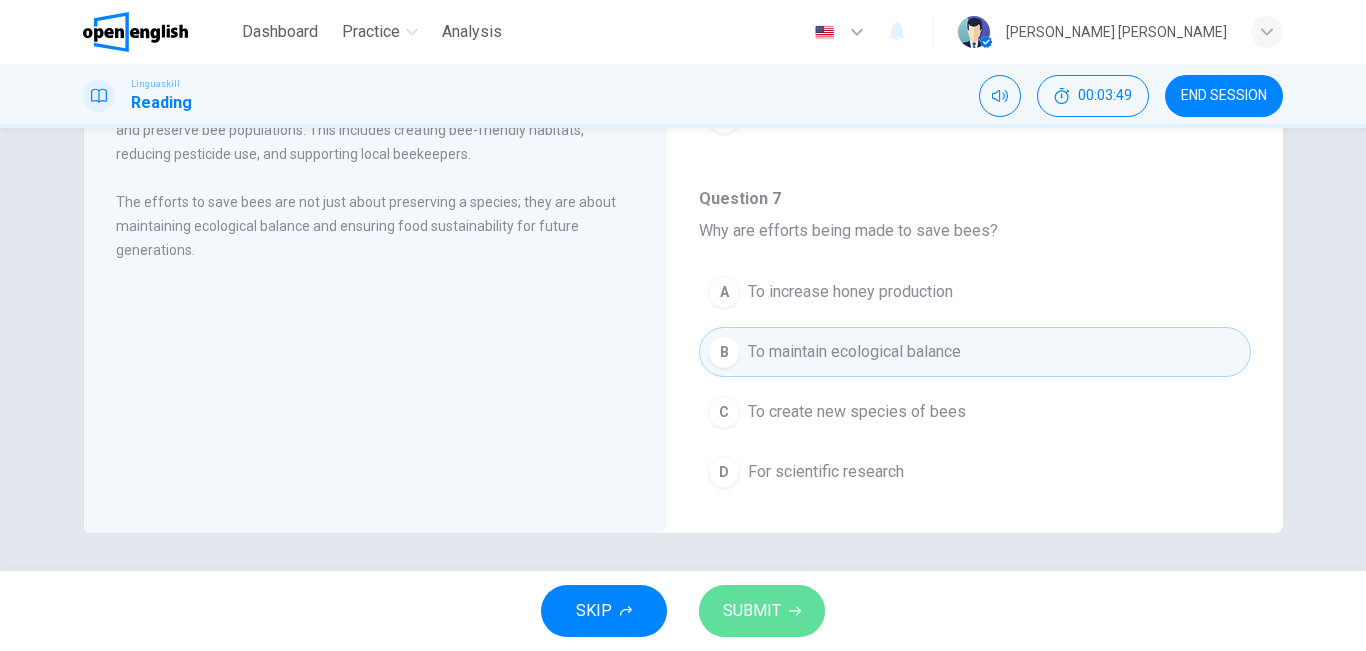 click on "SUBMIT" at bounding box center [752, 611] 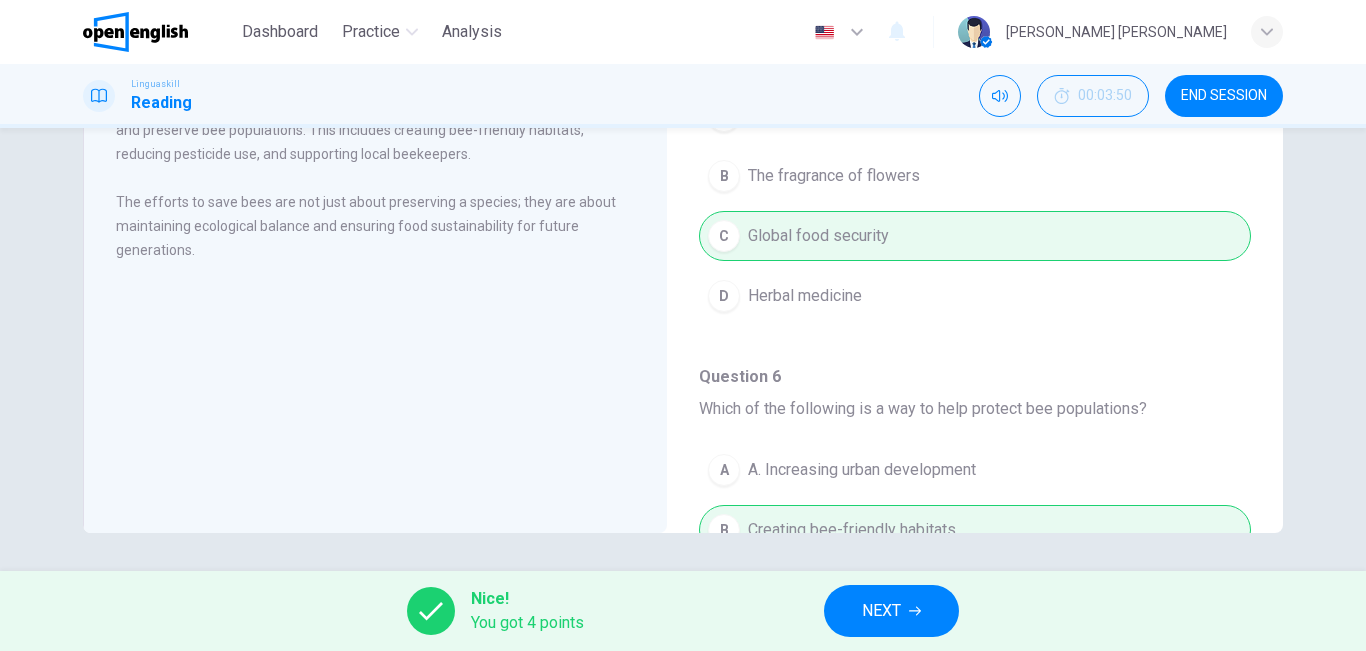 scroll, scrollTop: 689, scrollLeft: 0, axis: vertical 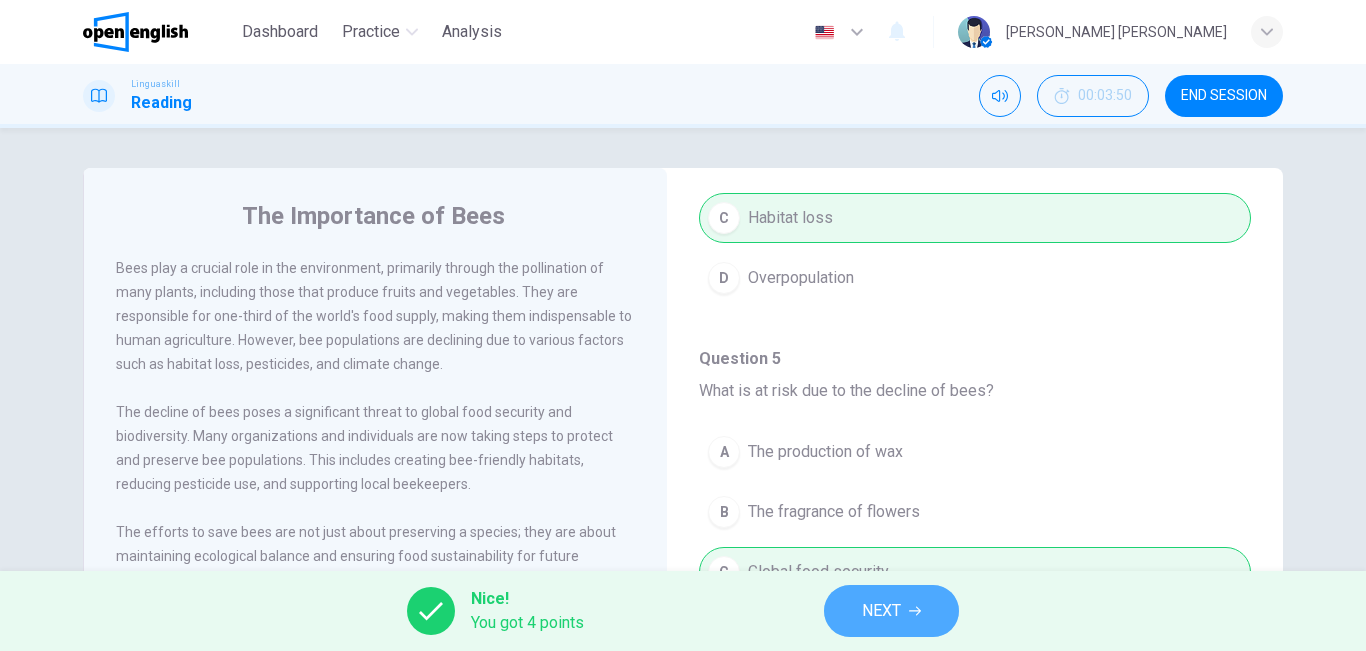 click on "NEXT" at bounding box center (881, 611) 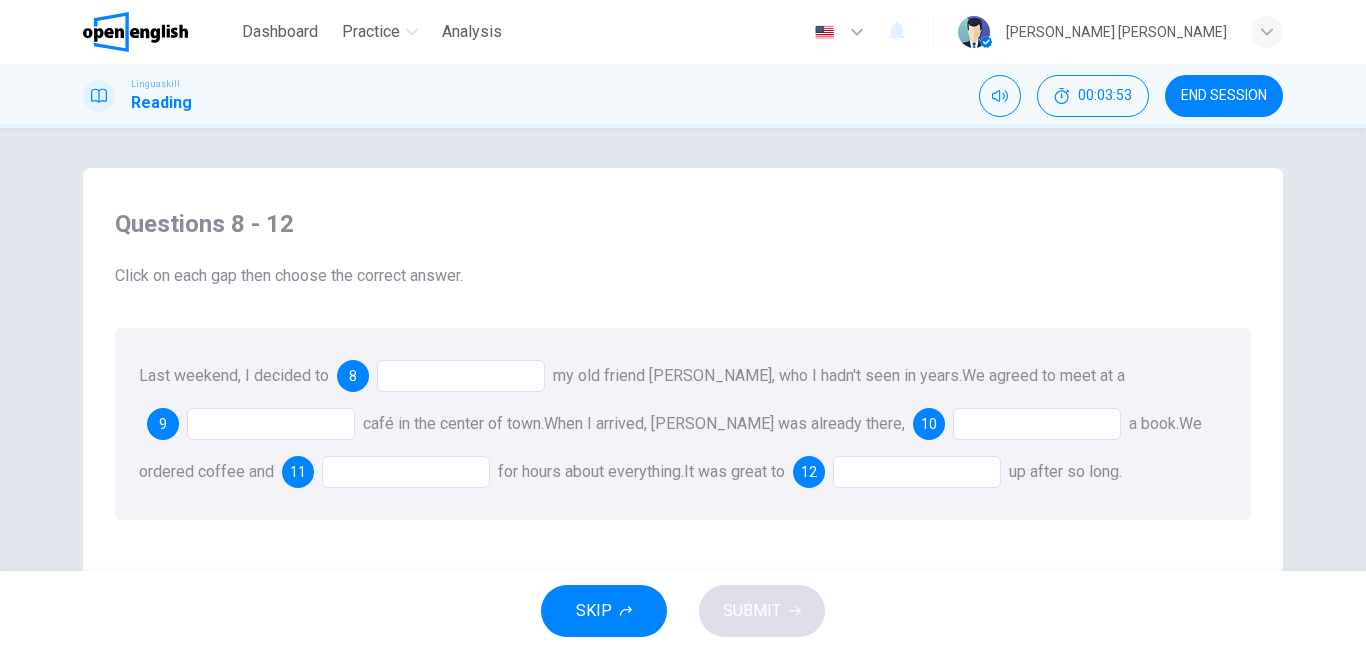 click at bounding box center (461, 376) 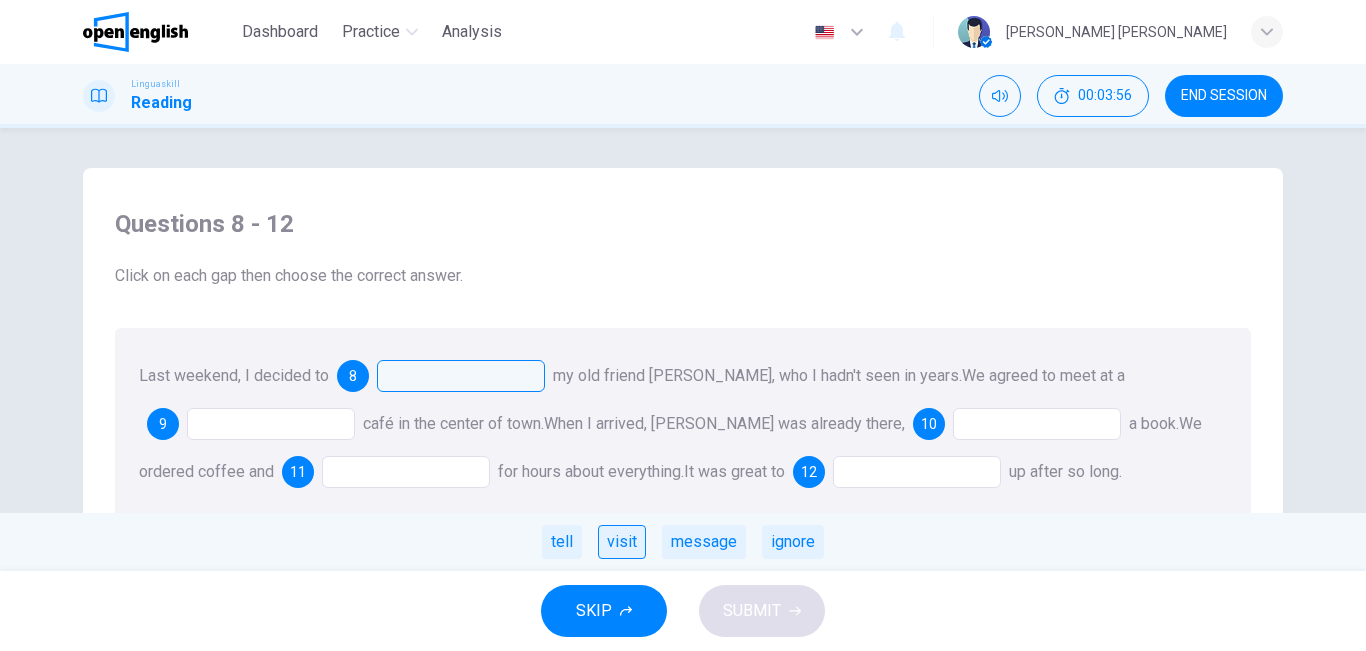 click on "visit" at bounding box center (622, 542) 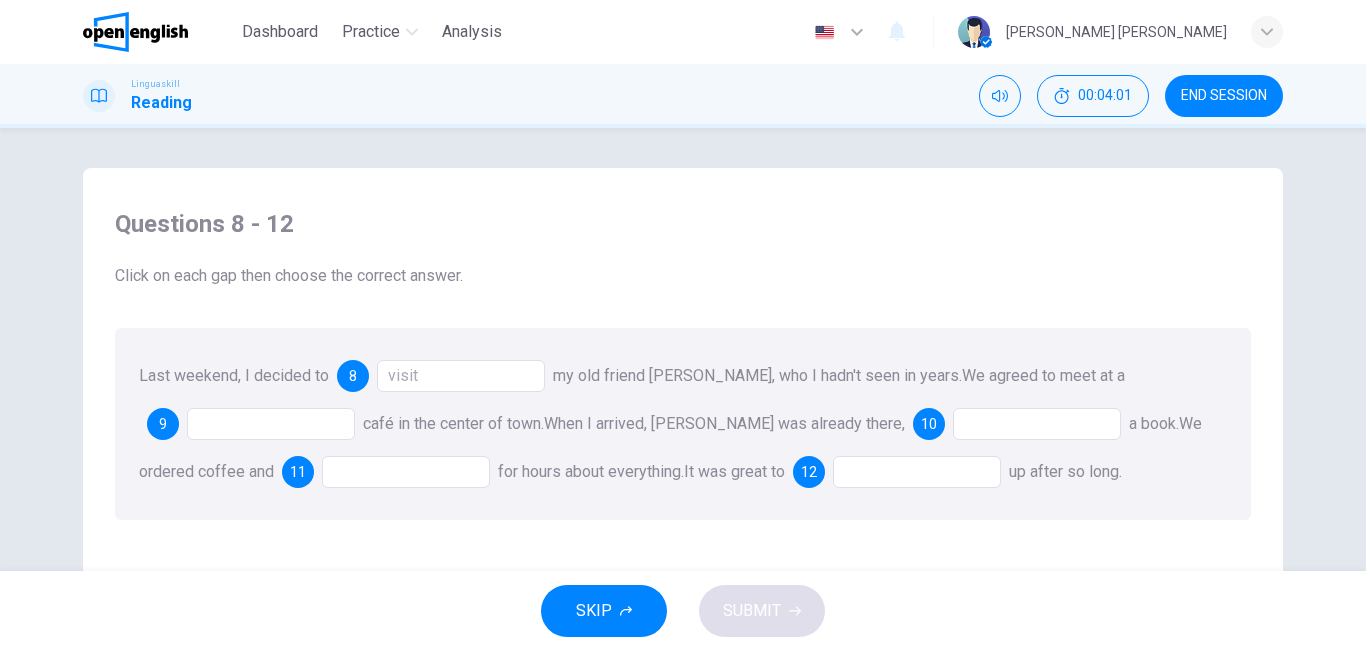 click at bounding box center (271, 424) 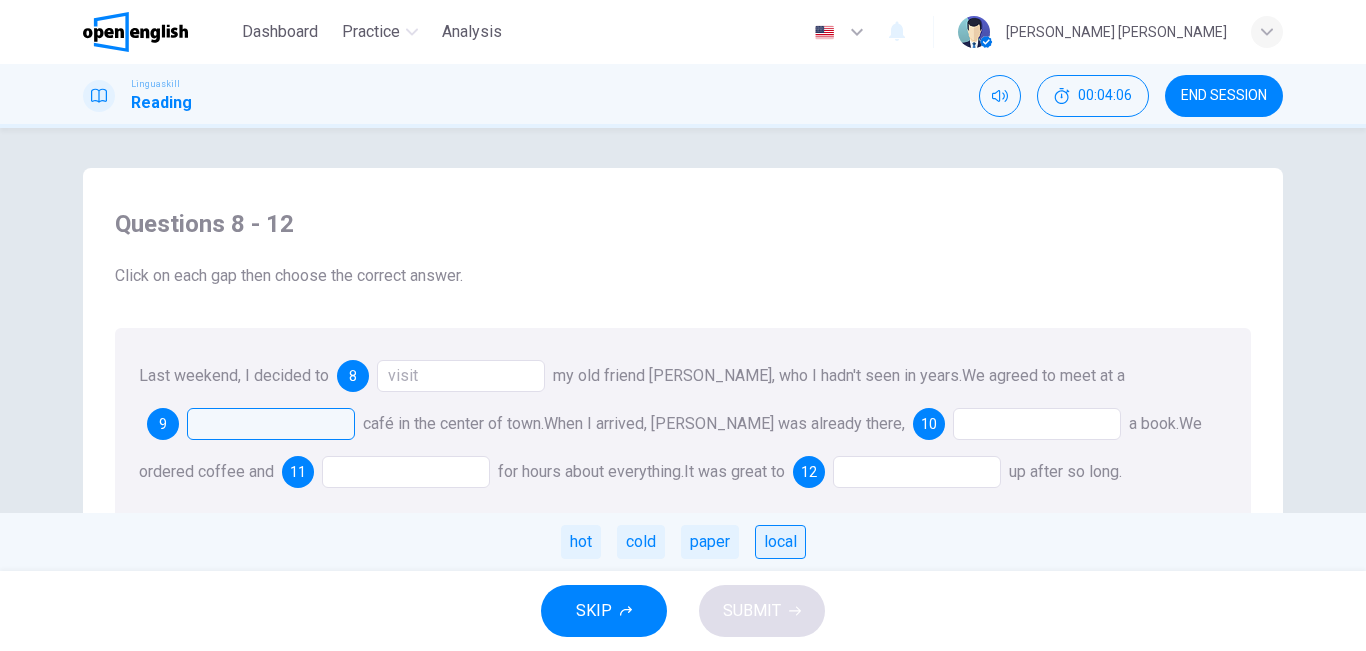 click on "local" at bounding box center [780, 542] 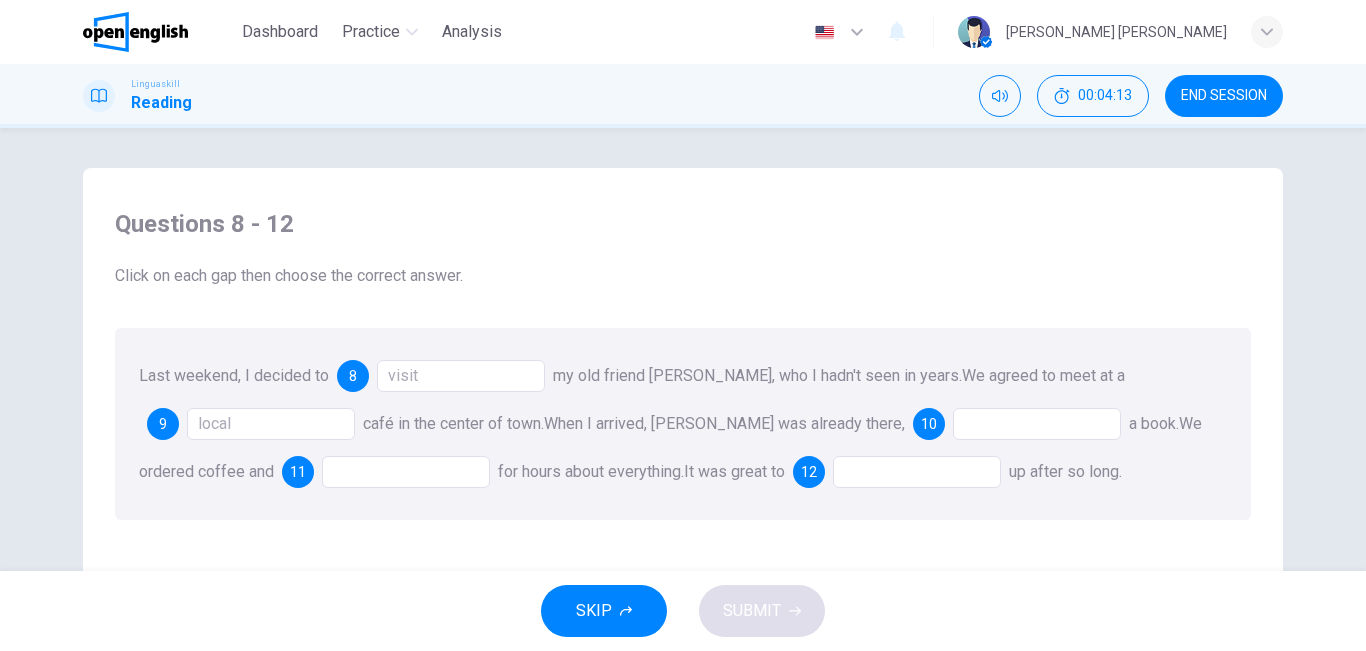 click at bounding box center (1037, 424) 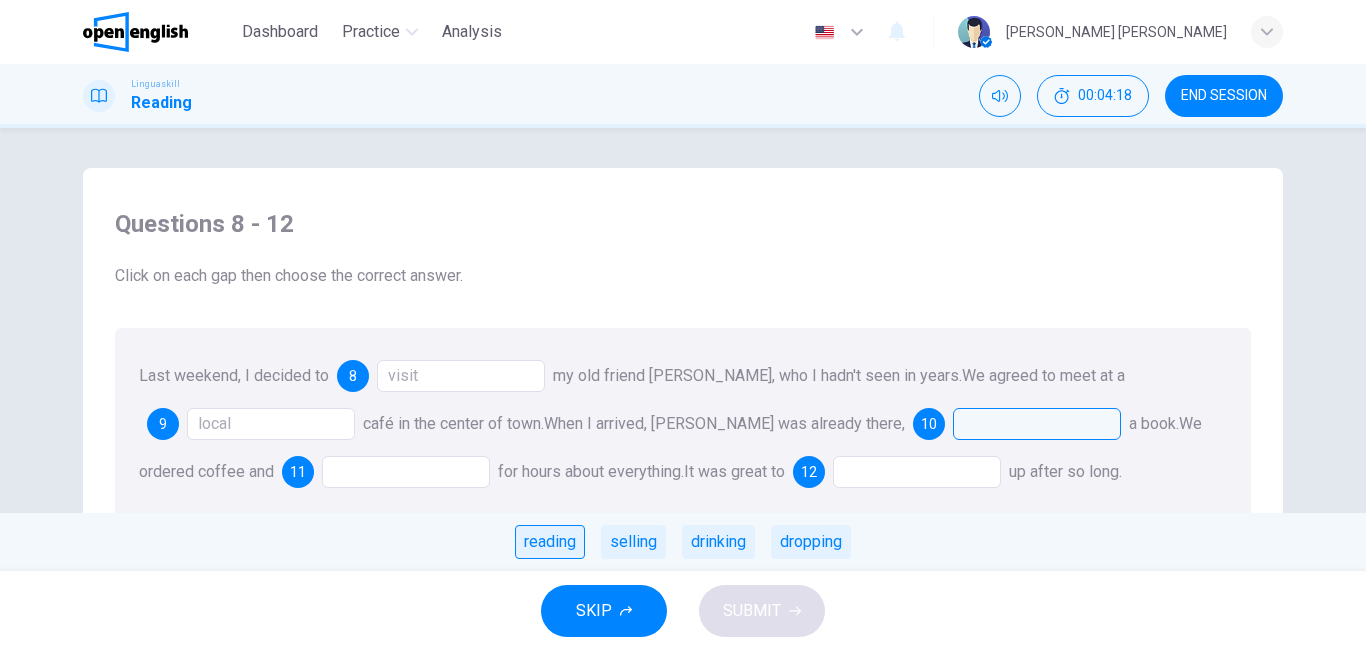 click on "reading" at bounding box center (550, 542) 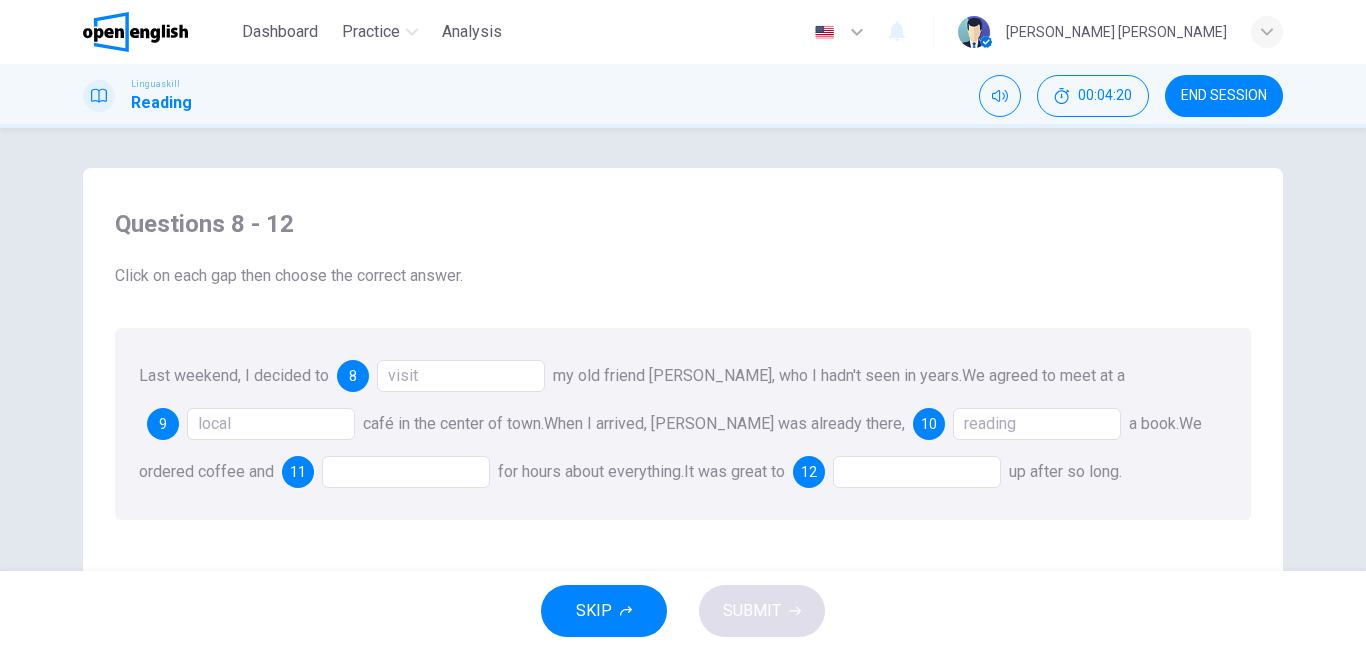 click at bounding box center (406, 472) 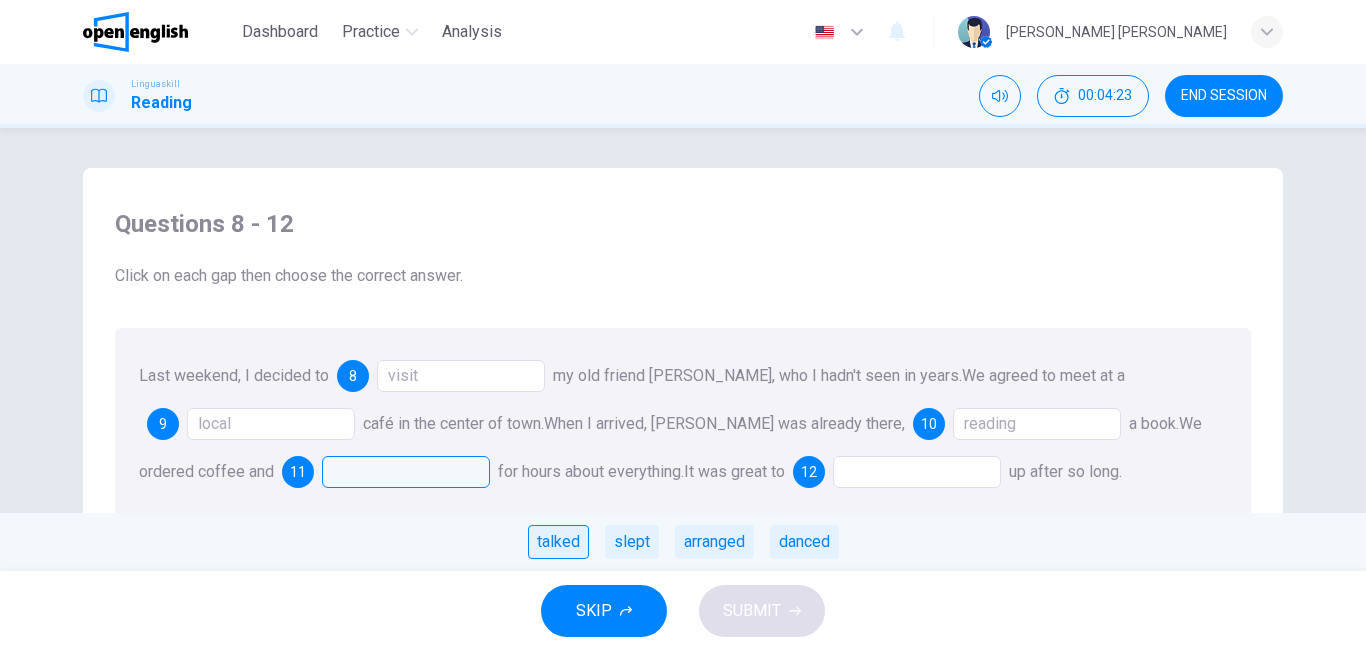 click on "talked" at bounding box center (558, 542) 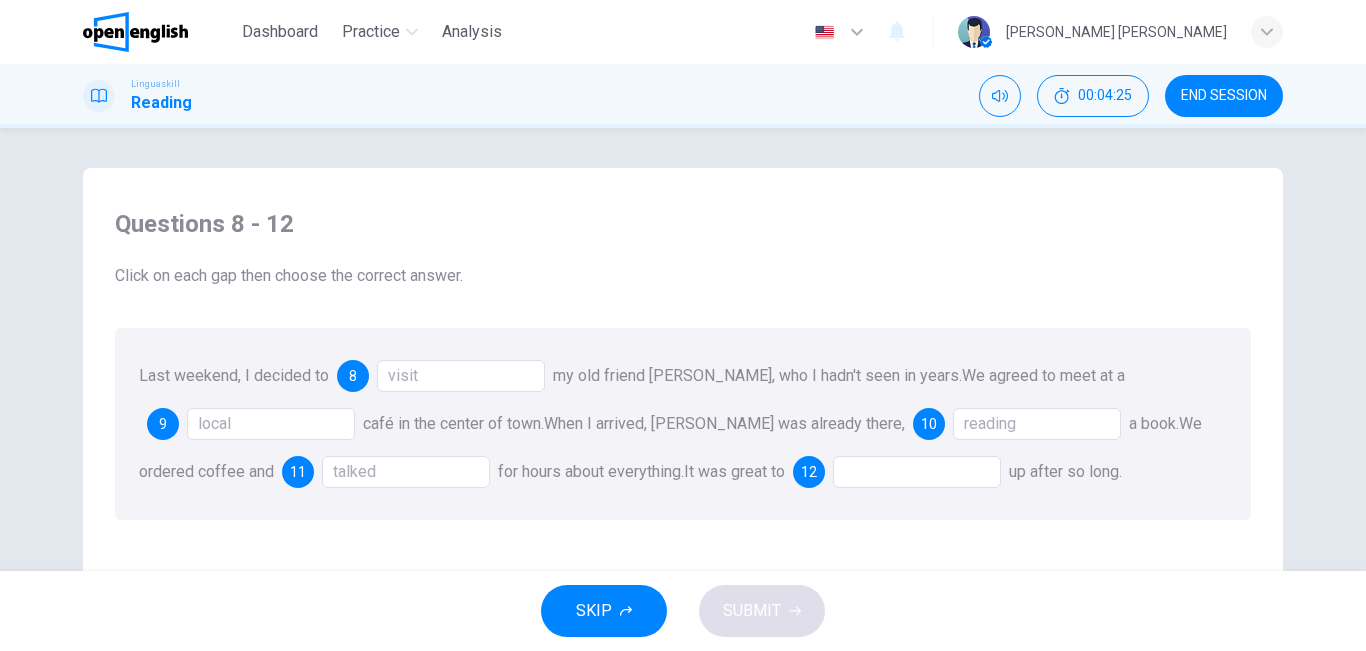 click at bounding box center [917, 472] 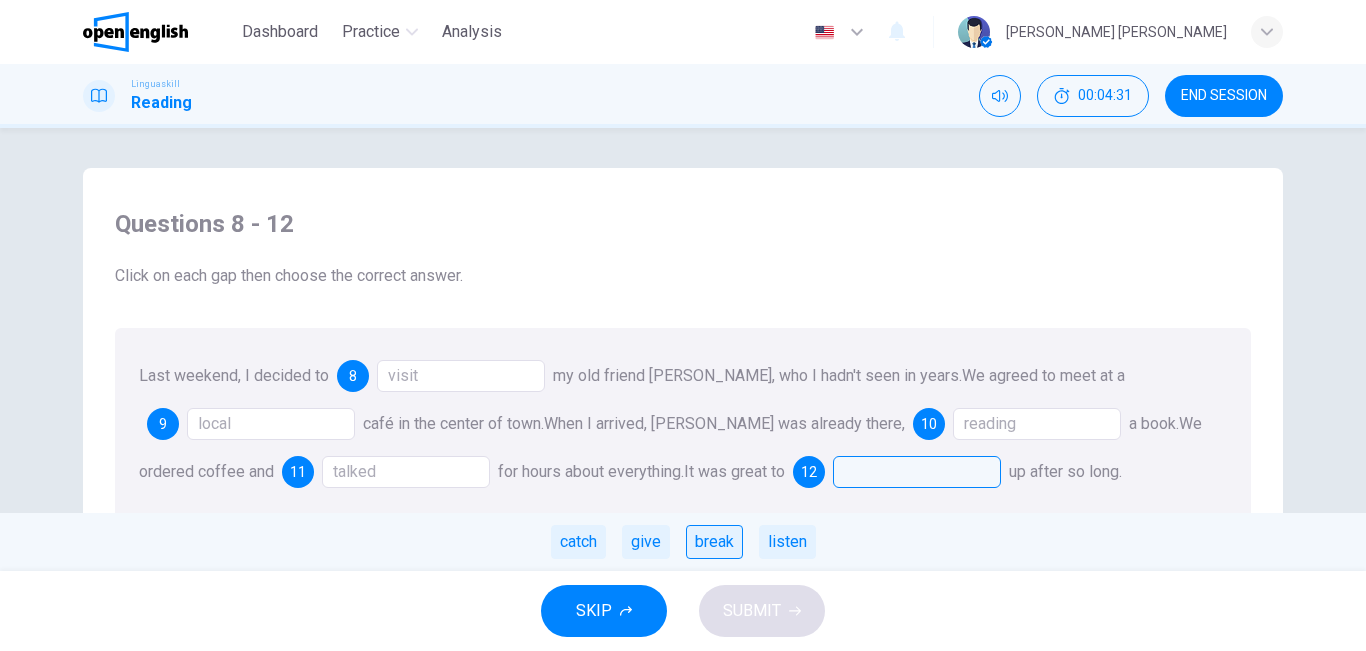 click on "break" at bounding box center [714, 542] 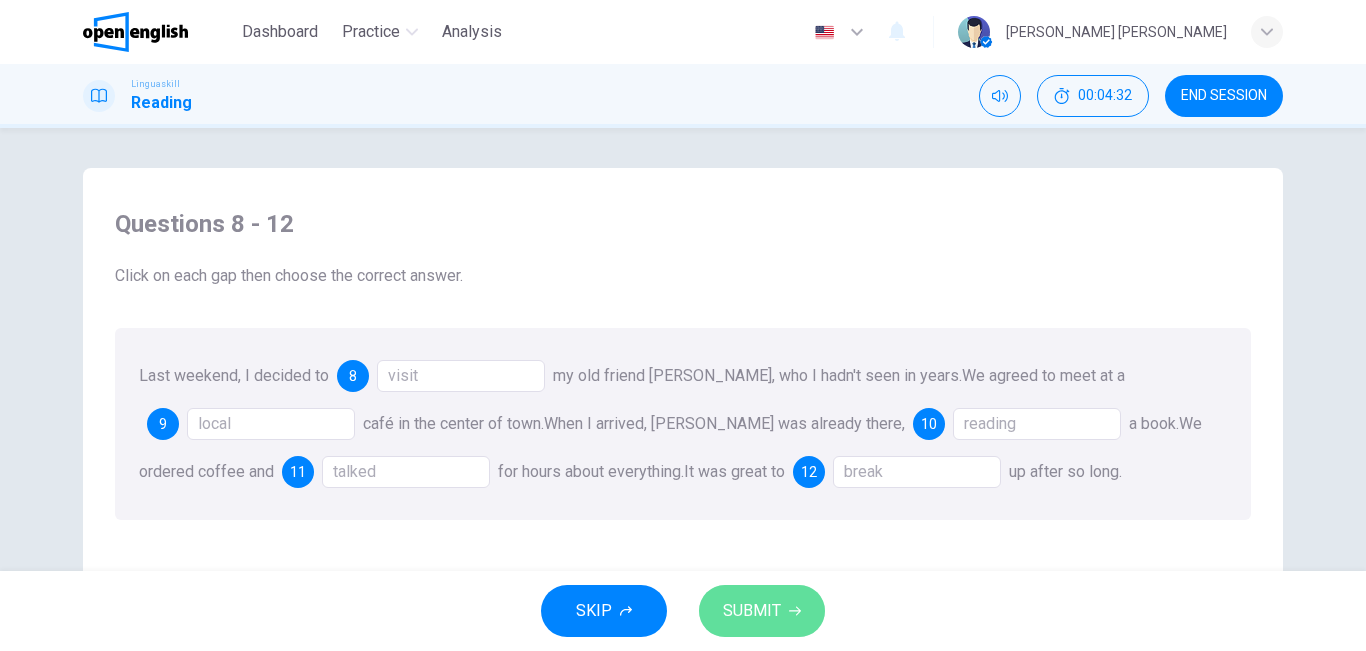 click on "SUBMIT" at bounding box center (752, 611) 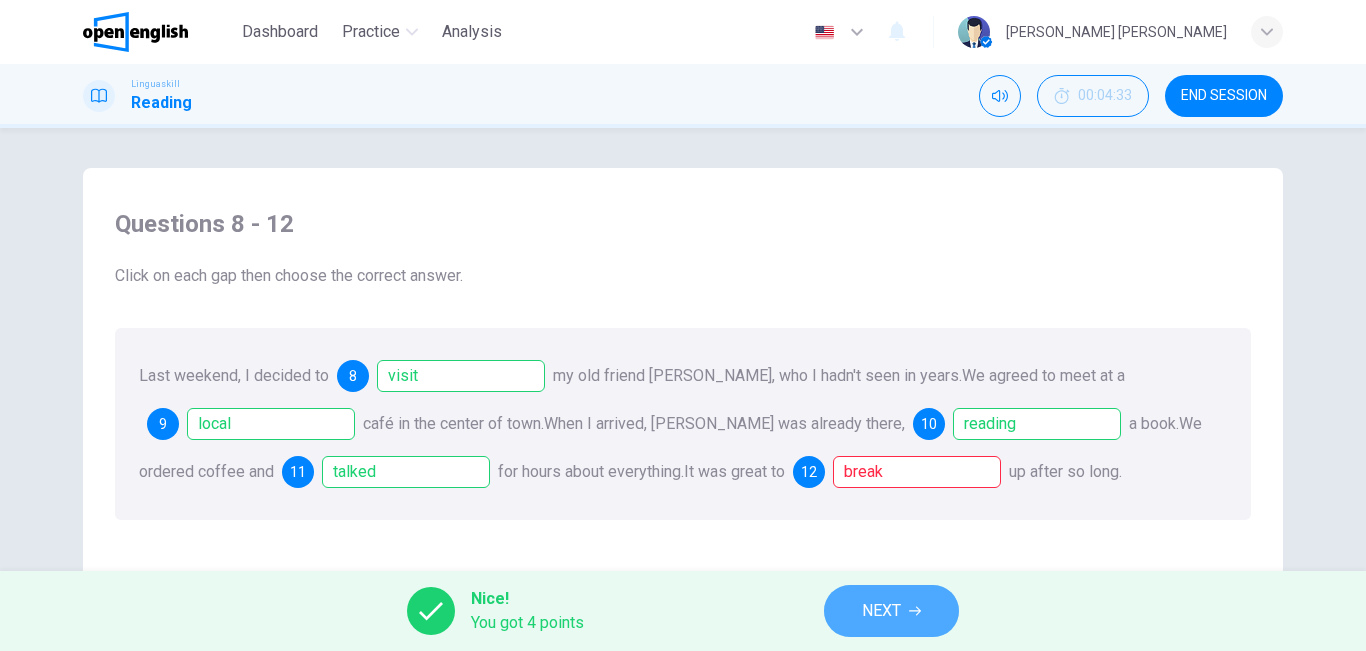 click on "NEXT" at bounding box center (891, 611) 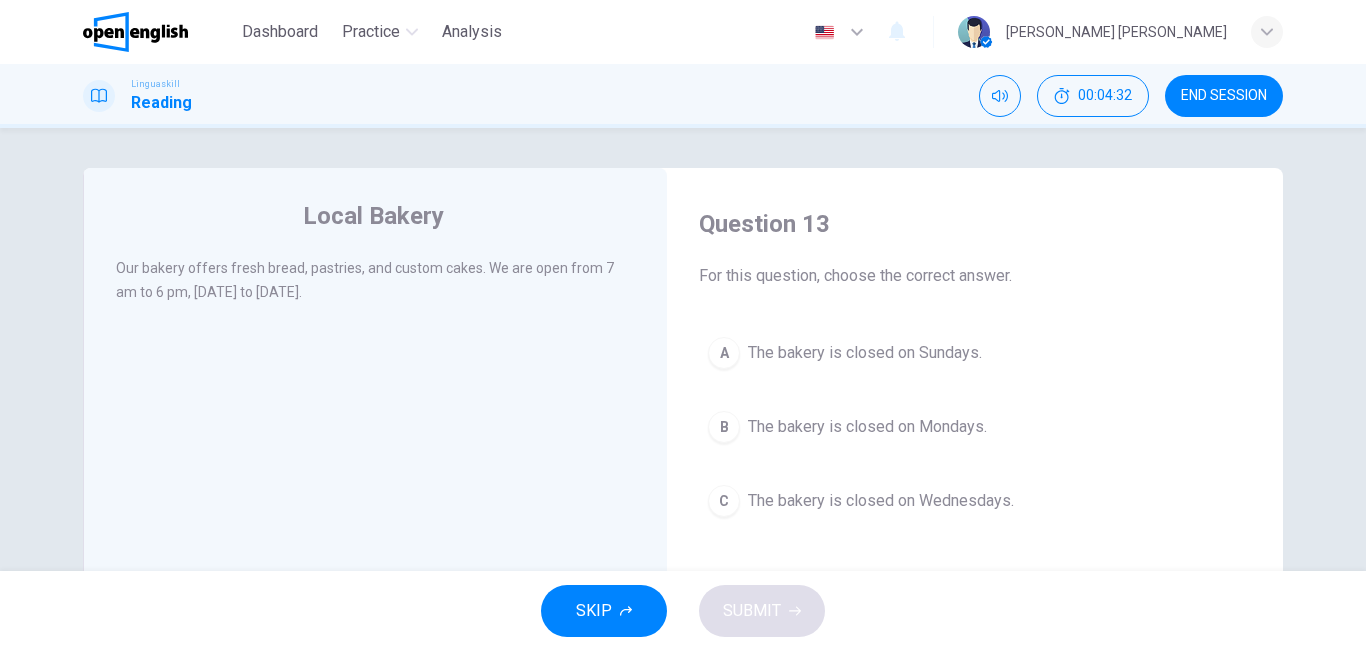 click on "SKIP SUBMIT" at bounding box center (683, 611) 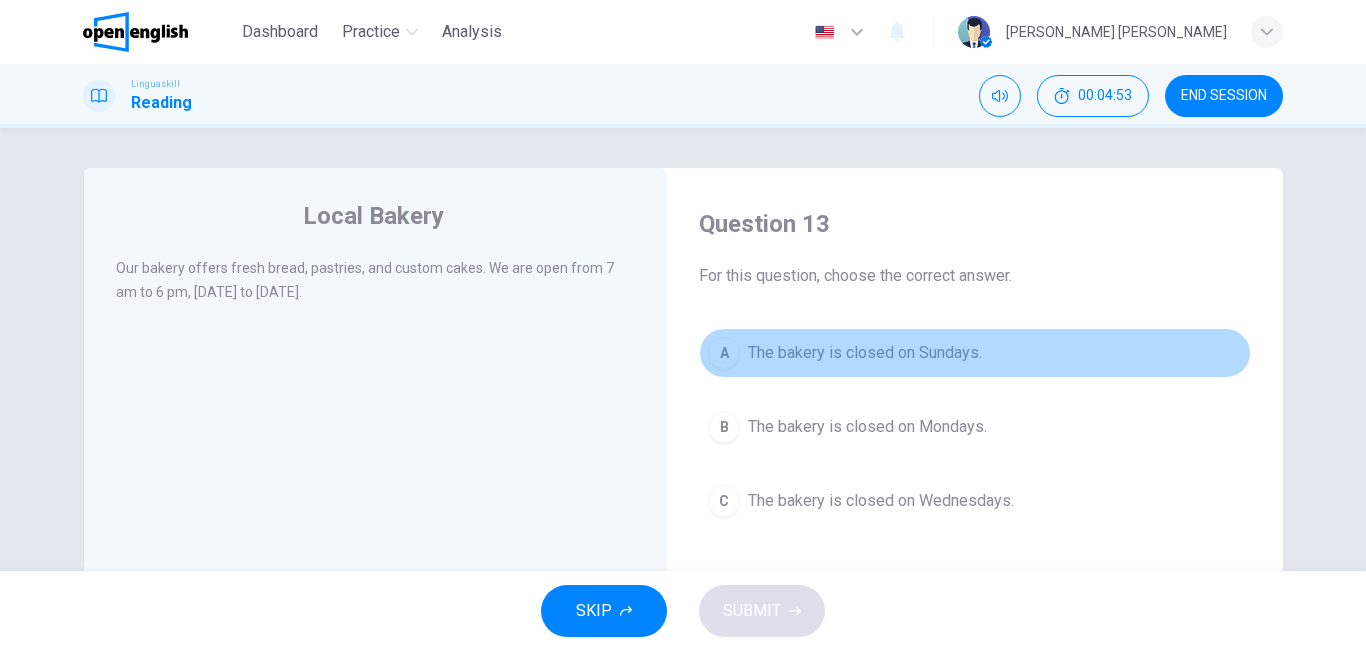click on "The bakery is closed on Sundays." at bounding box center (865, 353) 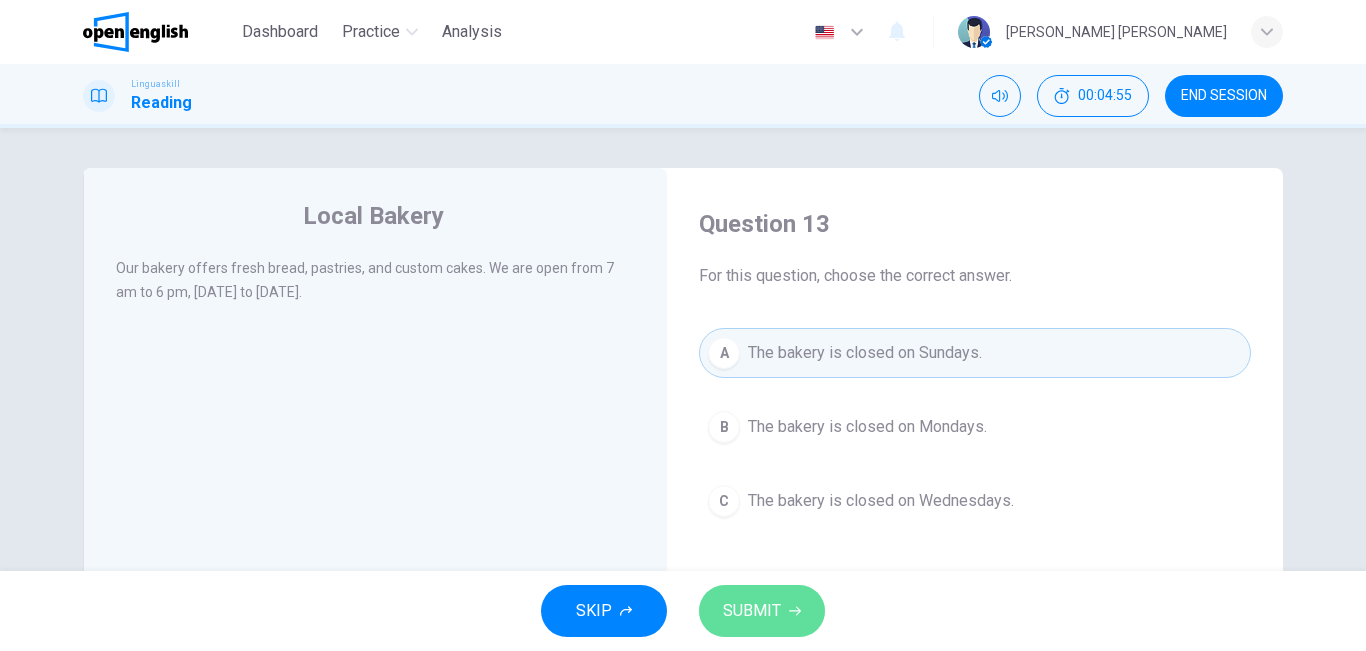 click on "SUBMIT" at bounding box center [752, 611] 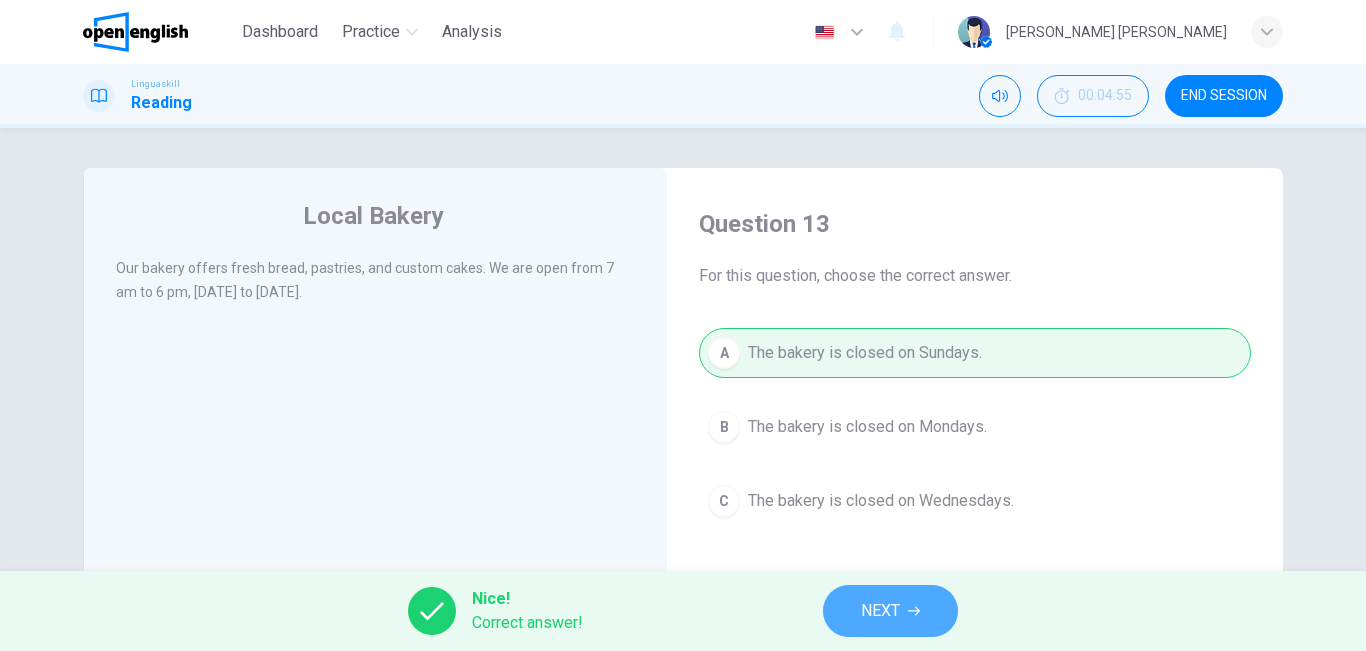 click on "NEXT" at bounding box center [880, 611] 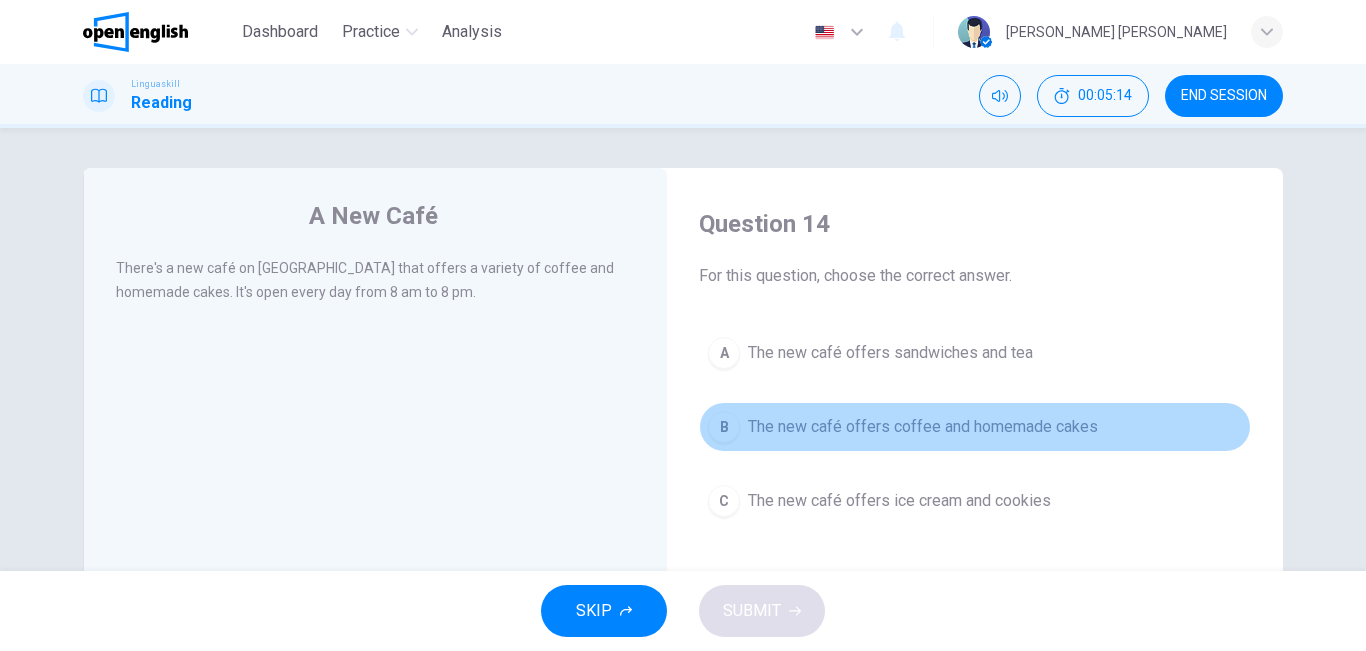 click on "The new café offers coffee and homemade cakes" at bounding box center [923, 427] 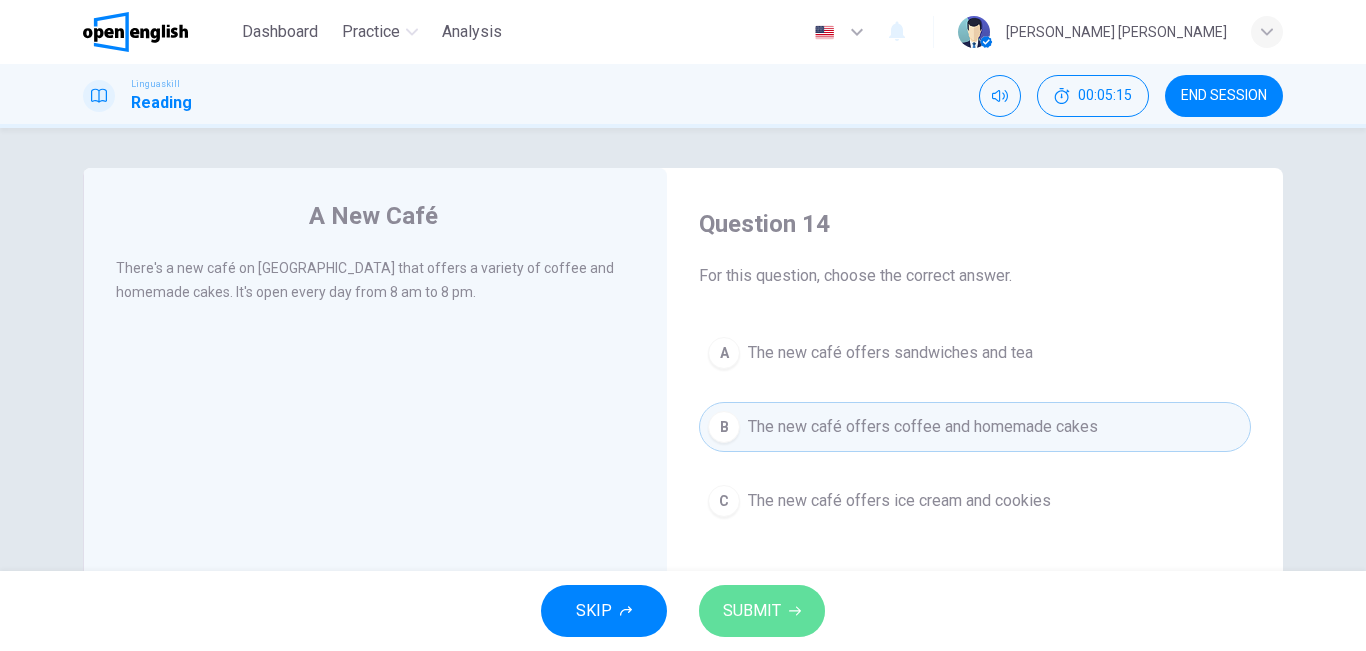 click 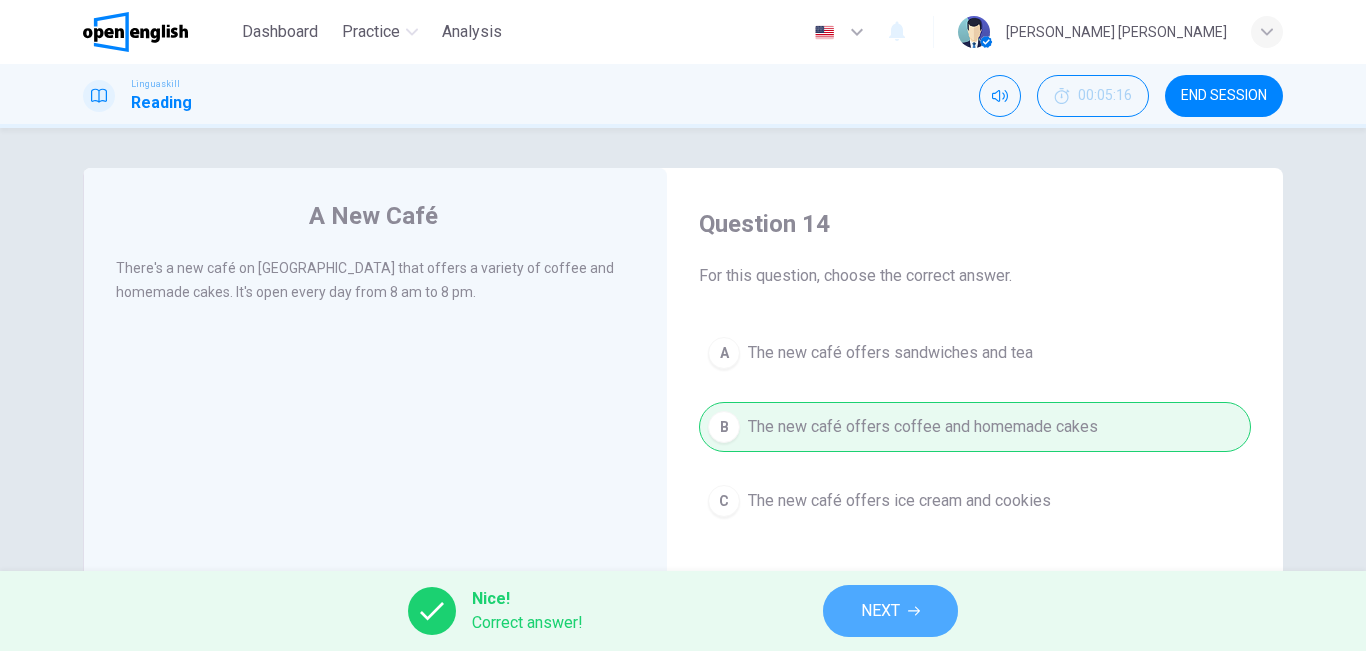 click on "NEXT" at bounding box center [880, 611] 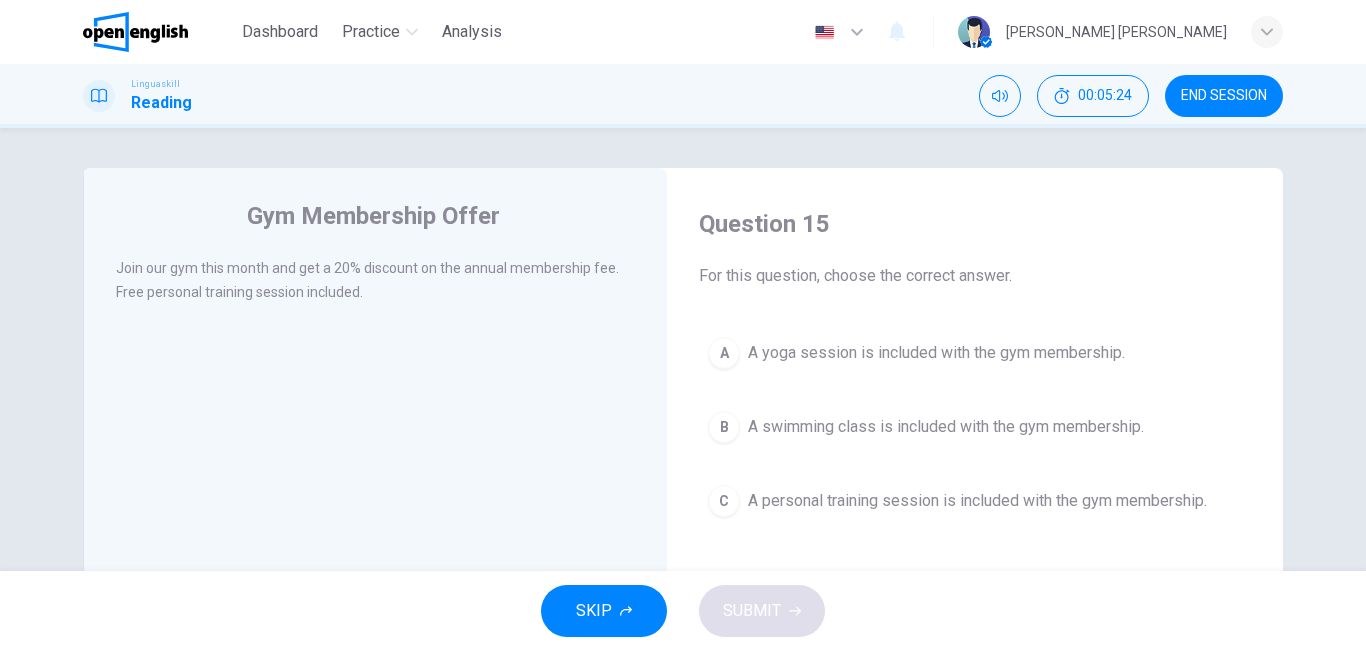 click on "C A personal training session is included with the gym membership." at bounding box center (975, 501) 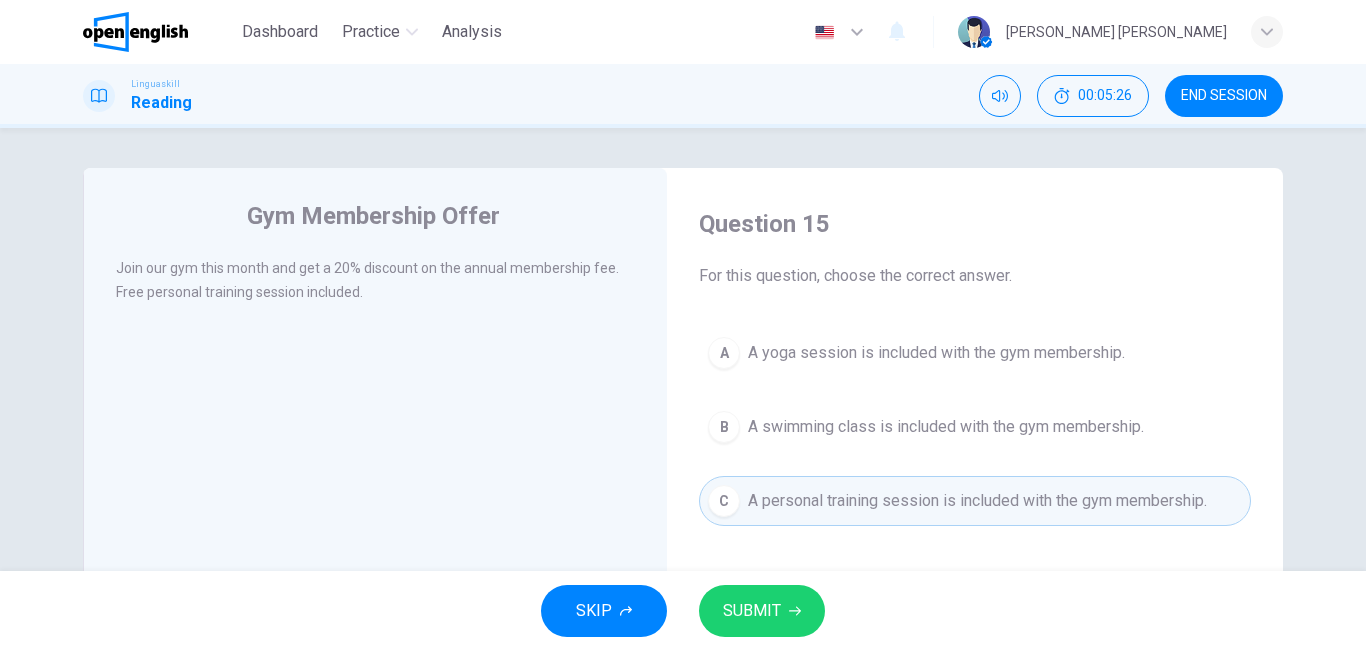 click on "SUBMIT" at bounding box center (762, 611) 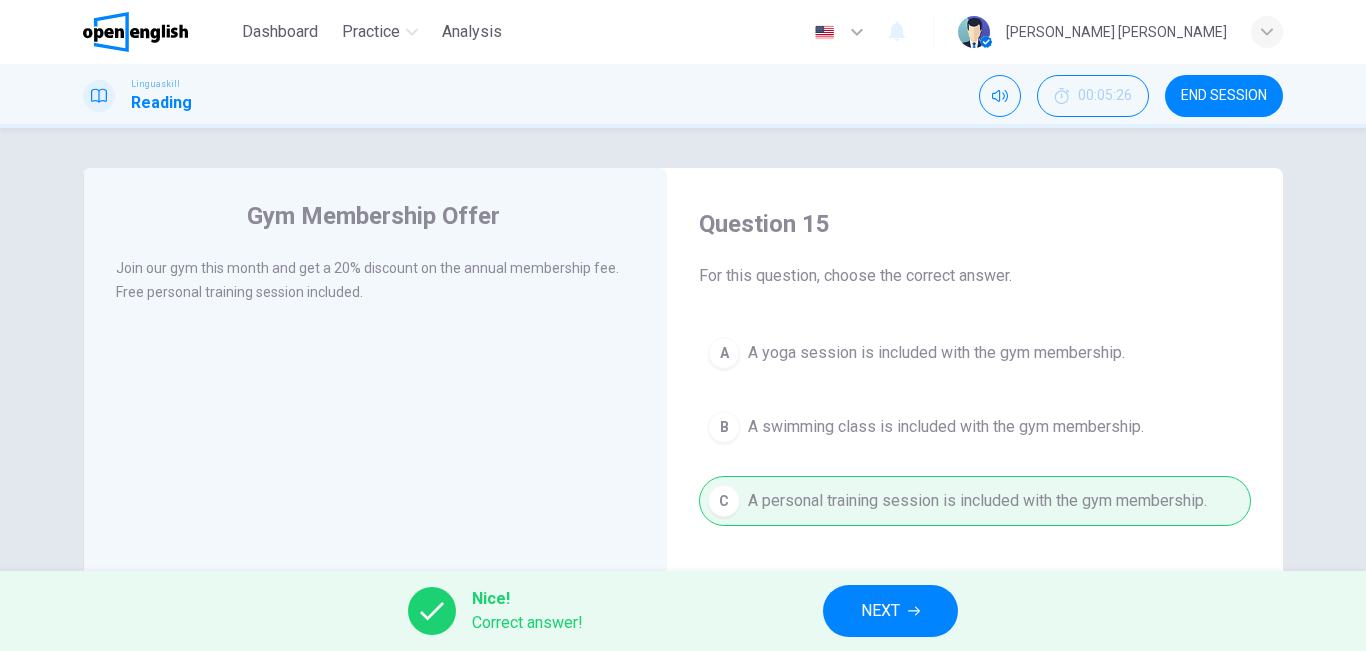 click on "NEXT" at bounding box center [890, 611] 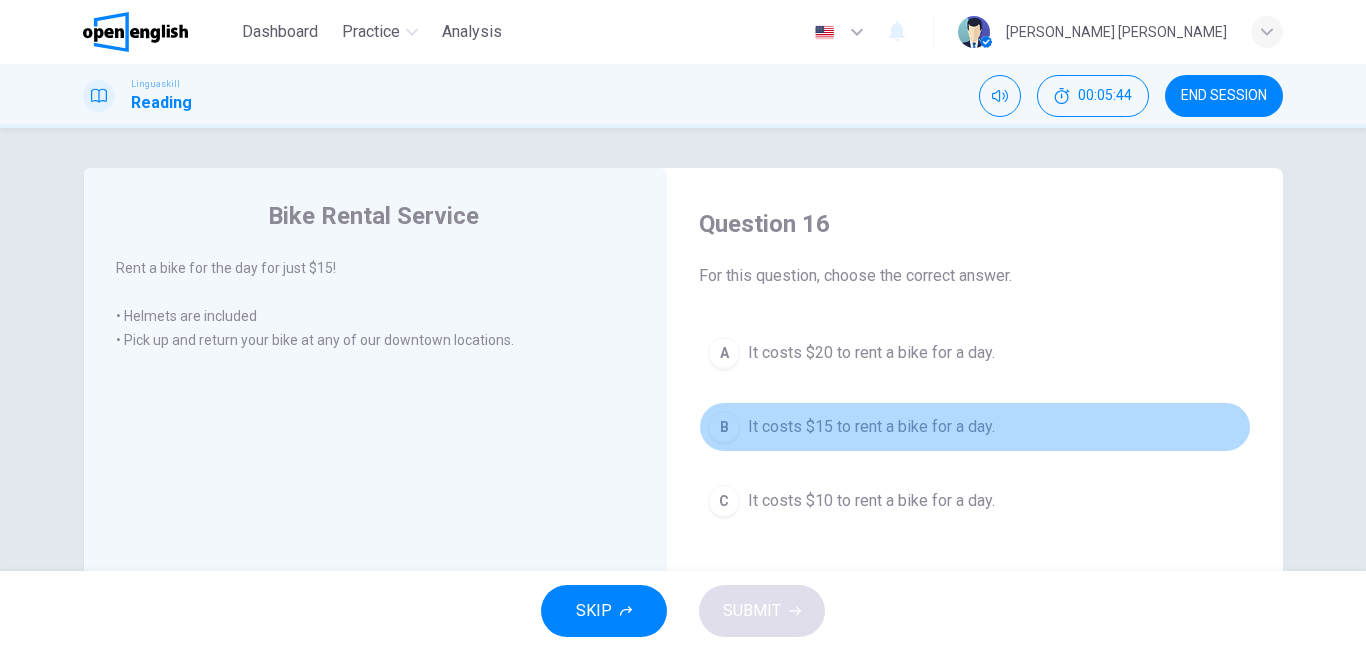 click on "B It costs $15 to rent a bike for a day." at bounding box center (975, 427) 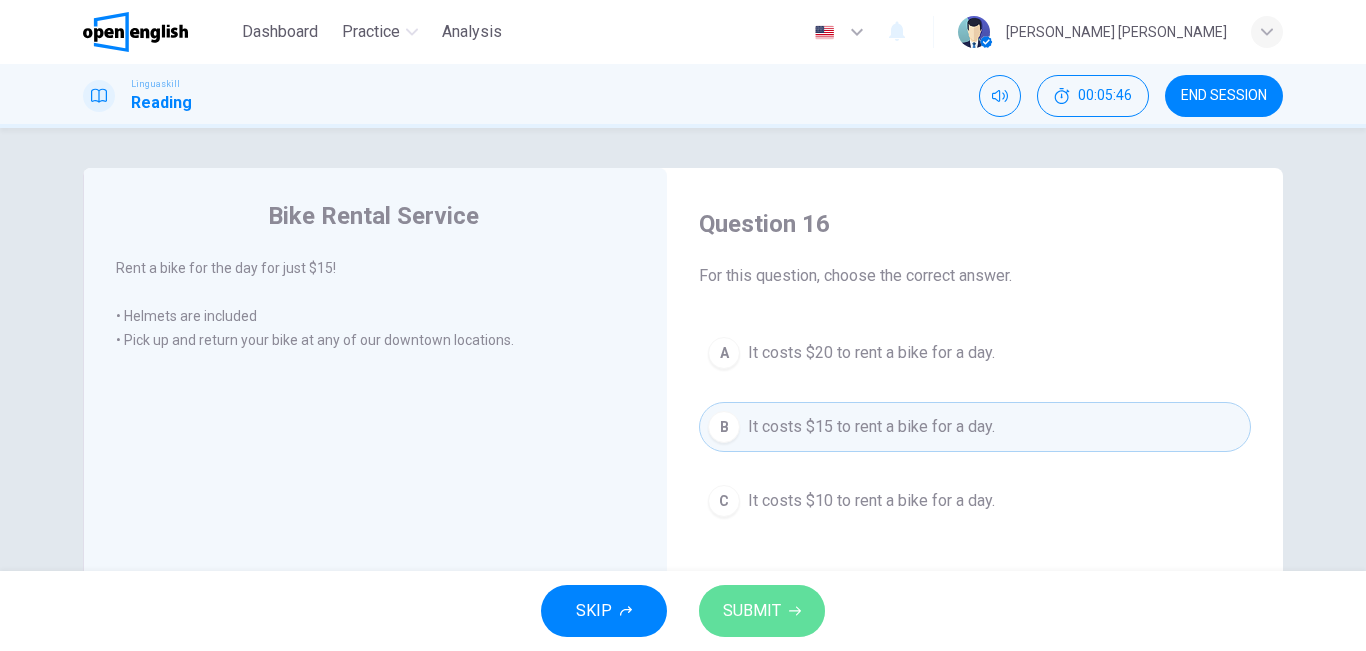 click on "SUBMIT" at bounding box center [752, 611] 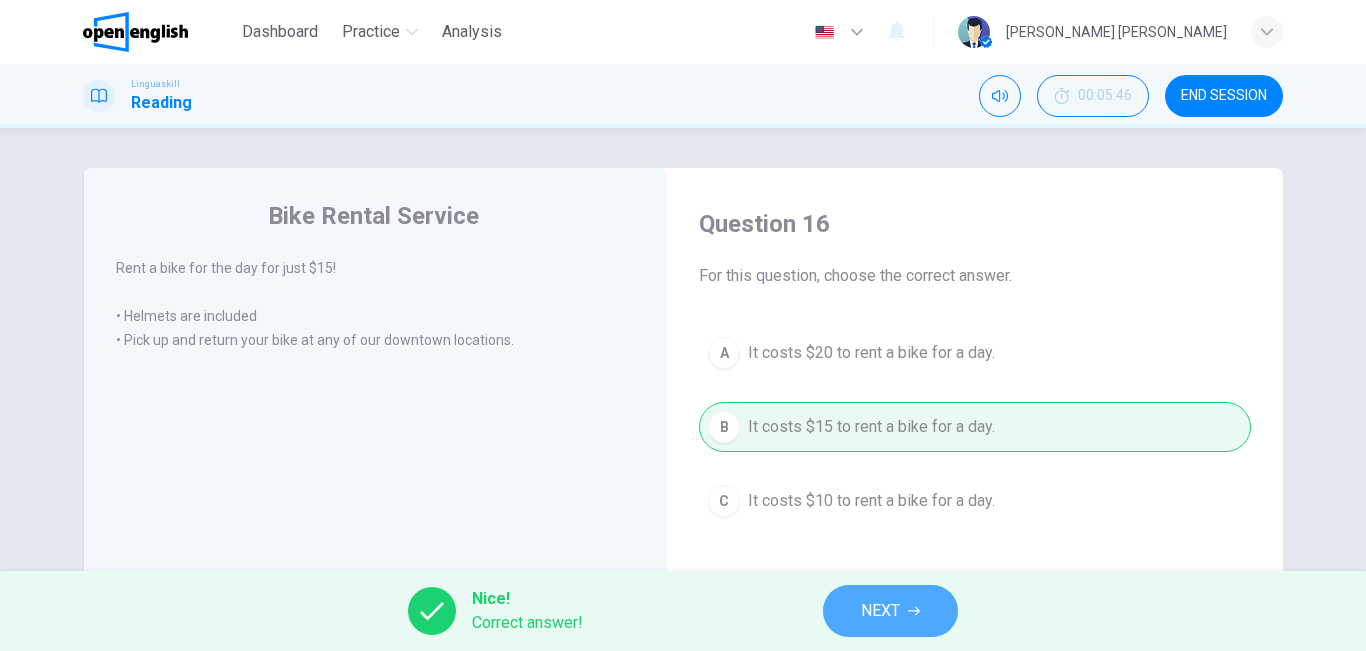 click on "NEXT" at bounding box center (890, 611) 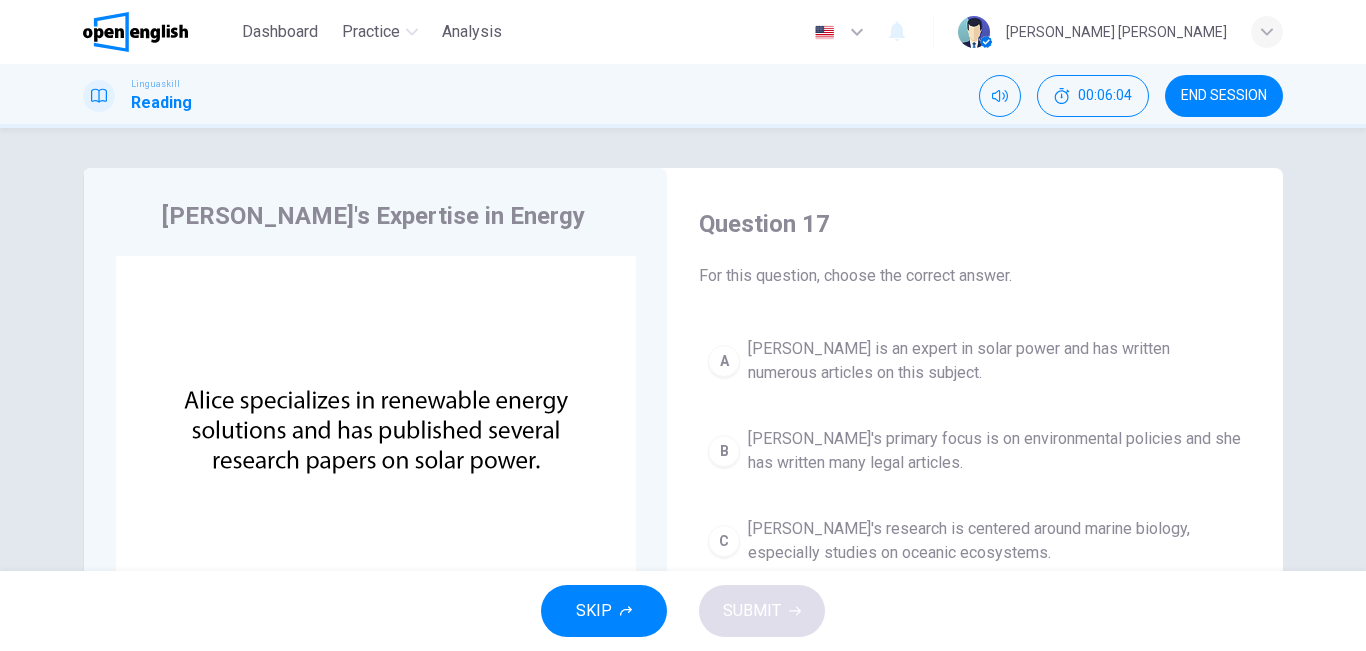 click on "[PERSON_NAME]'s Expertise in Energy CLICK TO ZOOM Click to Zoom Question 17 For this question, choose the correct answer. A [PERSON_NAME] is an expert in solar power and has written numerous articles on this subject. B [PERSON_NAME]'s primary focus is on environmental policies and she has written many legal articles. C [PERSON_NAME]'s research is centered around marine biology, especially studies on oceanic ecosystems." at bounding box center [683, 515] 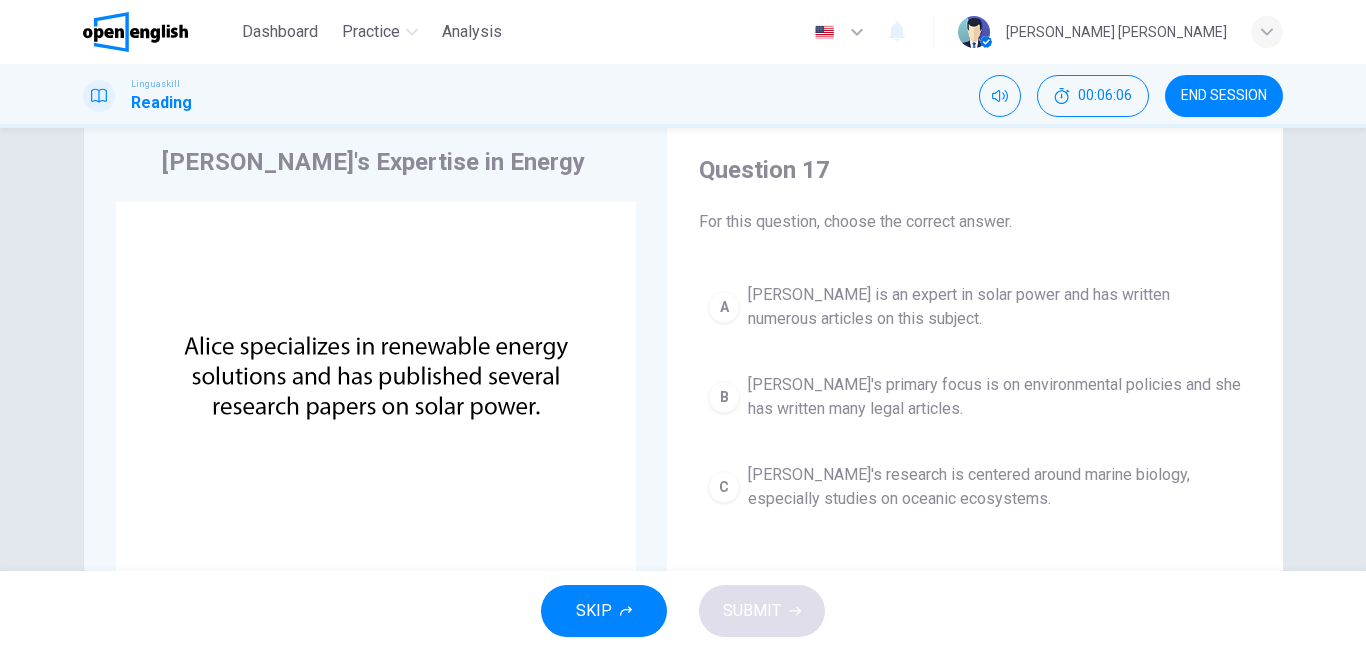 scroll, scrollTop: 87, scrollLeft: 0, axis: vertical 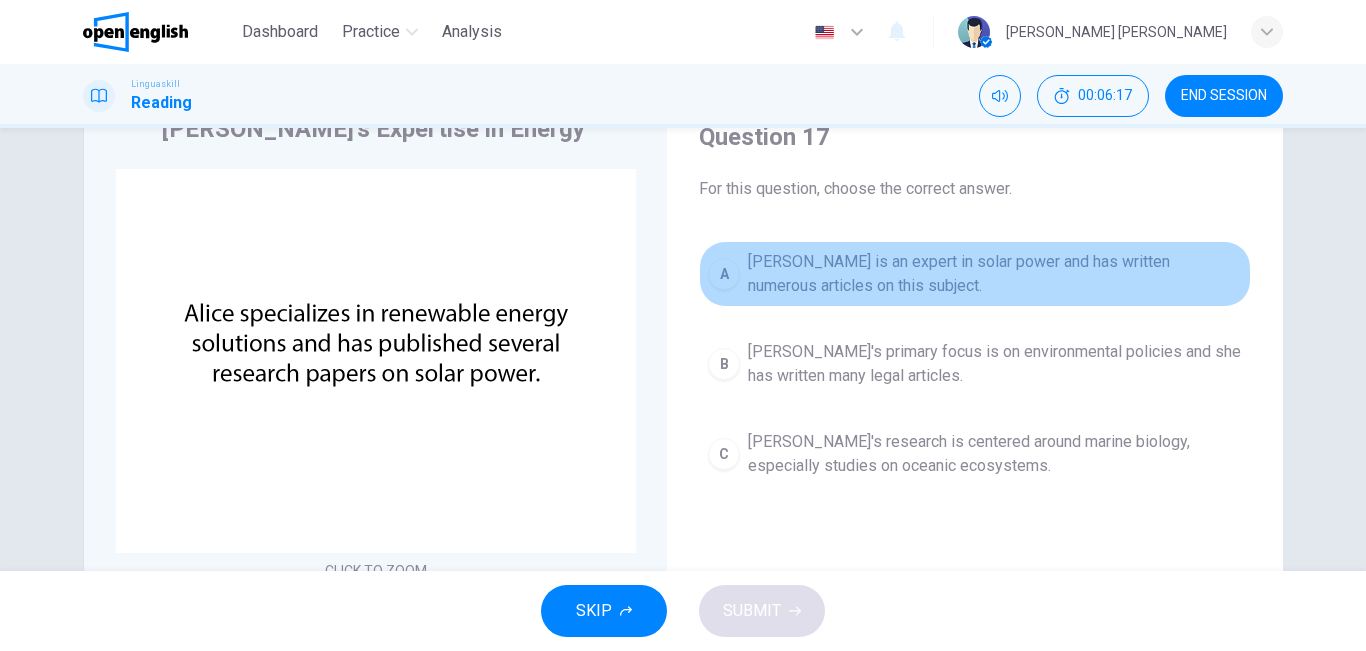click on "A [PERSON_NAME] is an expert in solar power and has written numerous articles on this subject." at bounding box center [975, 274] 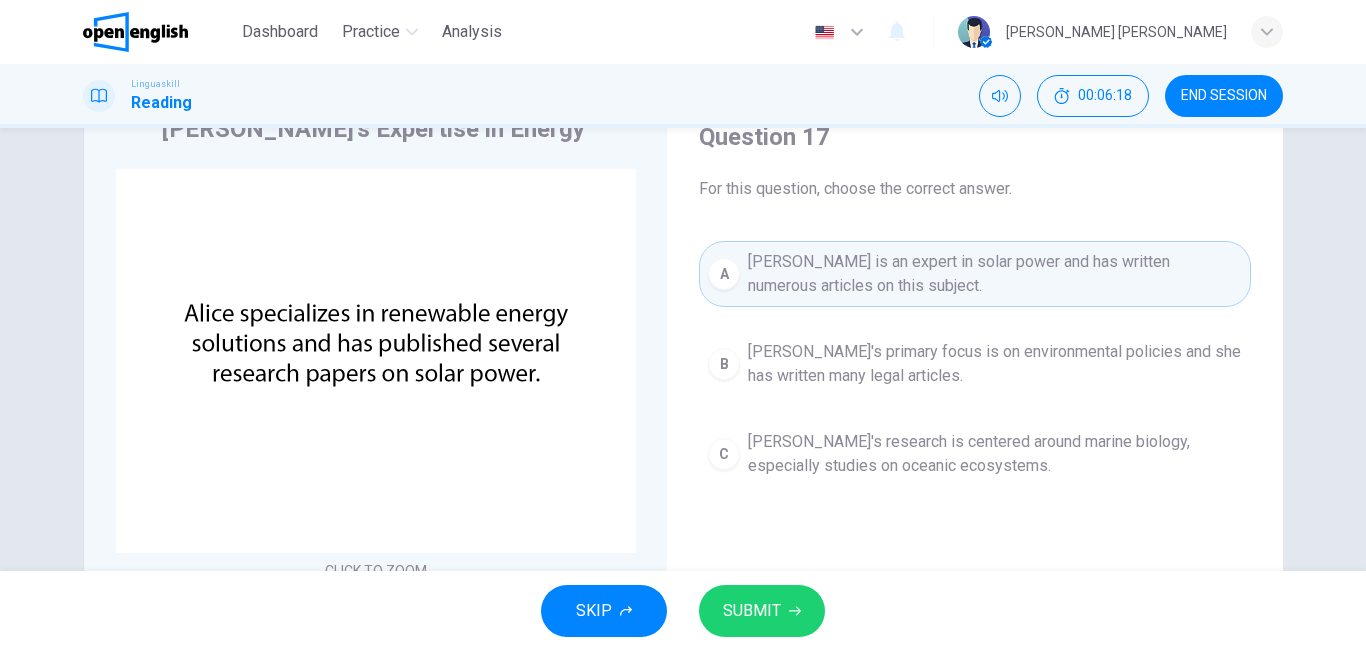 click on "SUBMIT" at bounding box center (752, 611) 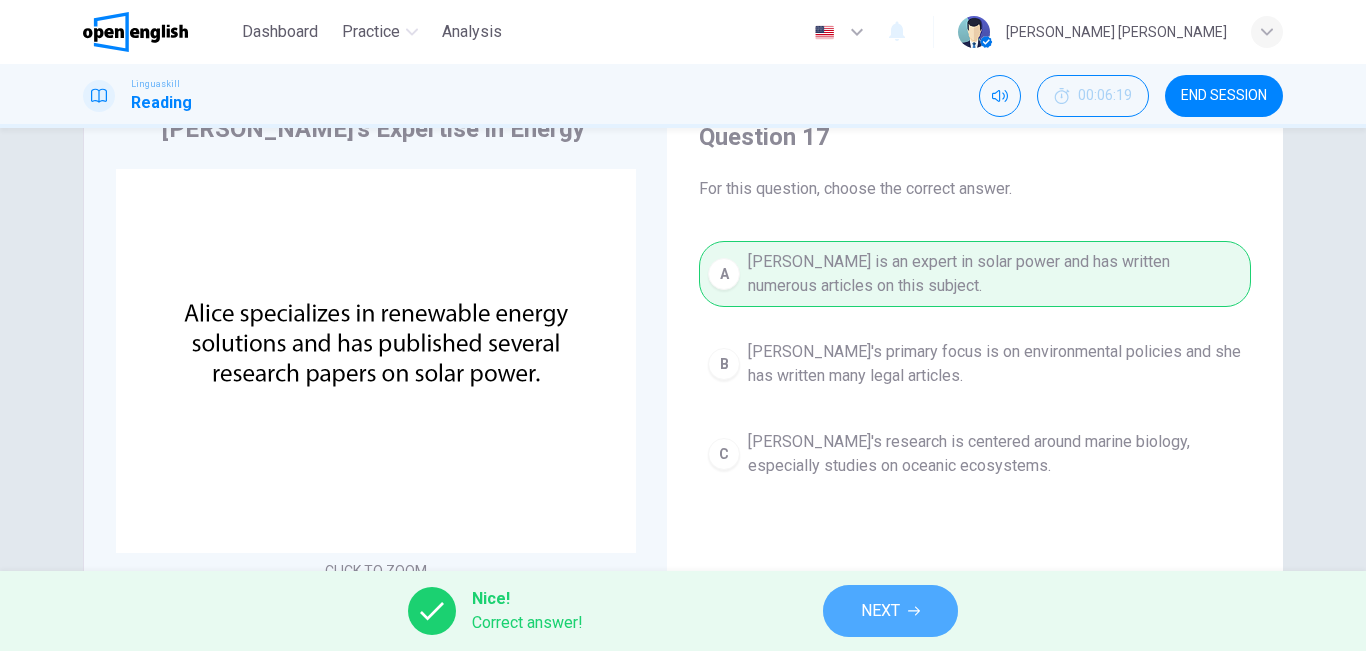 click on "NEXT" at bounding box center [890, 611] 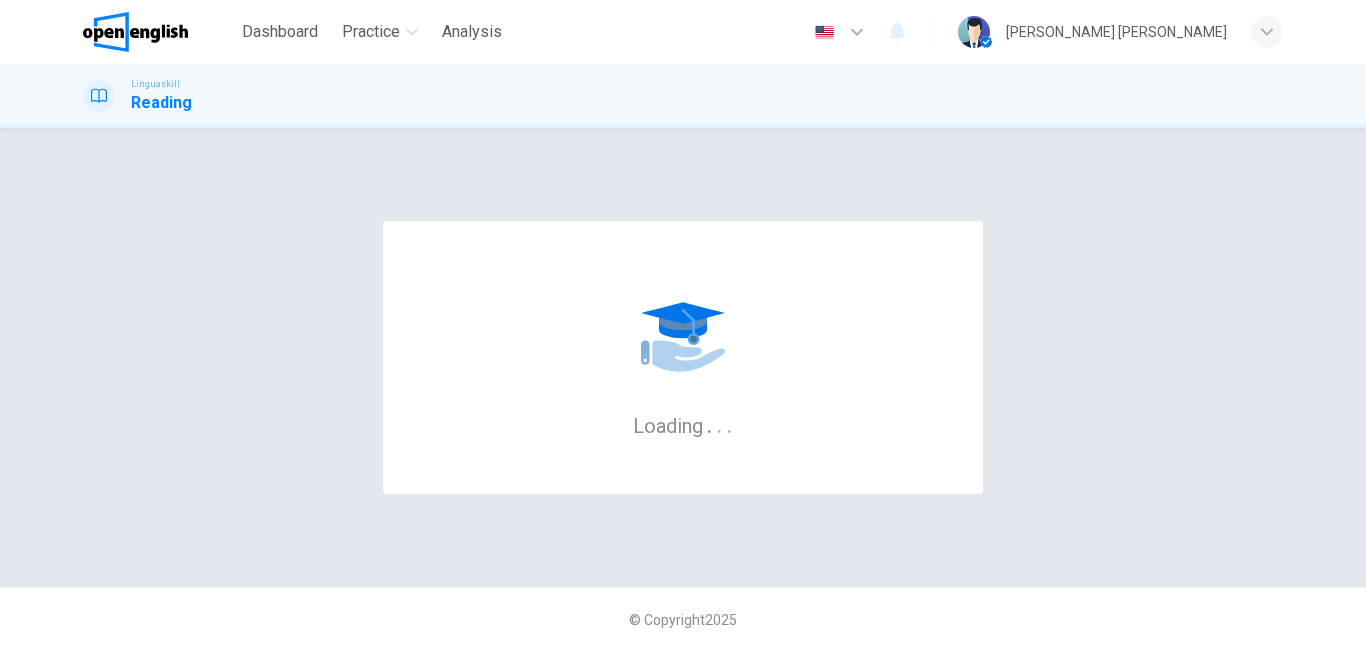 scroll, scrollTop: 0, scrollLeft: 0, axis: both 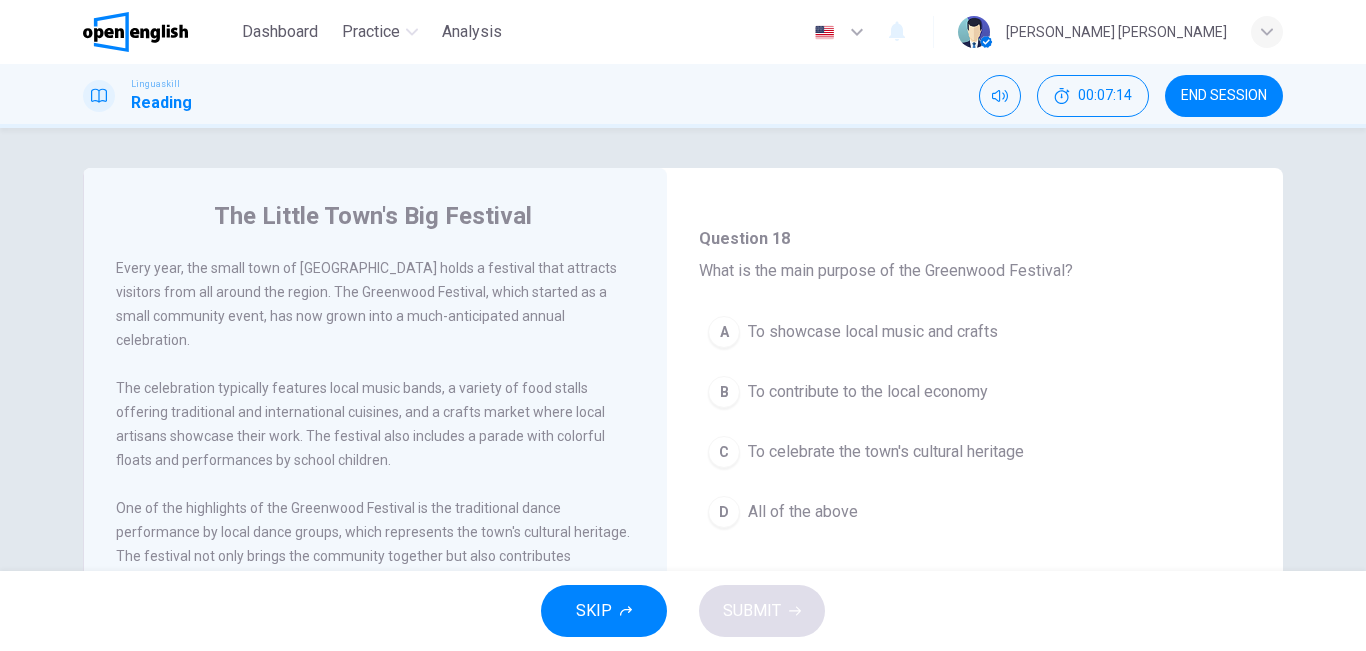 click on "To showcase local music and crafts" at bounding box center (873, 332) 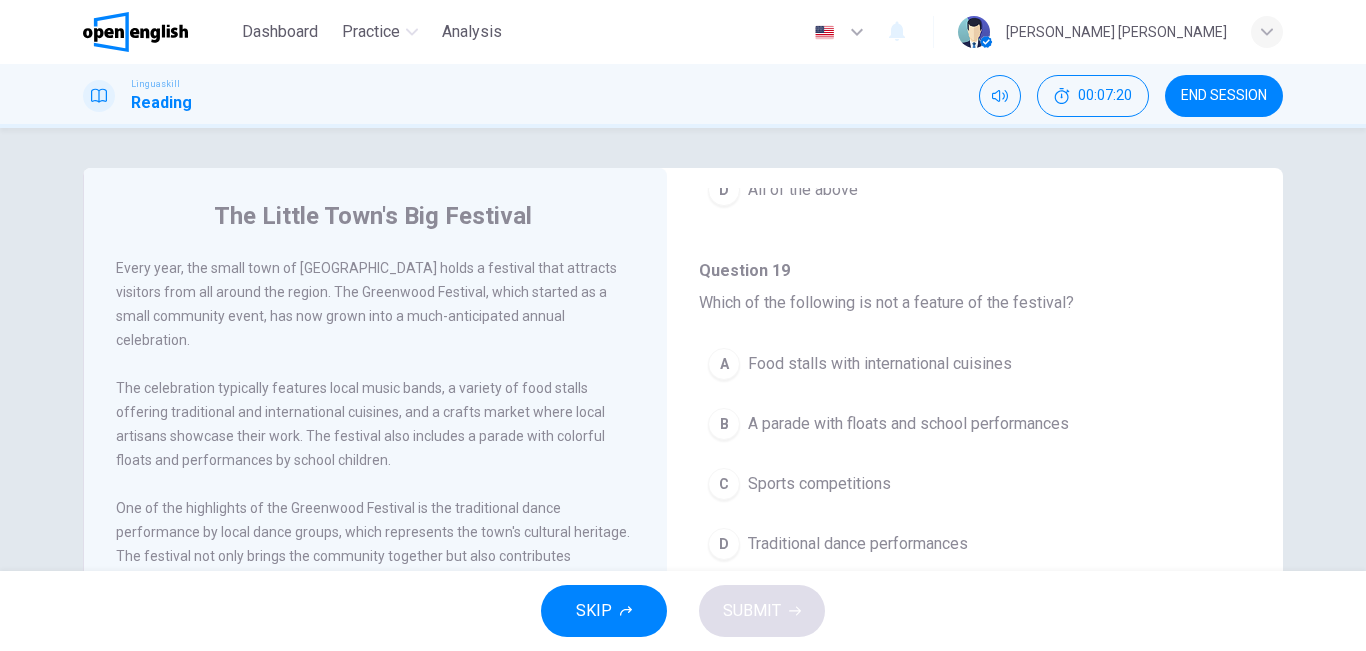 scroll, scrollTop: 426, scrollLeft: 0, axis: vertical 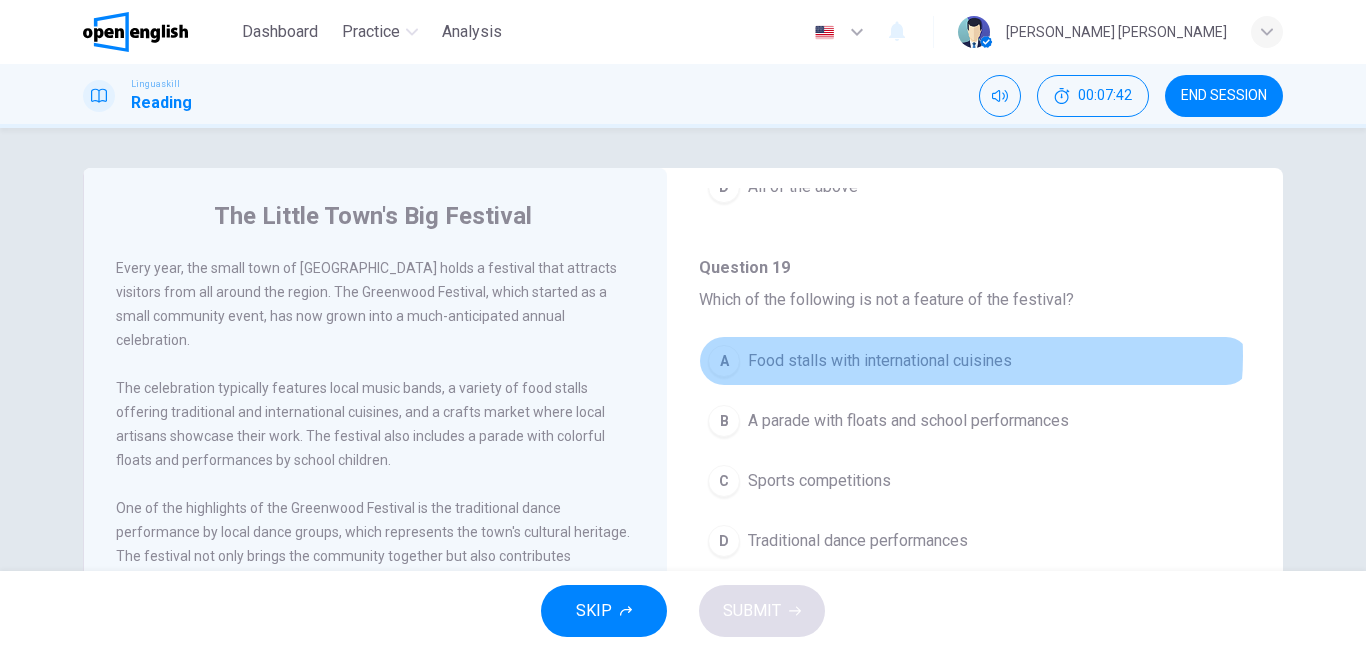 click on "Food stalls with international cuisines" at bounding box center [880, 361] 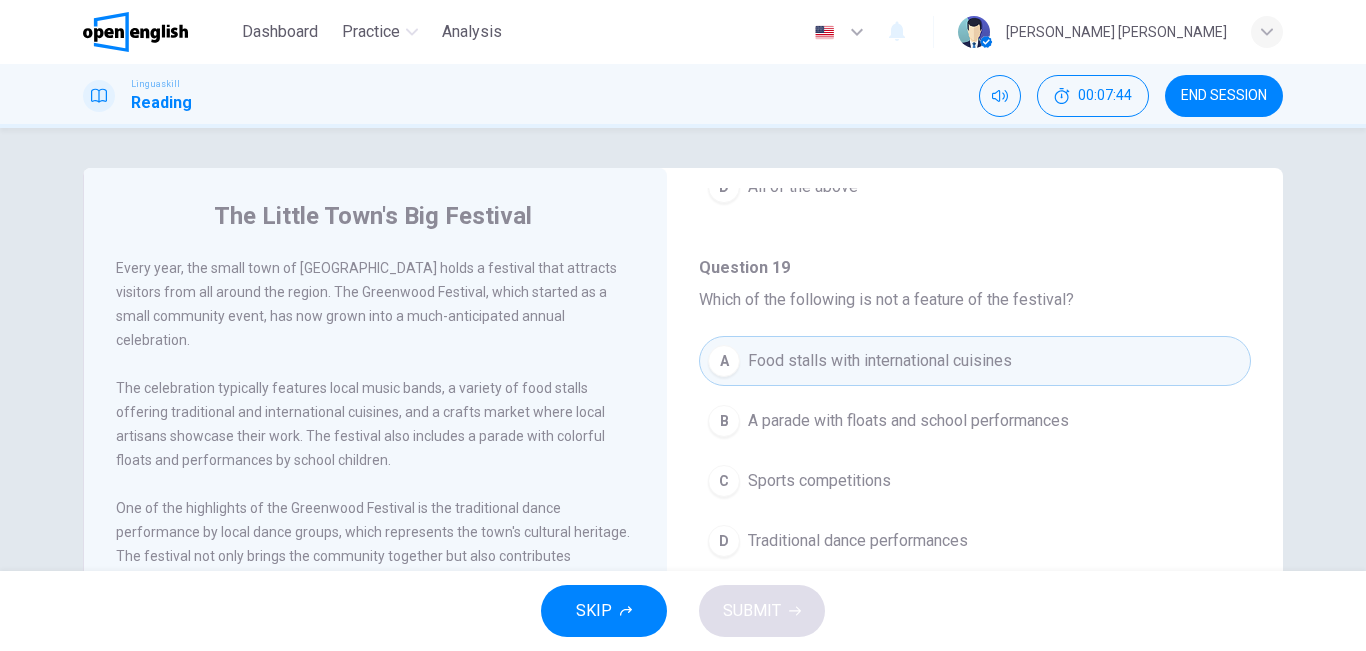 type 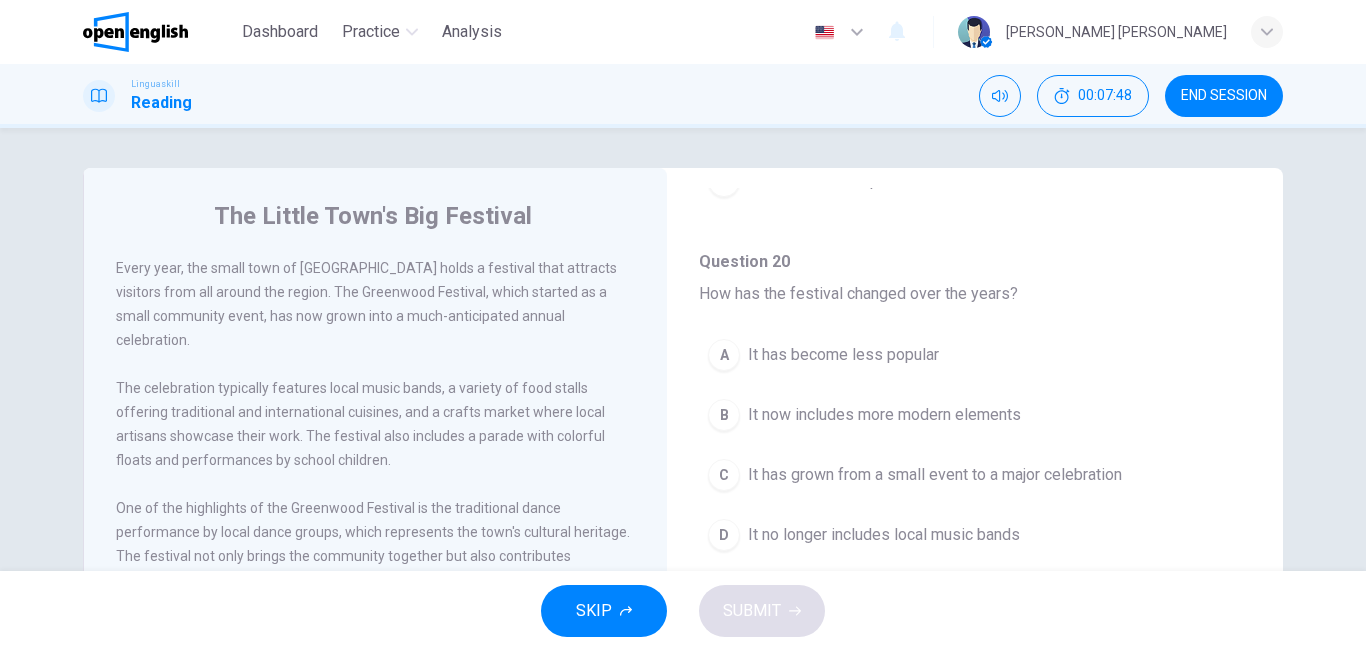 scroll, scrollTop: 826, scrollLeft: 0, axis: vertical 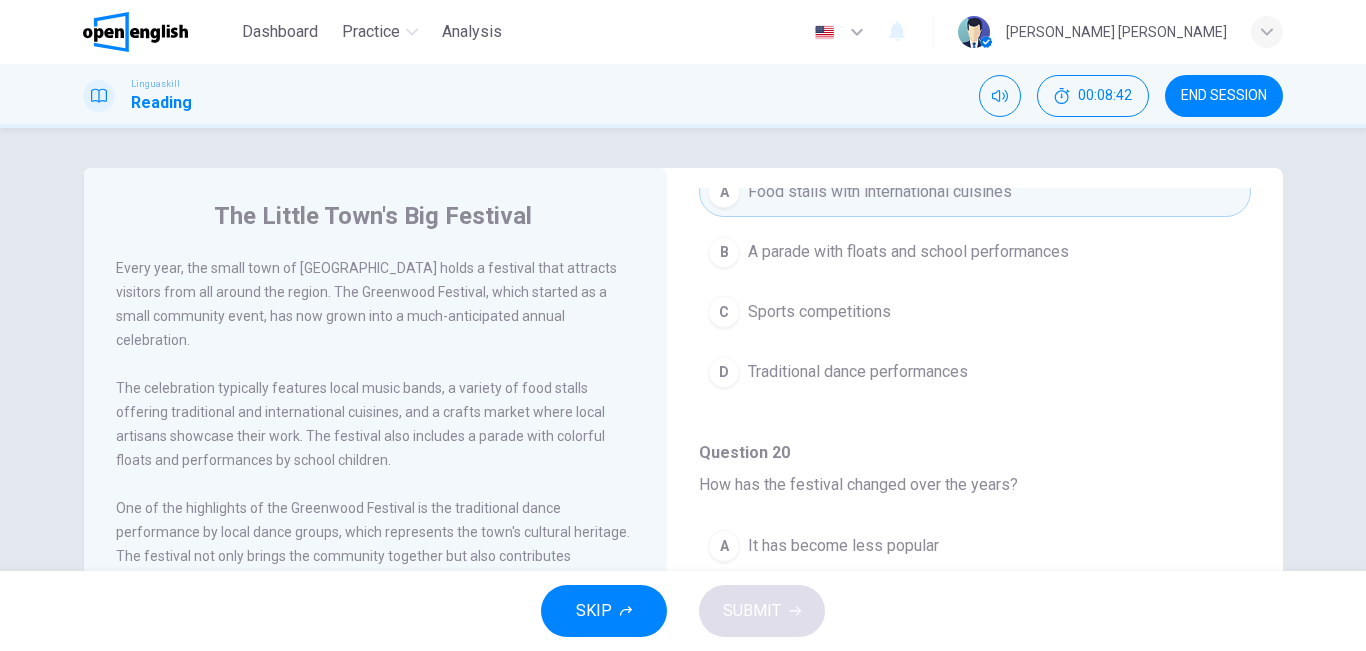 click on "The Little Town's Big Festival Every year, the small town of [GEOGRAPHIC_DATA] holds a festival that attracts visitors from all around the region. The Greenwood Festival, which started as a small community event, has now grown into a much-anticipated annual celebration.  The celebration typically features local music bands, a variety of food stalls offering traditional and international cuisines, and a crafts market where local artisans showcase their work. The festival also includes a parade with colorful floats and performances by school children. One of the highlights of the Greenwood Festival is the traditional dance performance by local dance groups, which represents the town's cultural heritage. The festival not only brings the community together but also contributes significantly to the local economy, as many local businesses report their highest sales during this period. Question 18 - 22 For these questions, choose the correct answer. Question   18 What is the main purpose of the Greenwood Festival? A B C D" at bounding box center (683, 515) 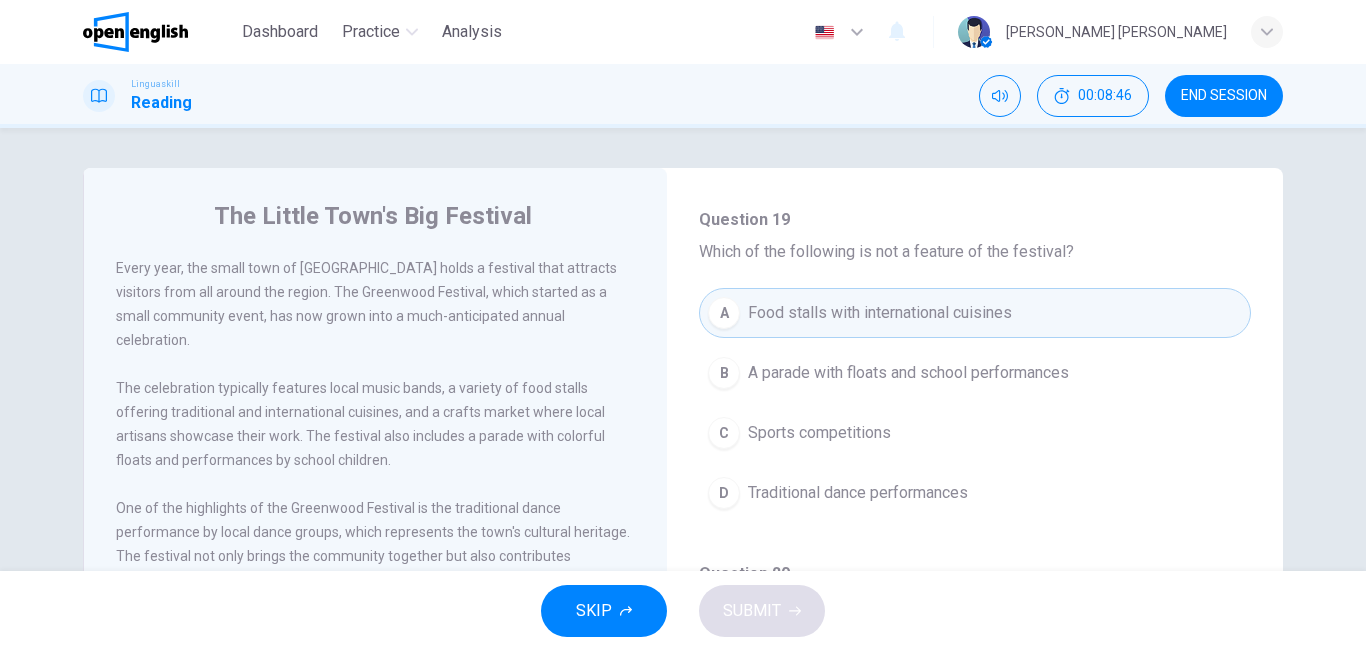 scroll, scrollTop: 477, scrollLeft: 0, axis: vertical 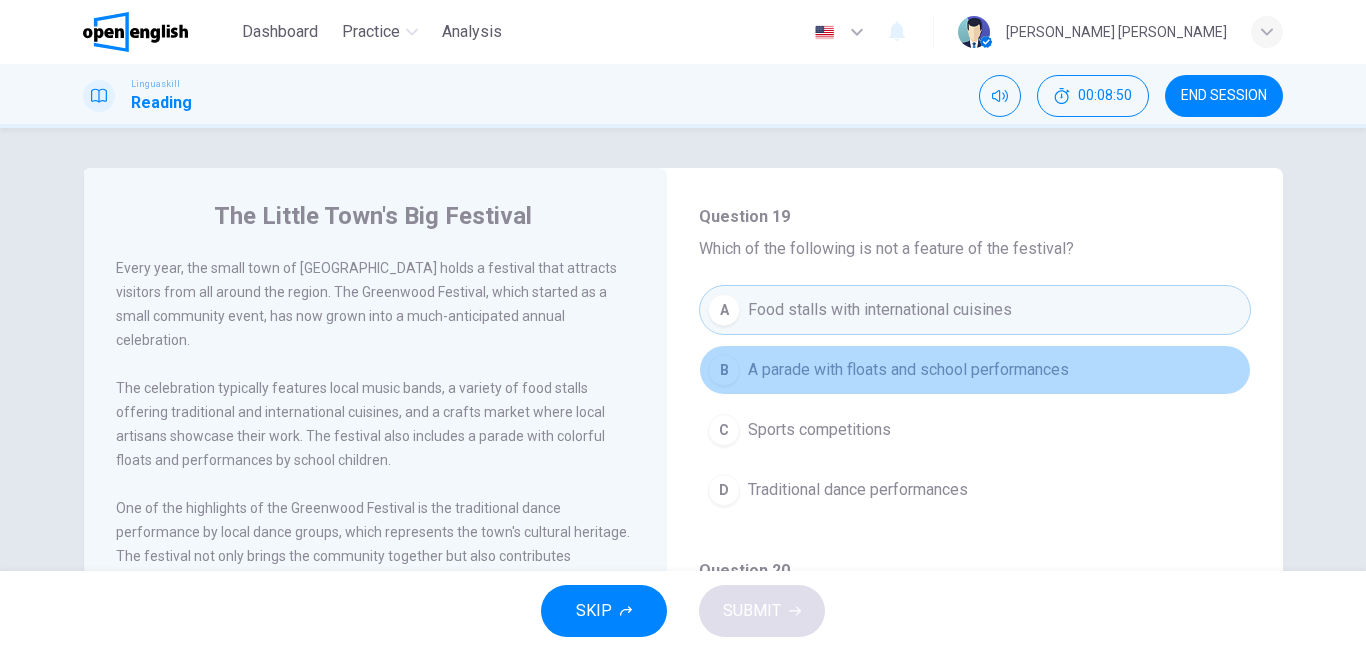 click on "B A parade with floats and school performances" at bounding box center (975, 370) 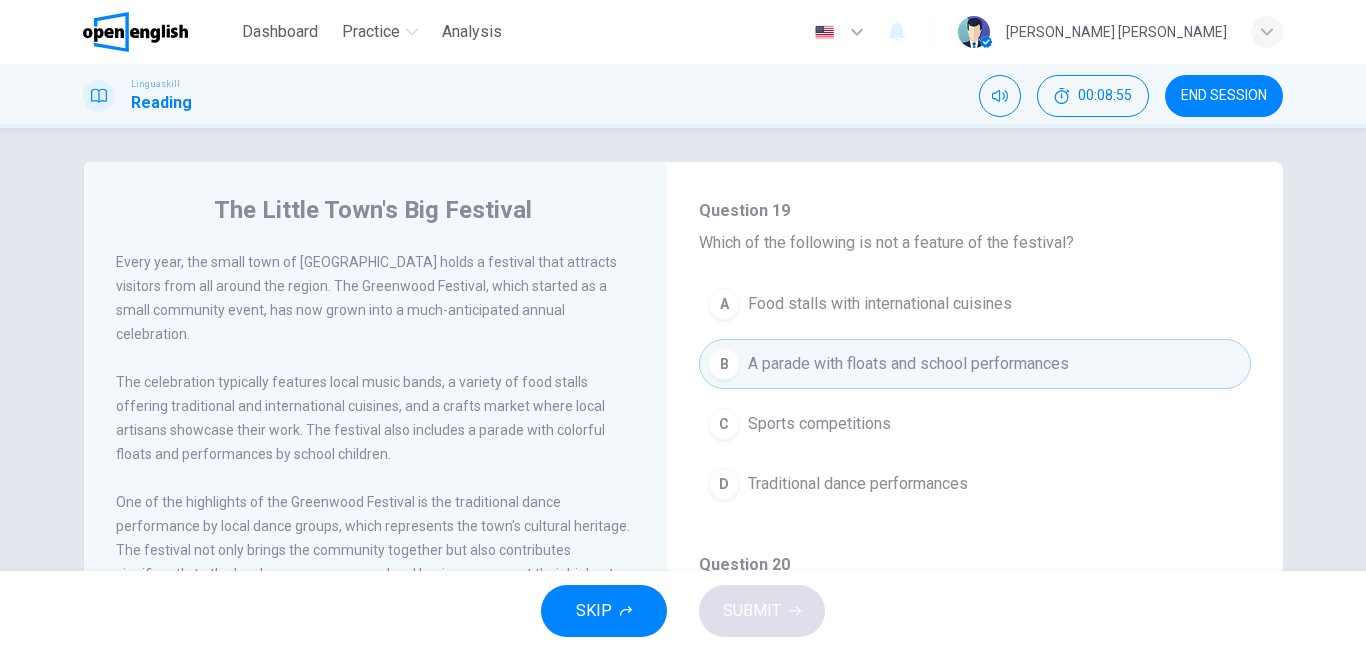 scroll, scrollTop: 13, scrollLeft: 0, axis: vertical 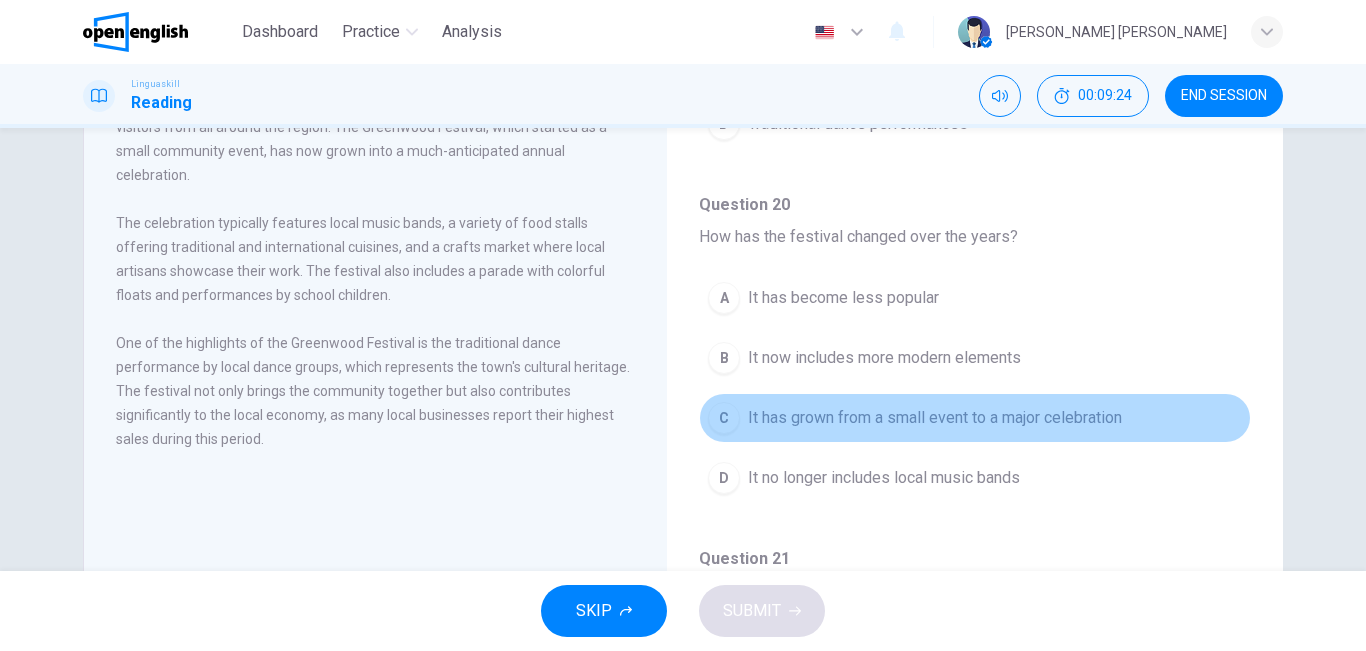click on "C It has grown from a small event to a major celebration" at bounding box center (975, 418) 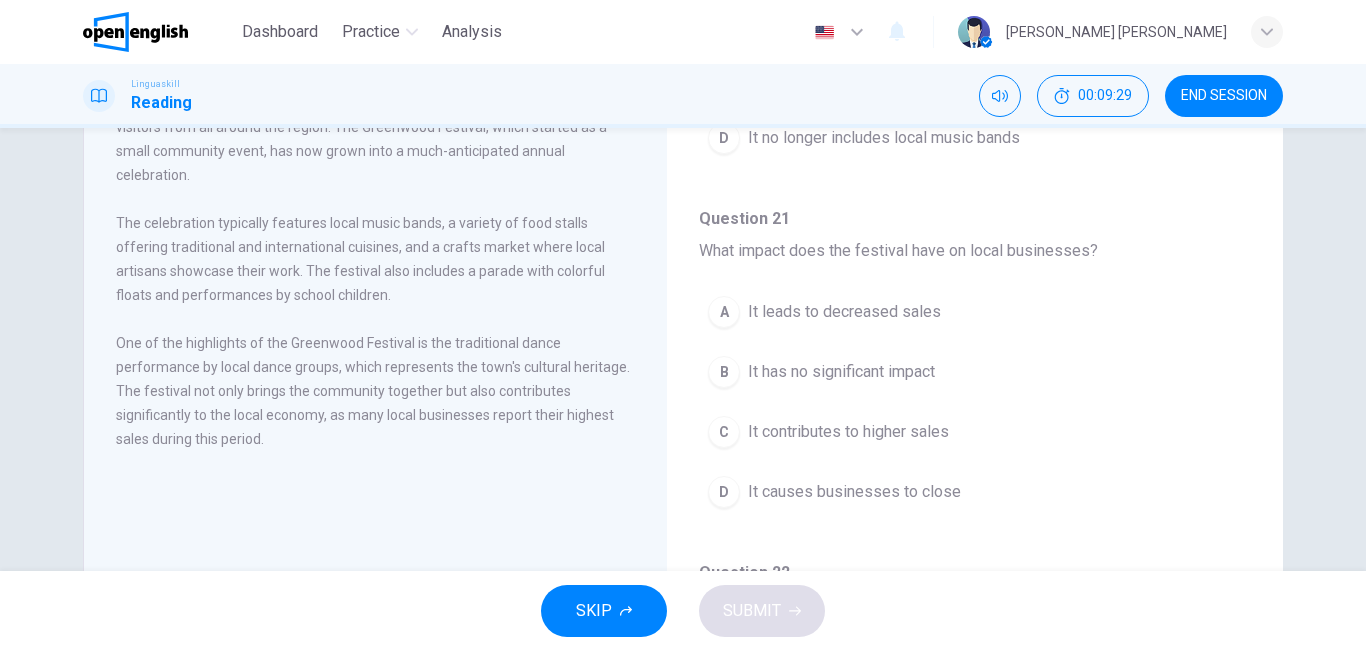 scroll, scrollTop: 1021, scrollLeft: 0, axis: vertical 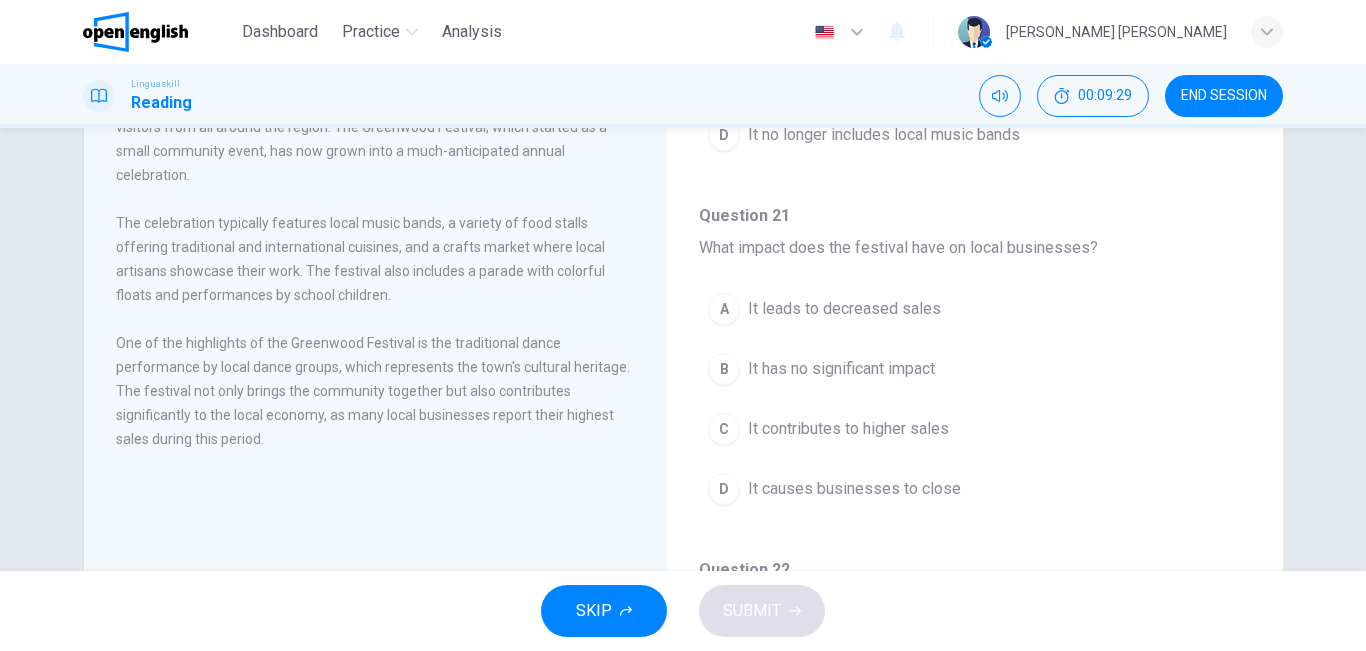 click on "The Little Town's Big Festival Every year, the small town of [GEOGRAPHIC_DATA] holds a festival that attracts visitors from all around the region. The Greenwood Festival, which started as a small community event, has now grown into a much-anticipated annual celebration.  The celebration typically features local music bands, a variety of food stalls offering traditional and international cuisines, and a crafts market where local artisans showcase their work. The festival also includes a parade with colorful floats and performances by school children. One of the highlights of the Greenwood Festival is the traditional dance performance by local dance groups, which represents the town's cultural heritage. The festival not only brings the community together but also contributes significantly to the local economy, as many local businesses report their highest sales during this period. Question 18 - 22 For these questions, choose the correct answer. Question   18 What is the main purpose of the Greenwood Festival? A B C D" at bounding box center (683, 350) 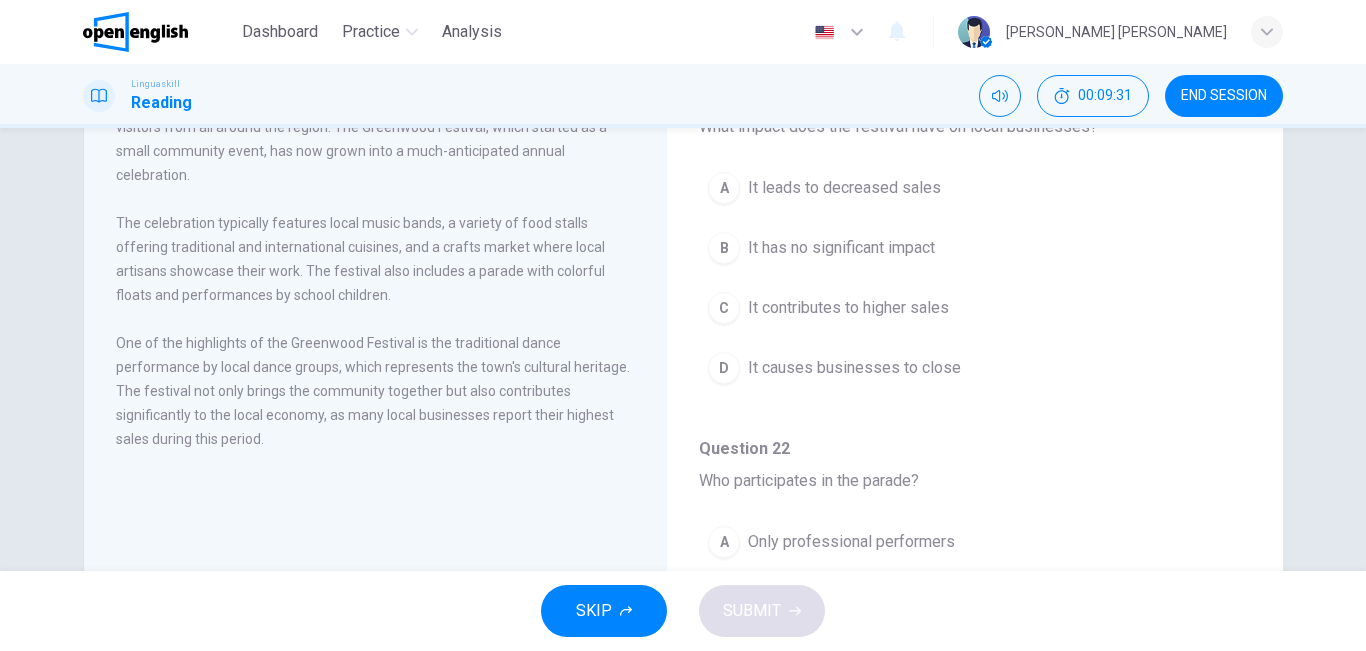 scroll, scrollTop: 1131, scrollLeft: 0, axis: vertical 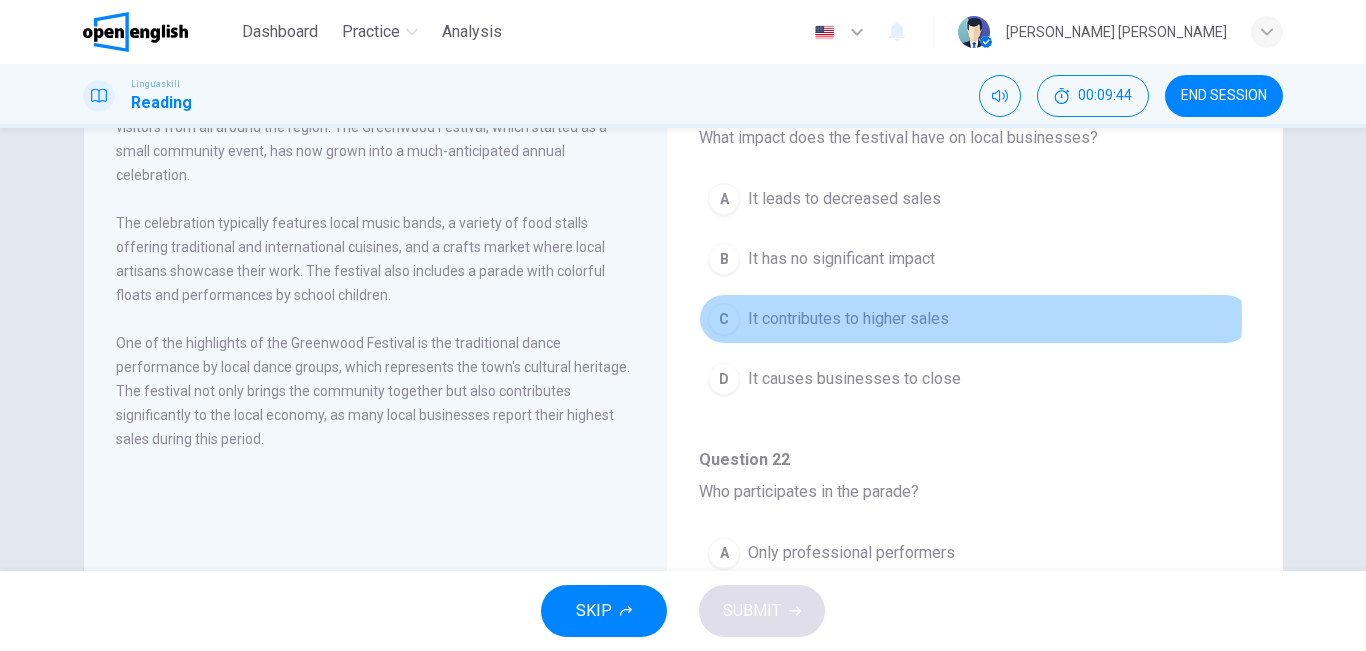 click on "It contributes to higher sales" at bounding box center (848, 319) 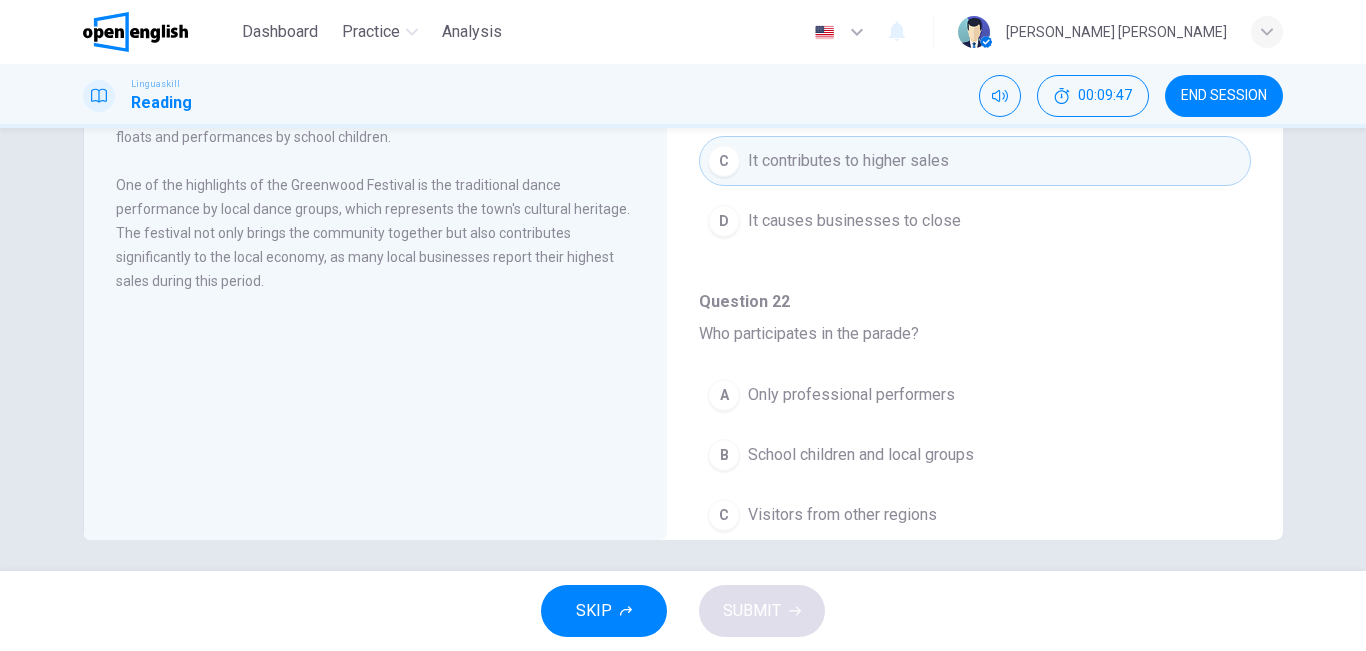 scroll, scrollTop: 332, scrollLeft: 0, axis: vertical 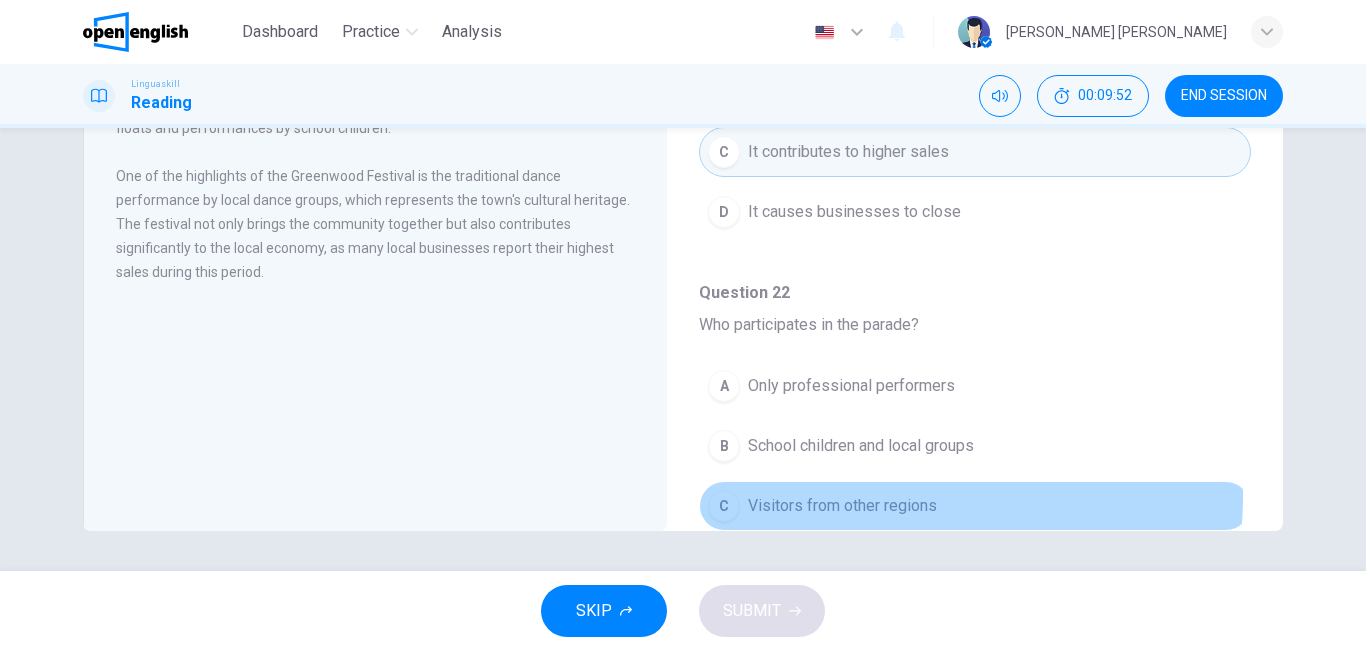 click on "Visitors from other regions" at bounding box center (842, 506) 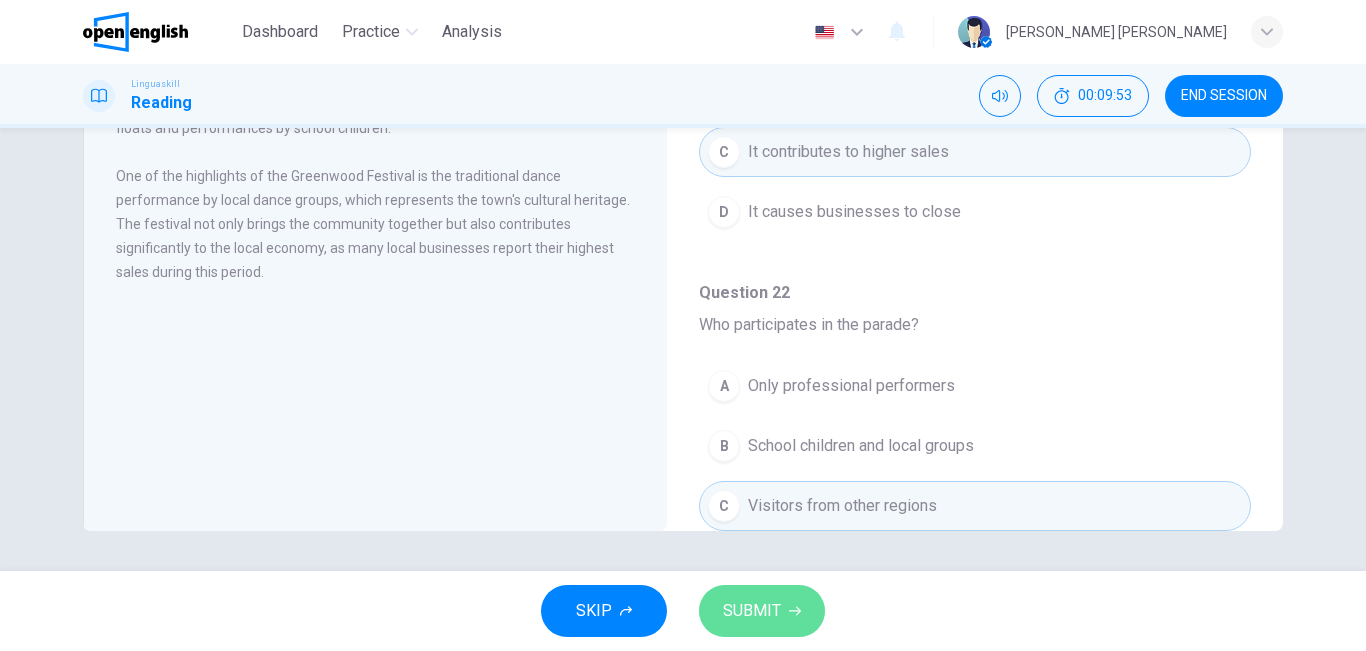 click on "SUBMIT" at bounding box center (752, 611) 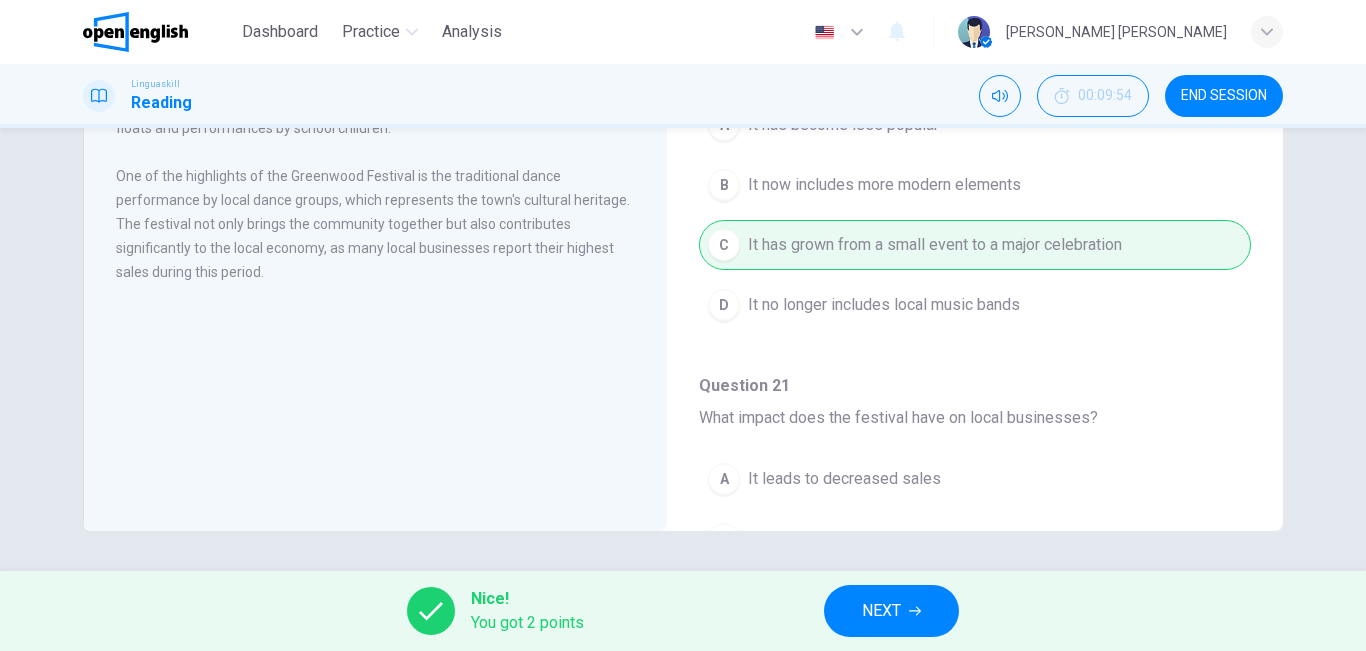 scroll, scrollTop: 811, scrollLeft: 0, axis: vertical 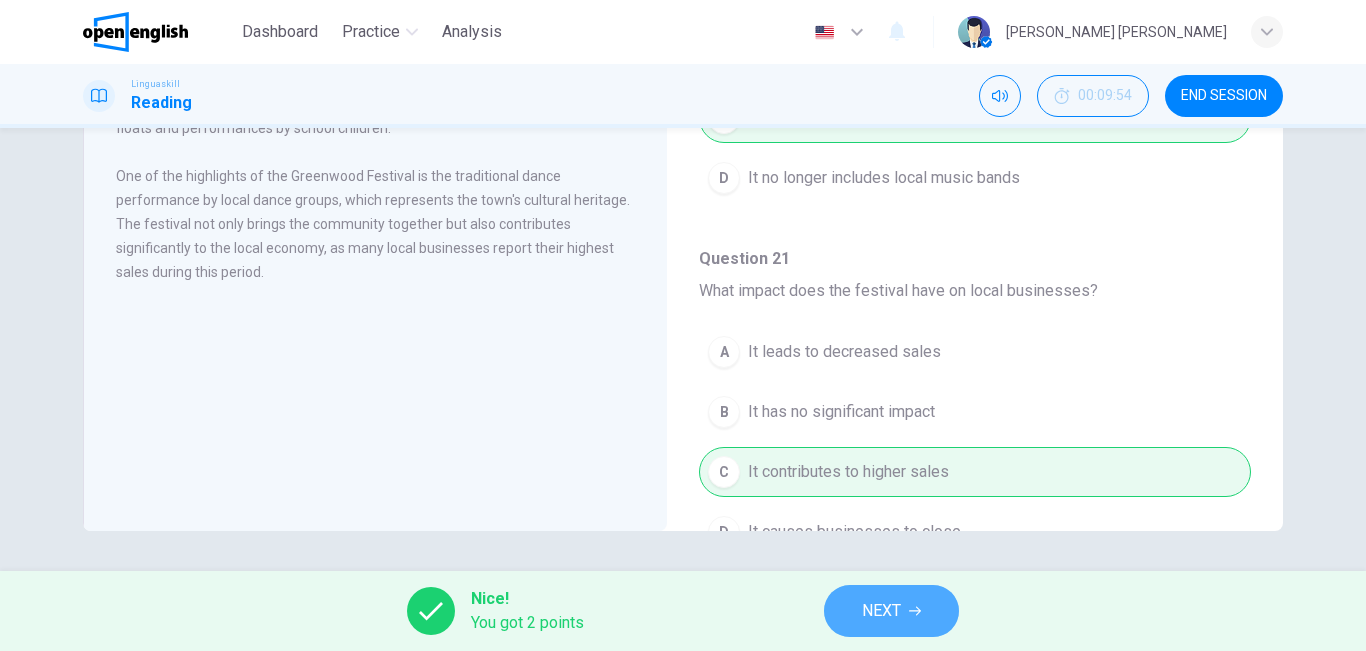 click on "NEXT" at bounding box center (891, 611) 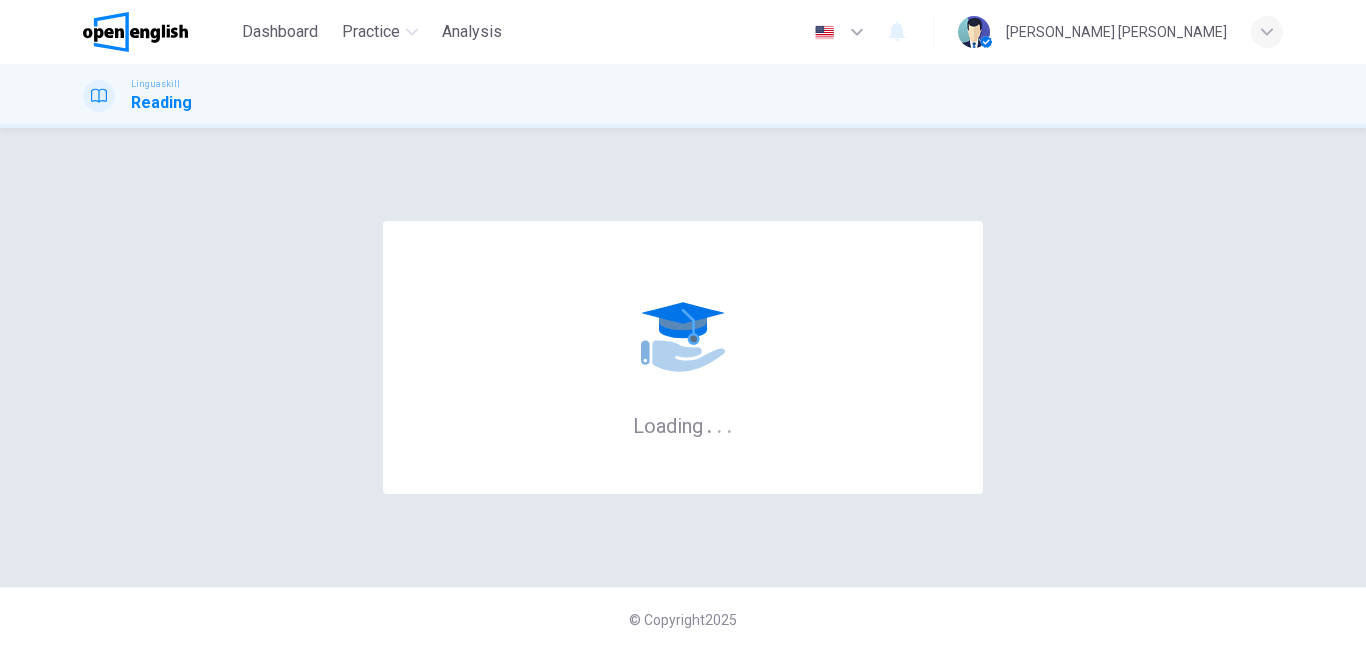 scroll, scrollTop: 0, scrollLeft: 0, axis: both 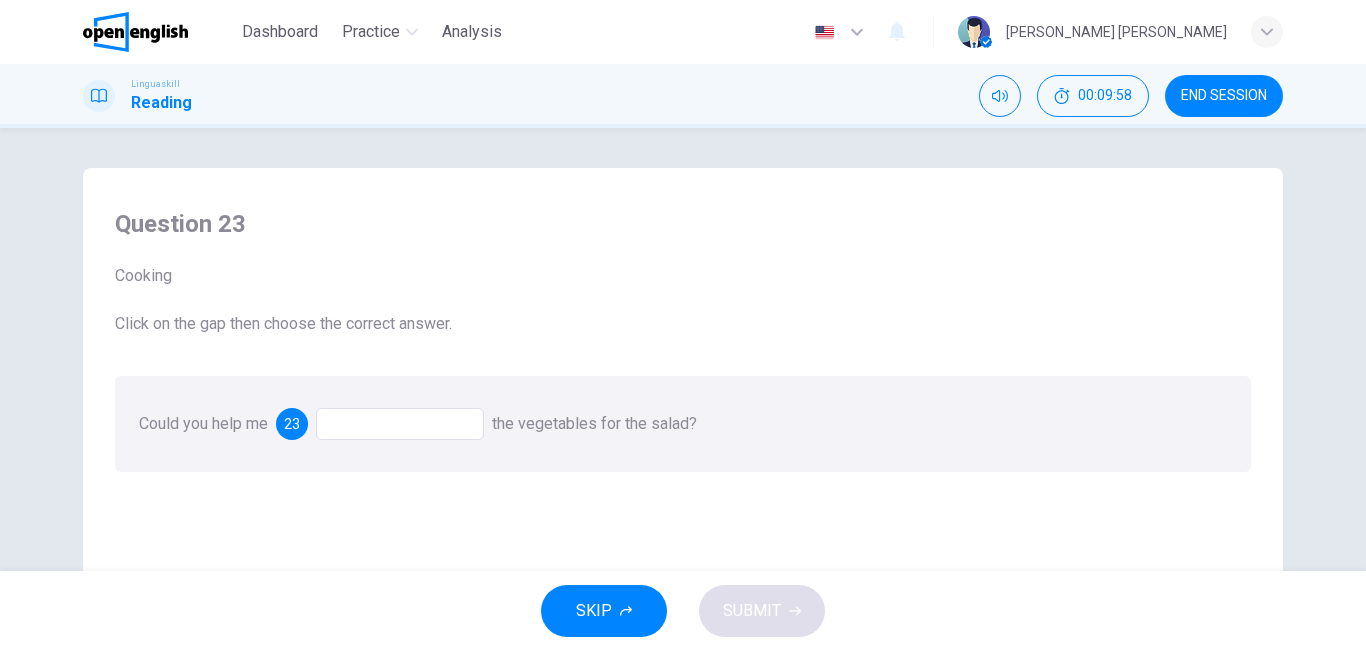click at bounding box center [400, 424] 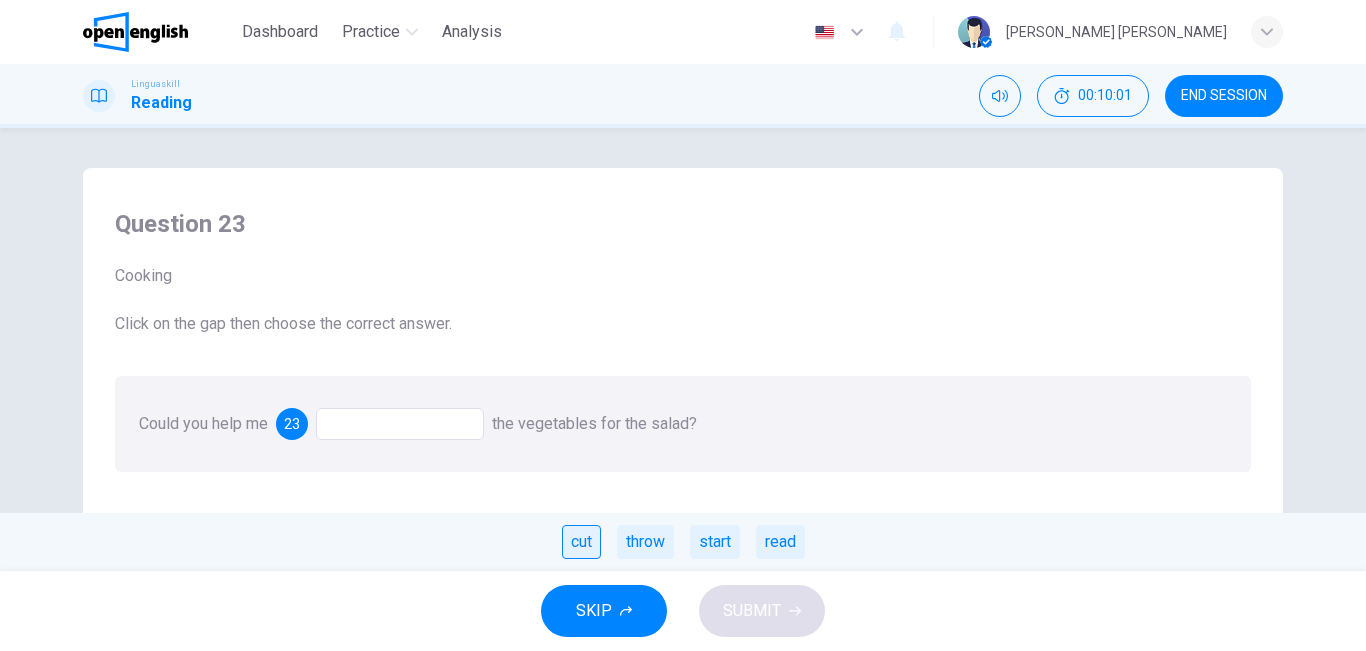 click on "cut" at bounding box center (581, 542) 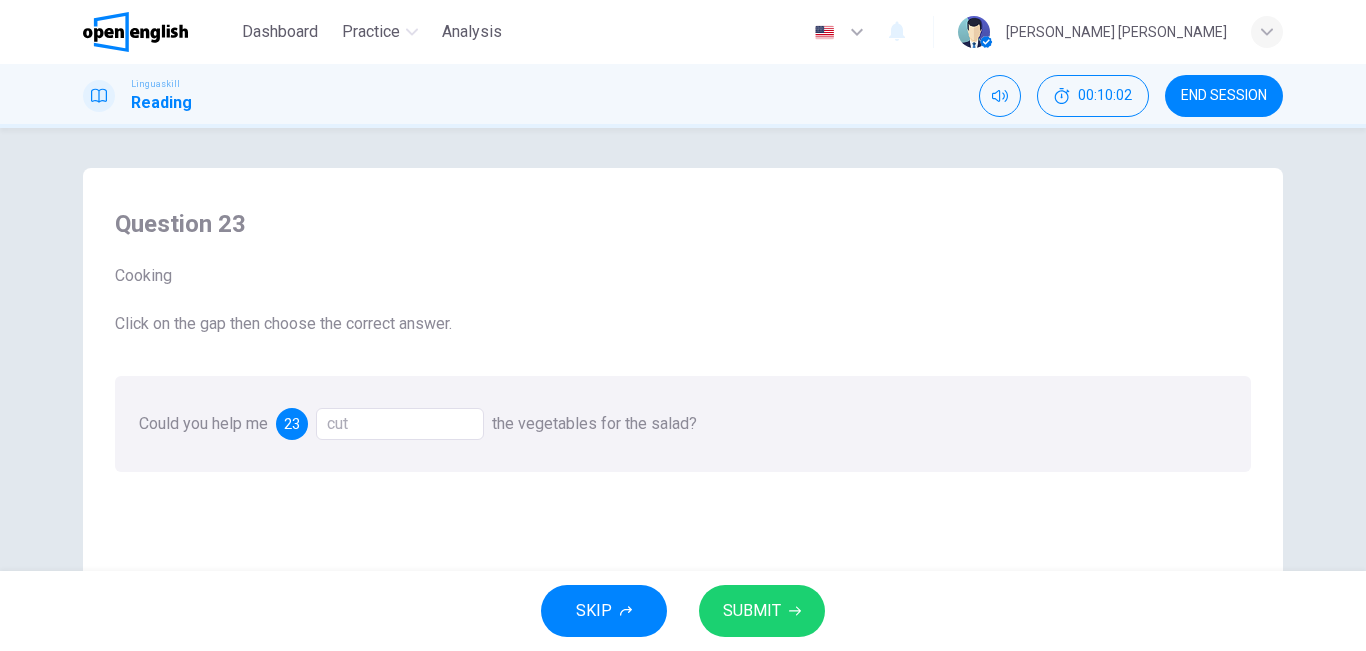 click on "SUBMIT" at bounding box center [752, 611] 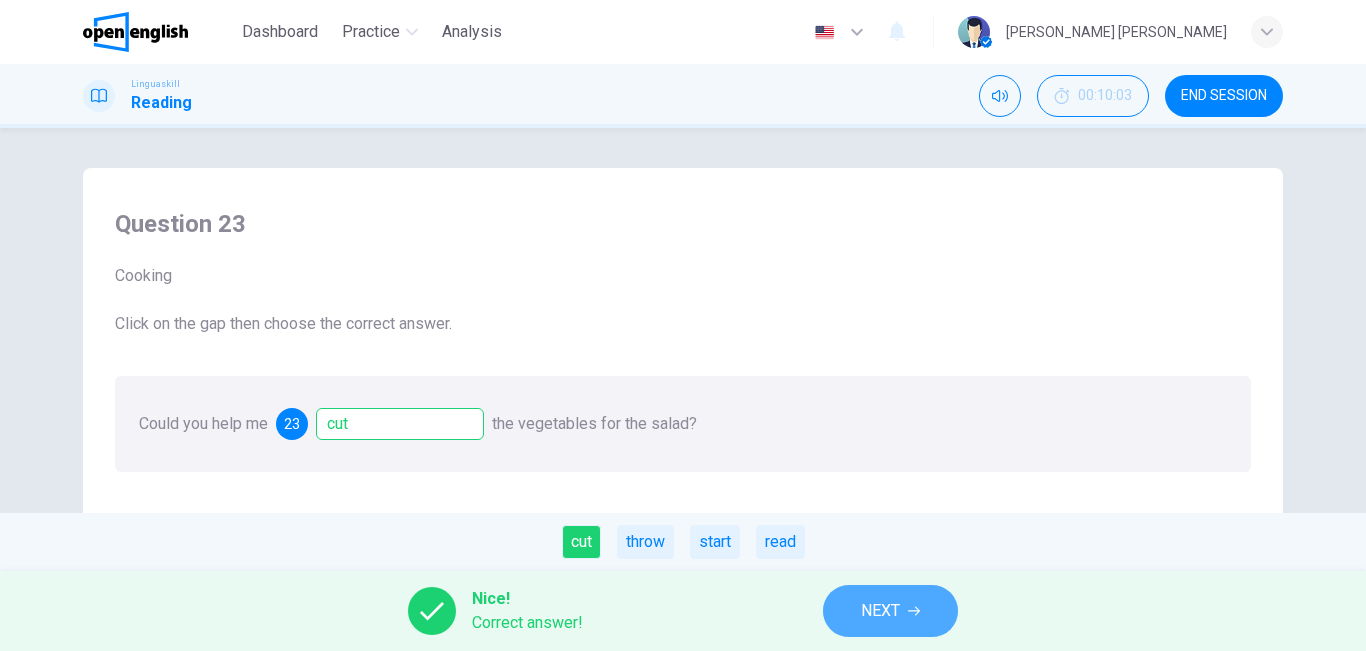 click on "NEXT" at bounding box center [880, 611] 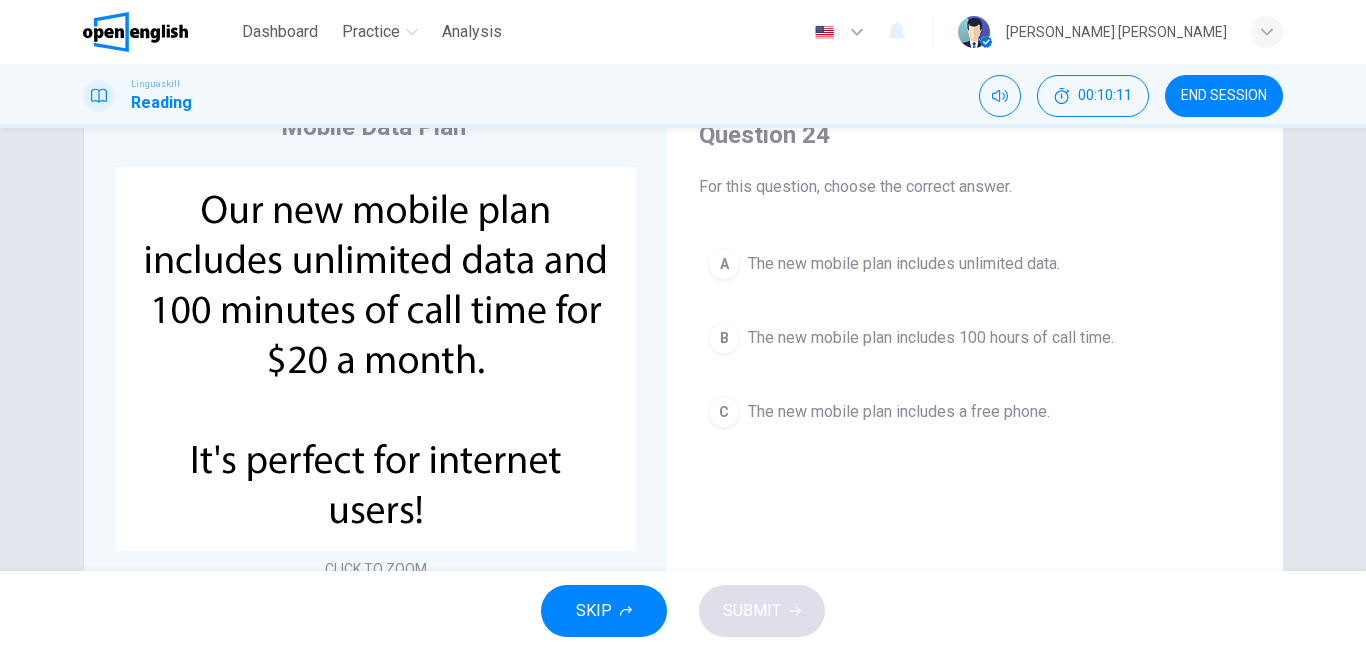 scroll, scrollTop: 87, scrollLeft: 0, axis: vertical 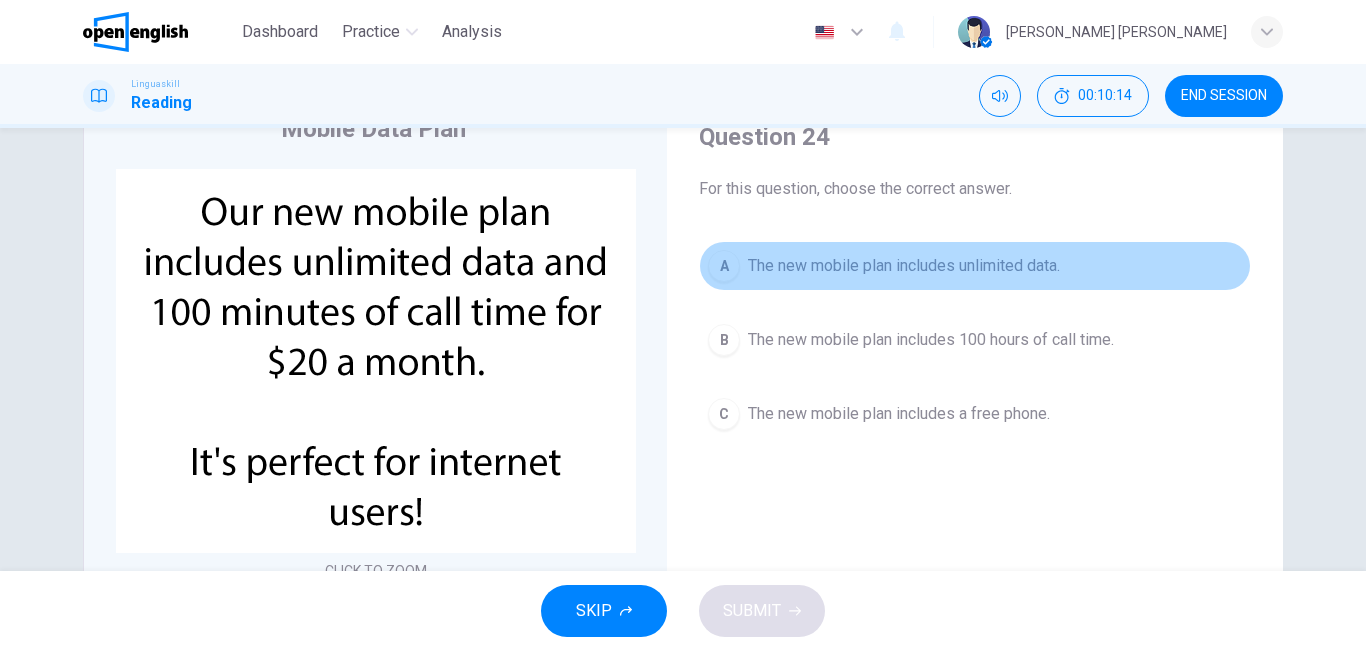 click on "The new mobile plan includes unlimited data." at bounding box center [904, 266] 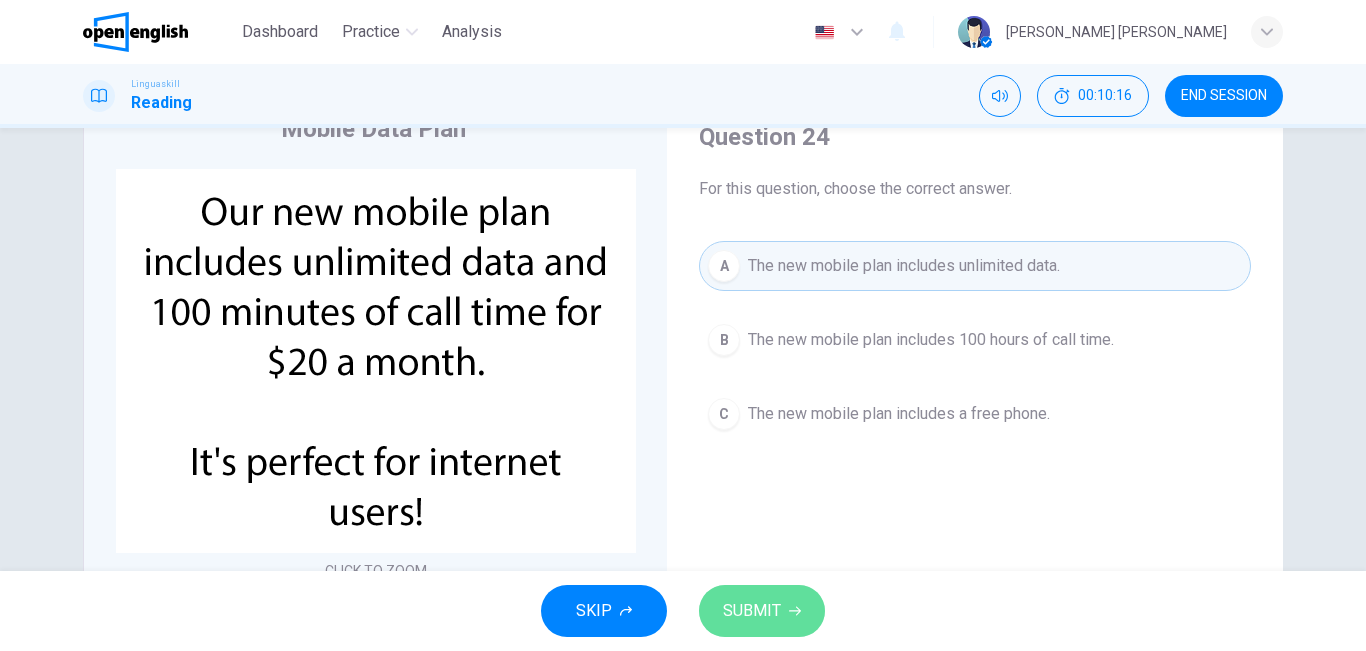 click on "SUBMIT" at bounding box center [752, 611] 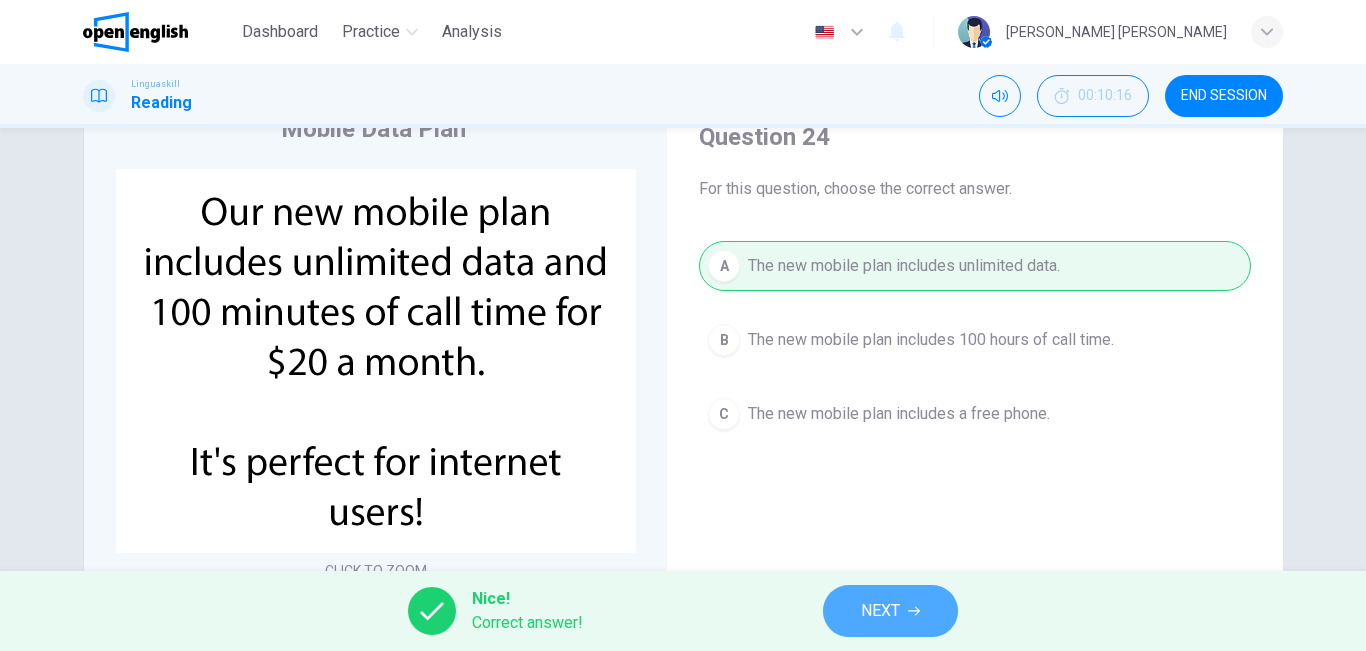 click on "NEXT" at bounding box center (880, 611) 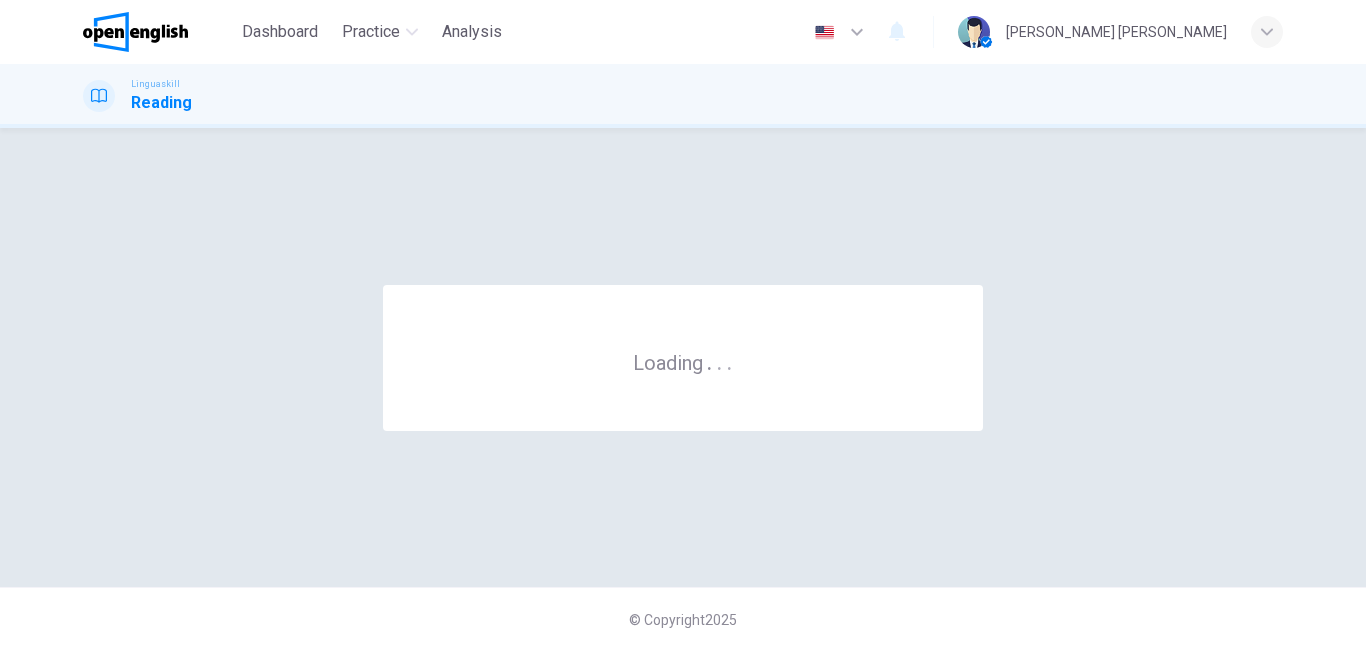 scroll, scrollTop: 0, scrollLeft: 0, axis: both 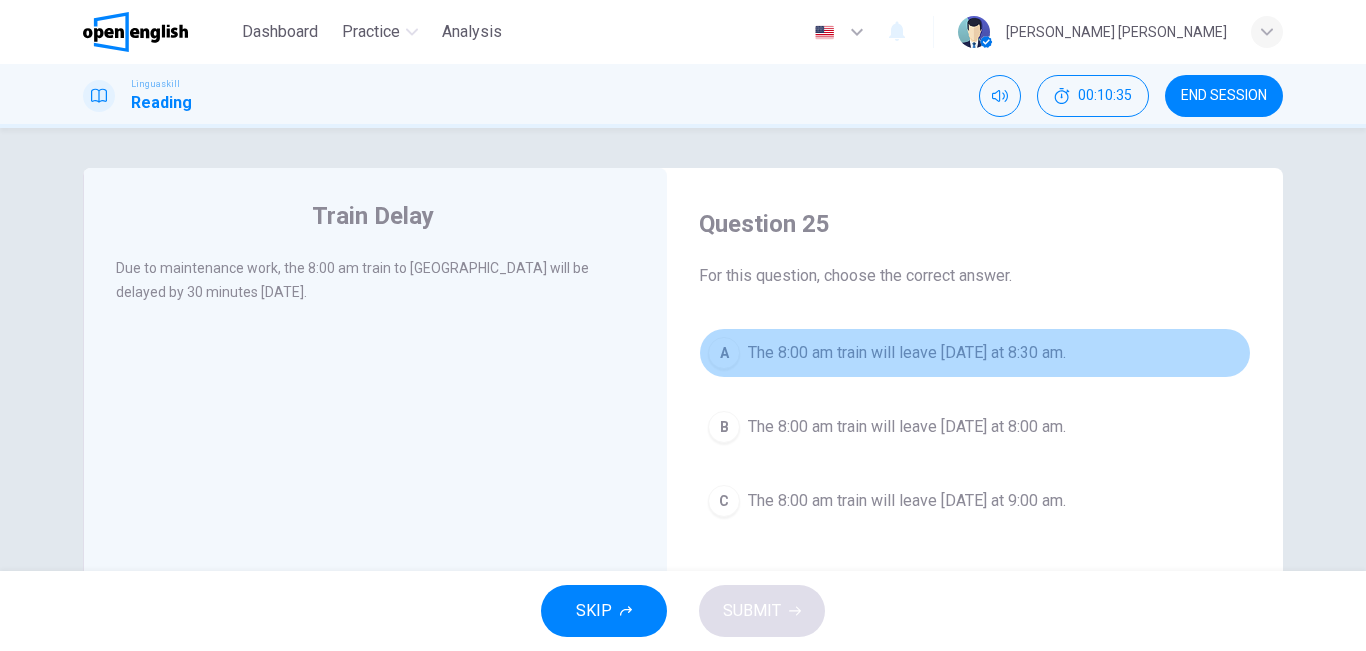 click on "The 8:00 am train will leave [DATE] at 8:30 am." at bounding box center [907, 353] 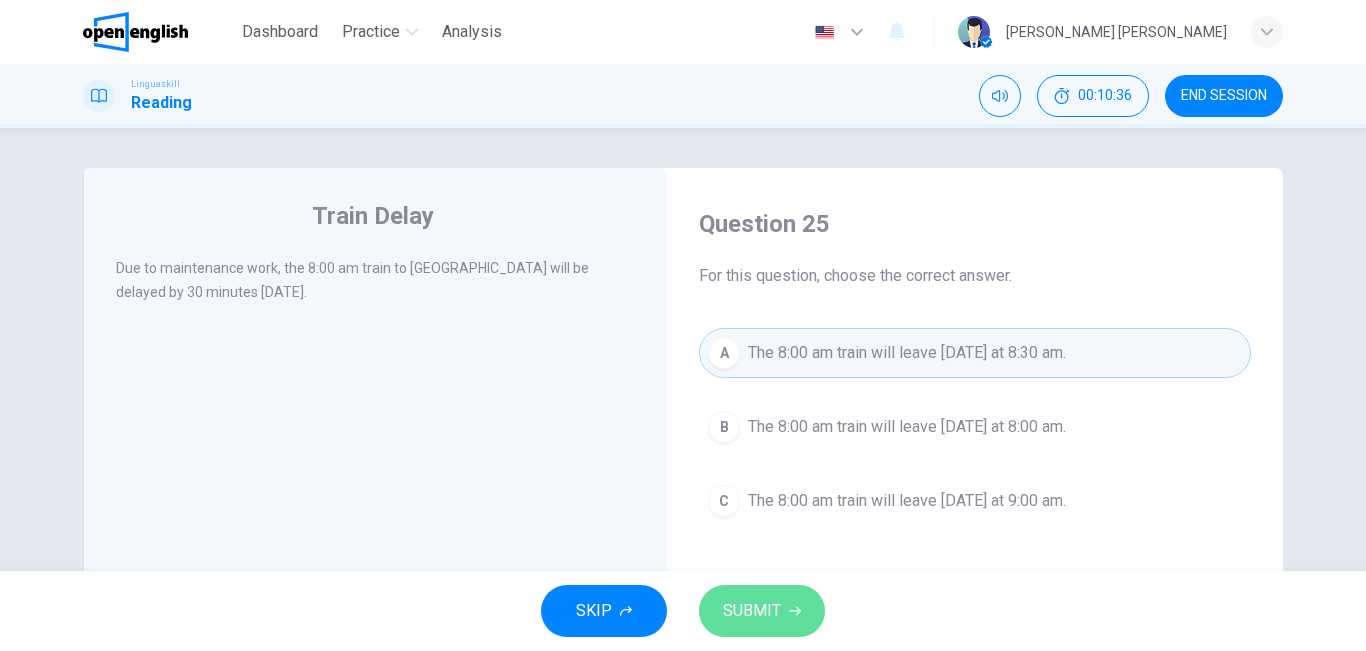 click on "SUBMIT" at bounding box center [752, 611] 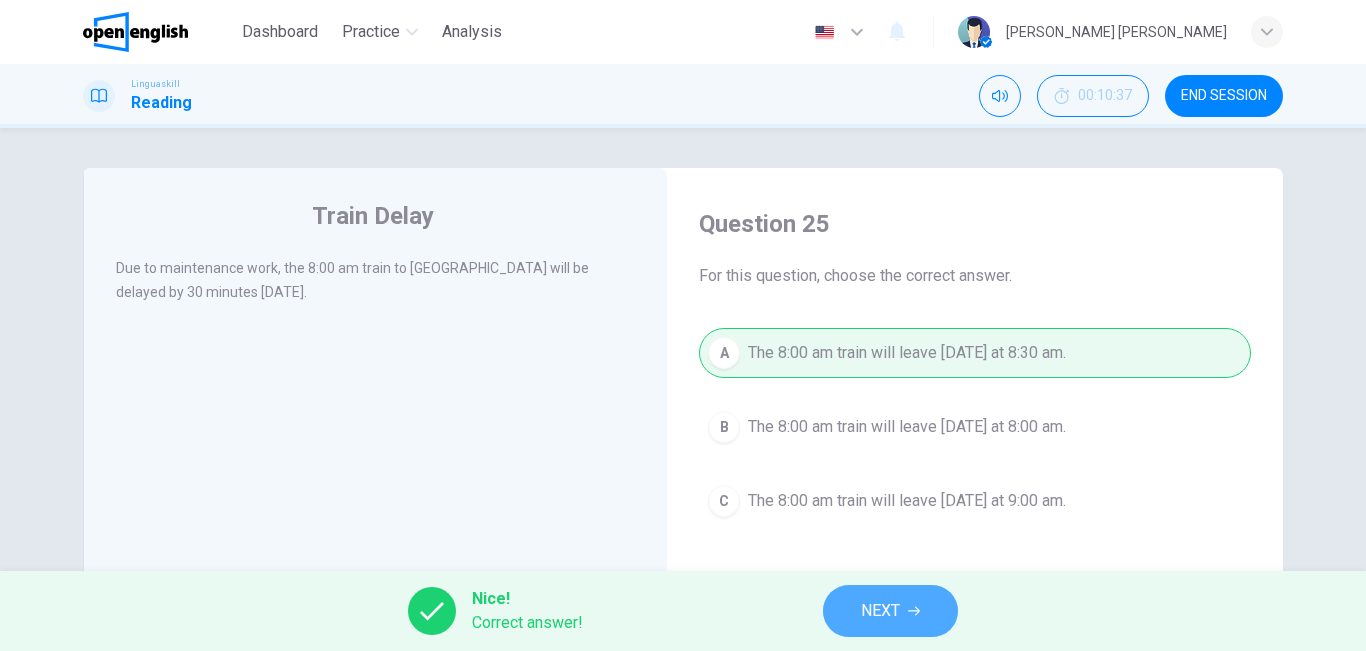 click on "NEXT" at bounding box center (890, 611) 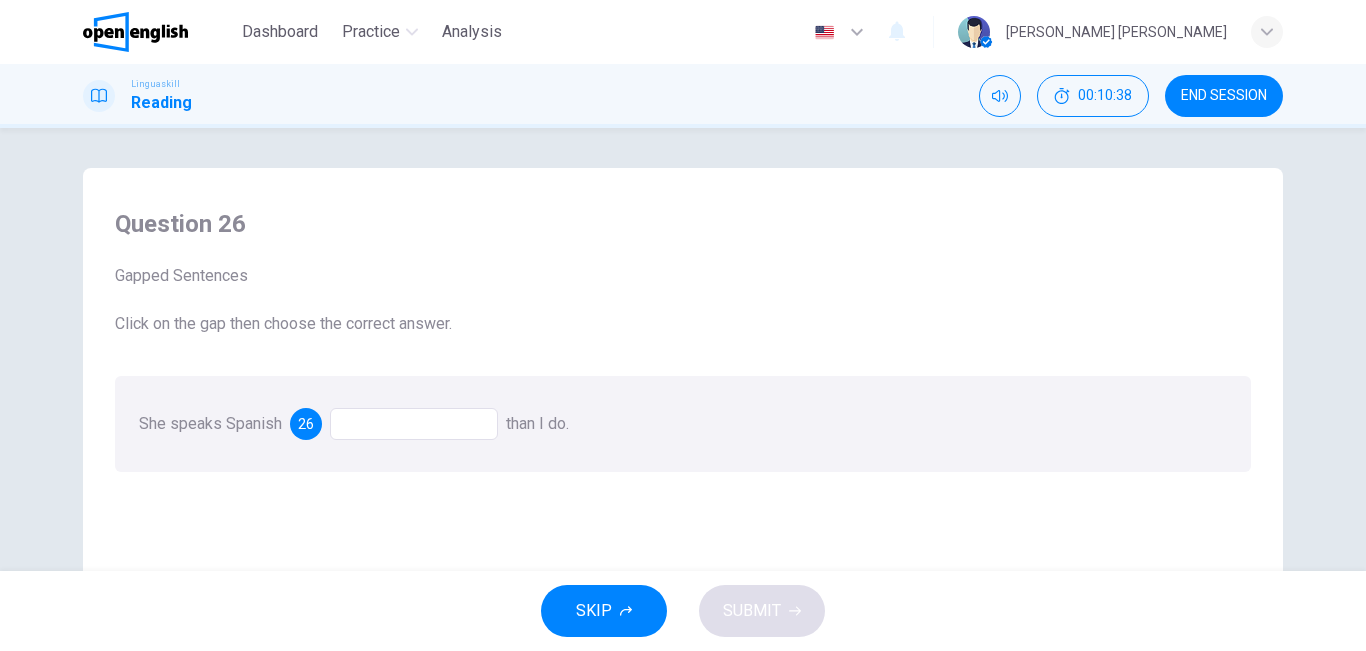 click at bounding box center (414, 424) 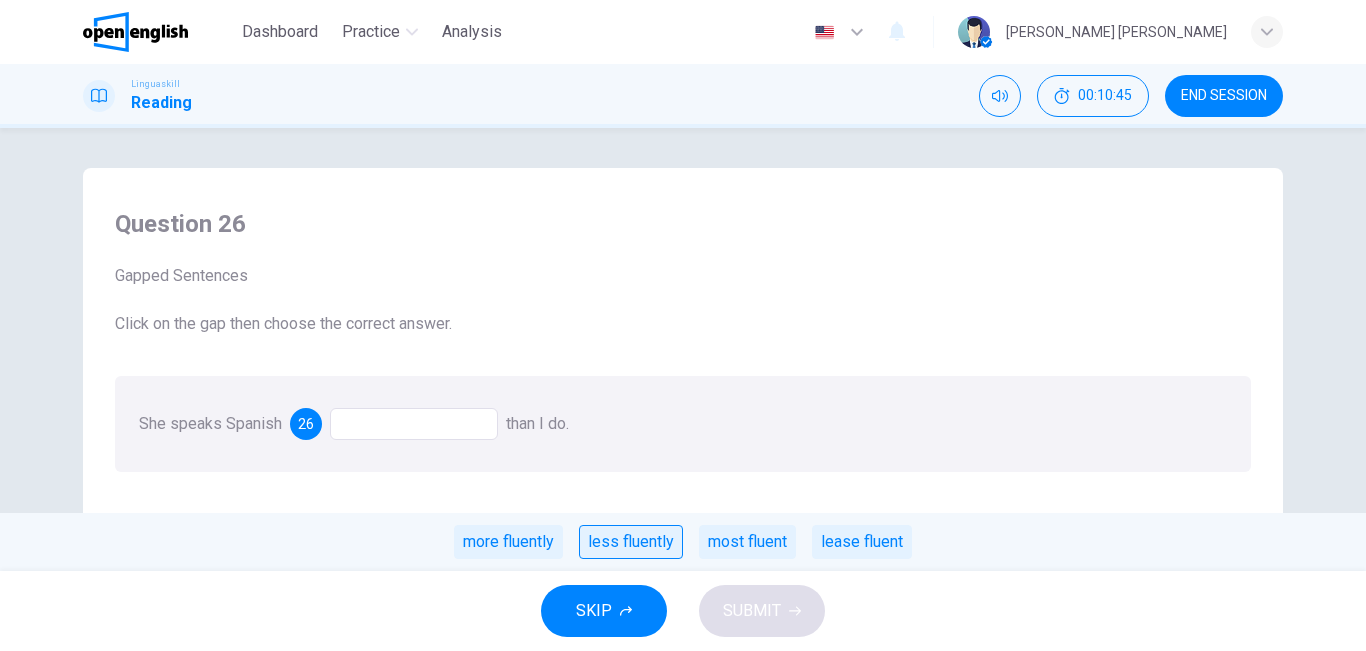 click on "less fluently" at bounding box center (631, 542) 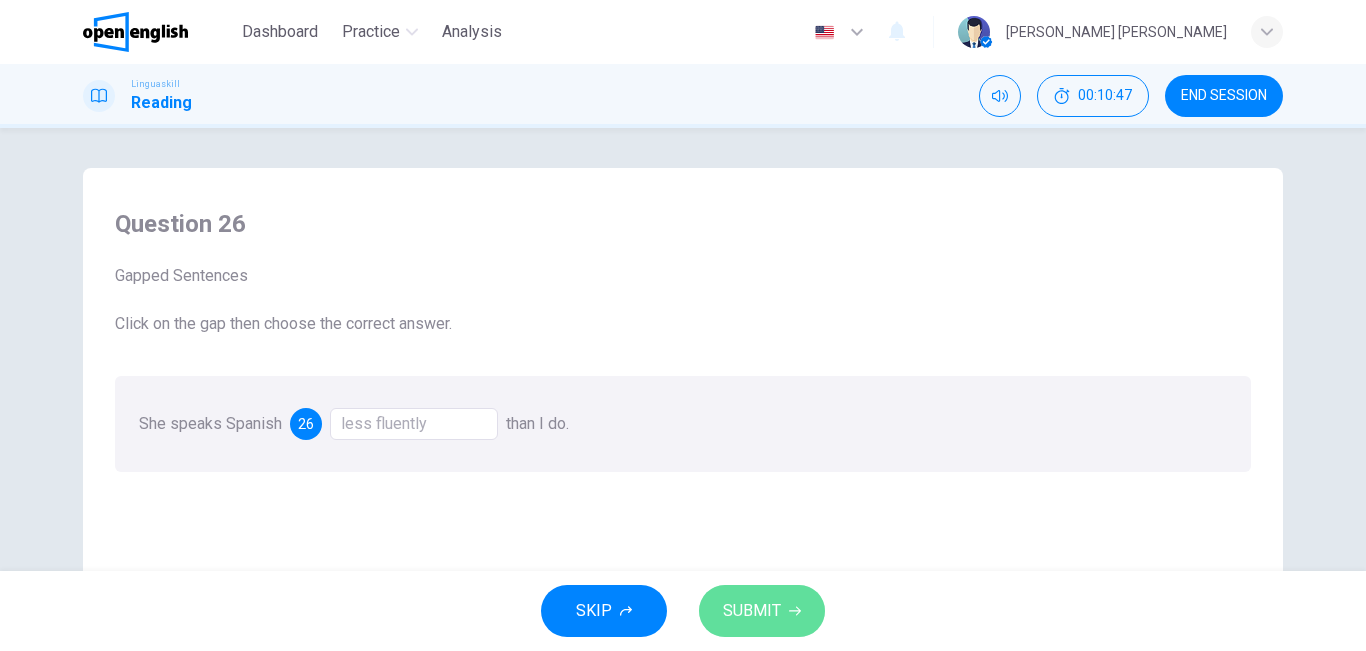 click on "SUBMIT" at bounding box center [762, 611] 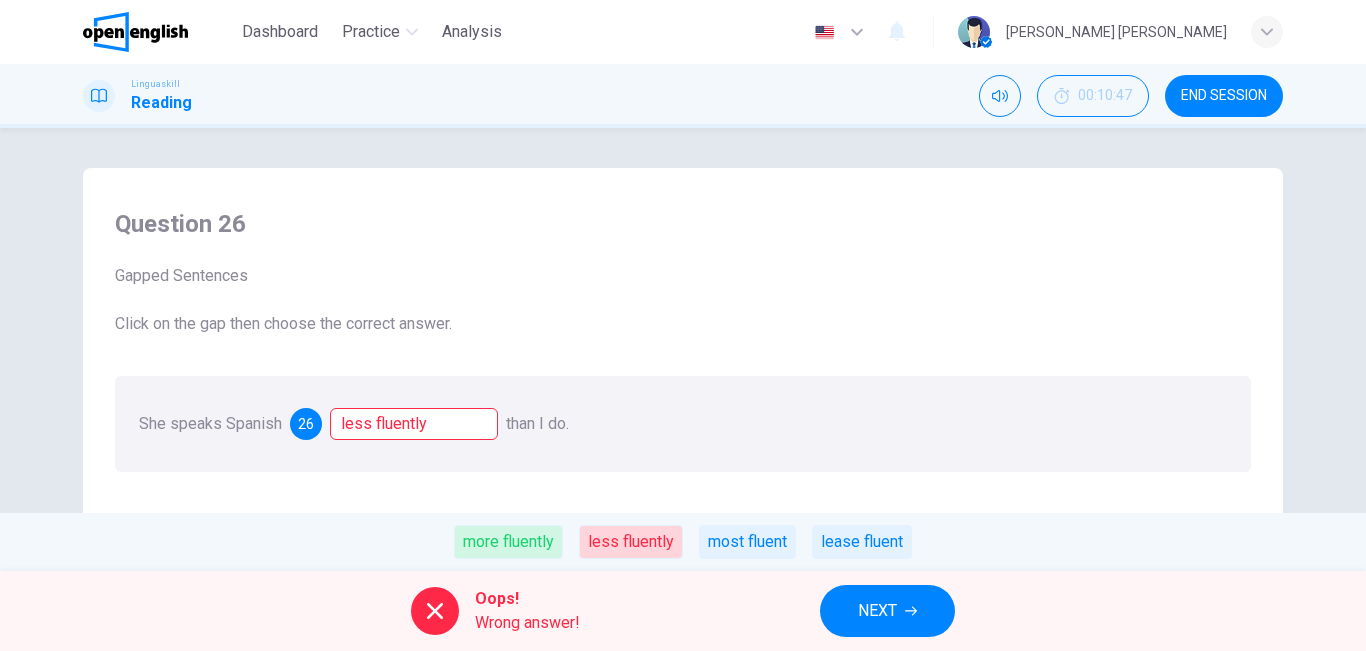click on "NEXT" at bounding box center (877, 611) 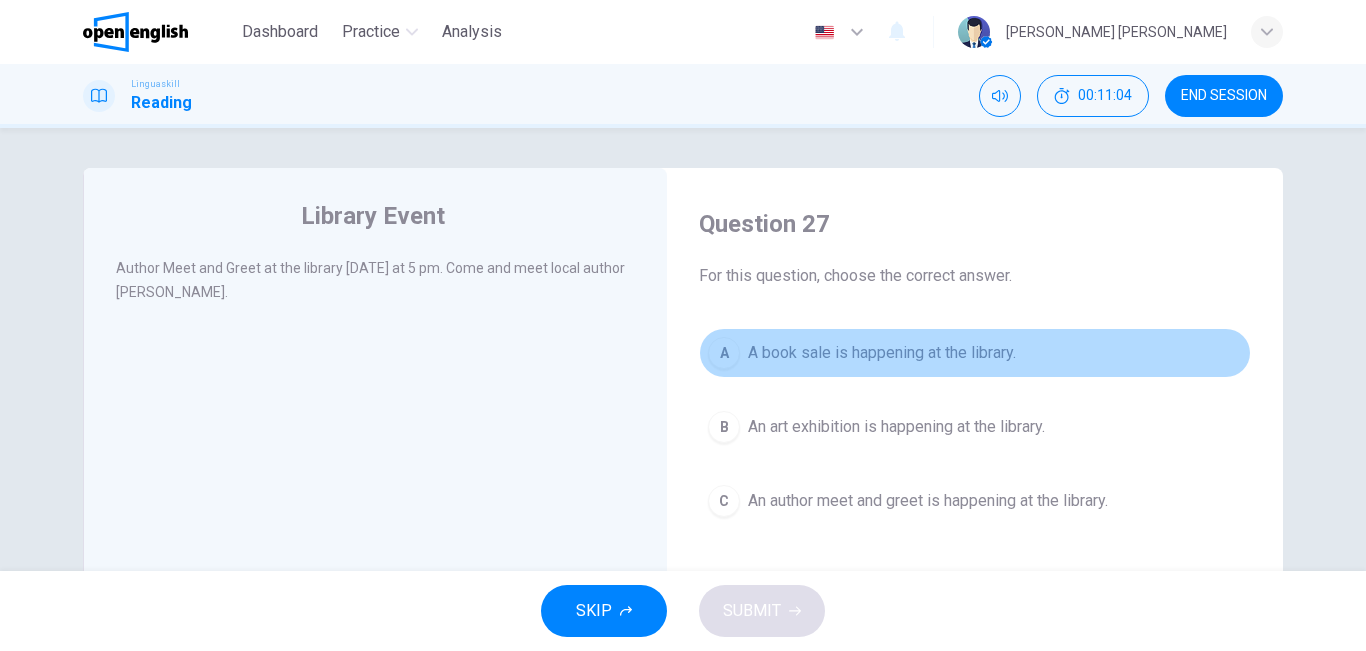 click on "A book sale is happening at the library." at bounding box center [882, 353] 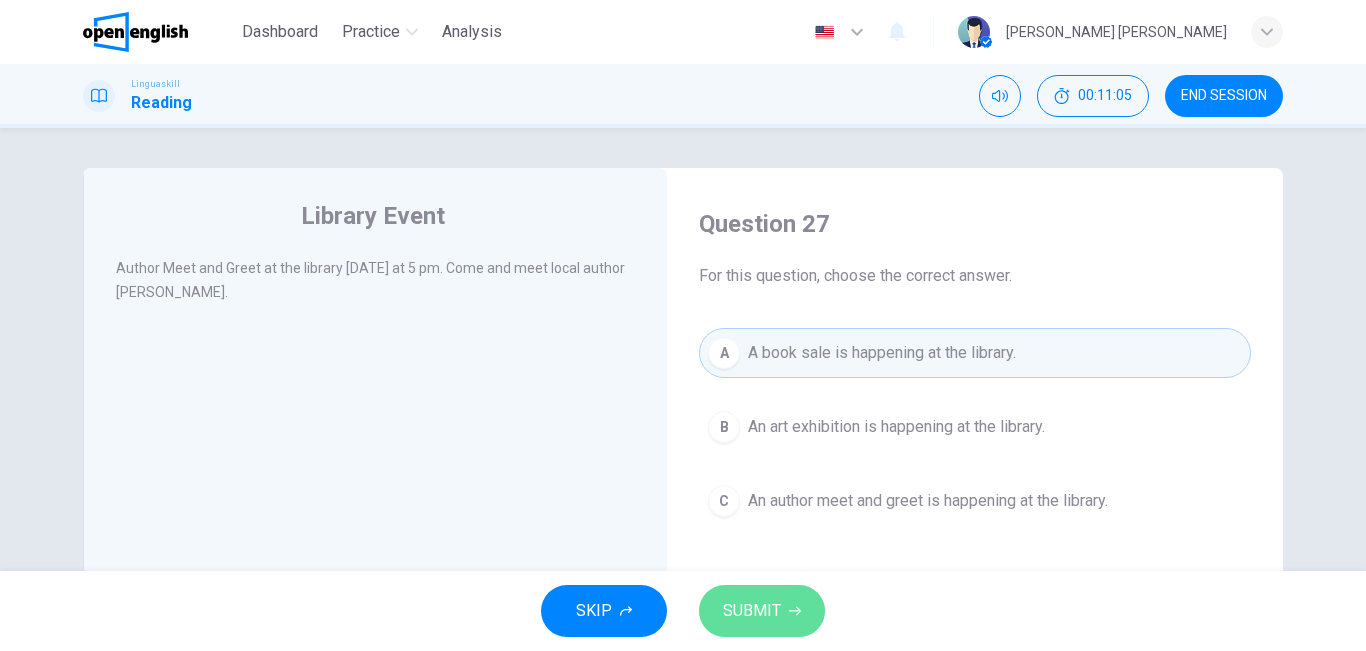 click 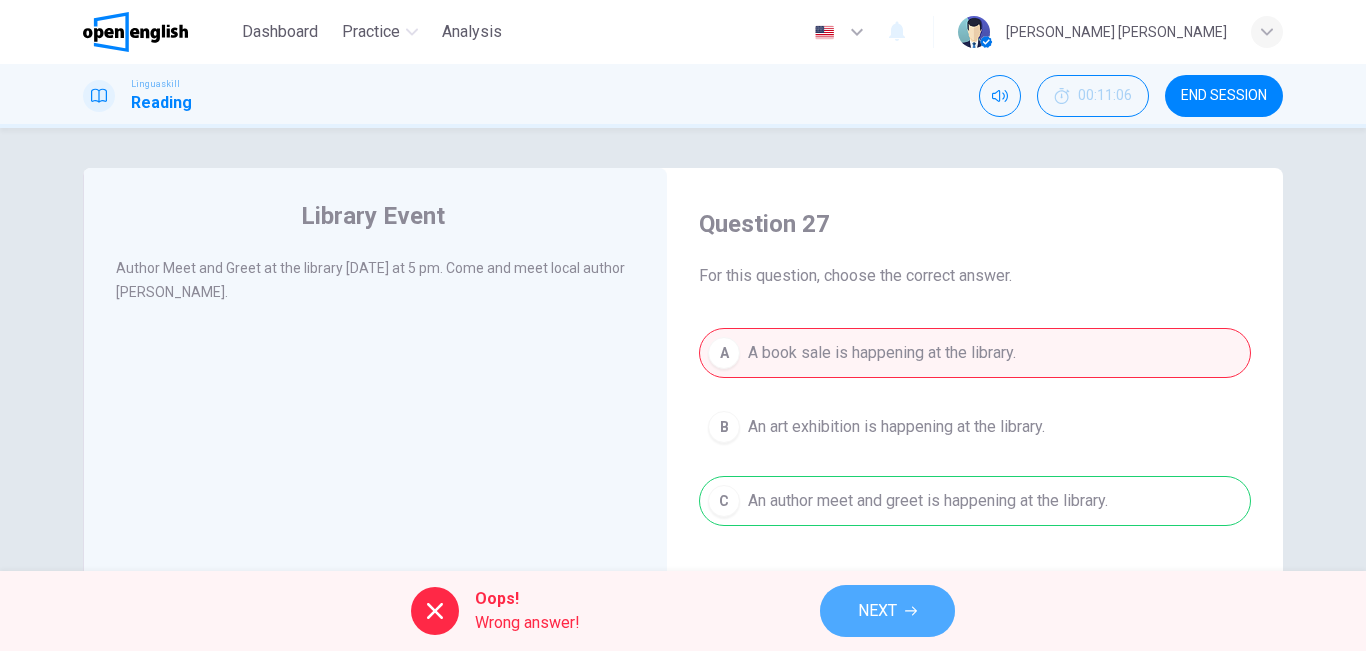 click on "NEXT" at bounding box center (877, 611) 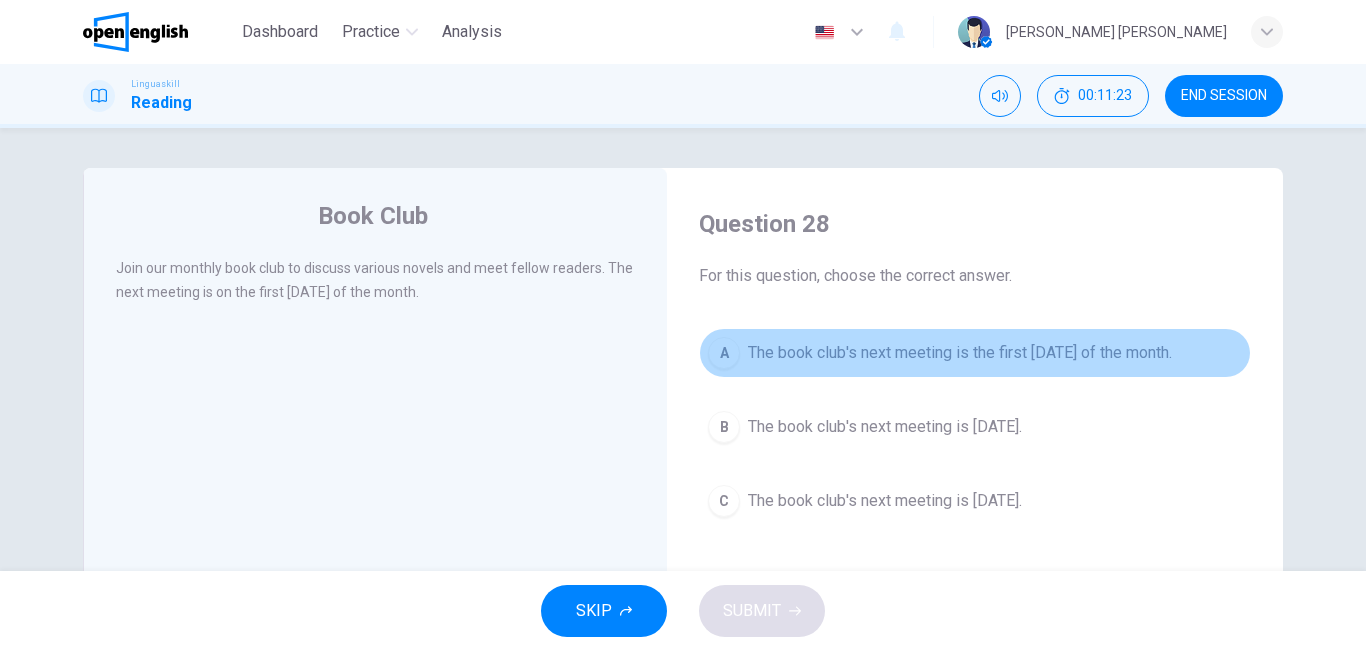 click on "The book club's next meeting is the first [DATE] of the month." at bounding box center (960, 353) 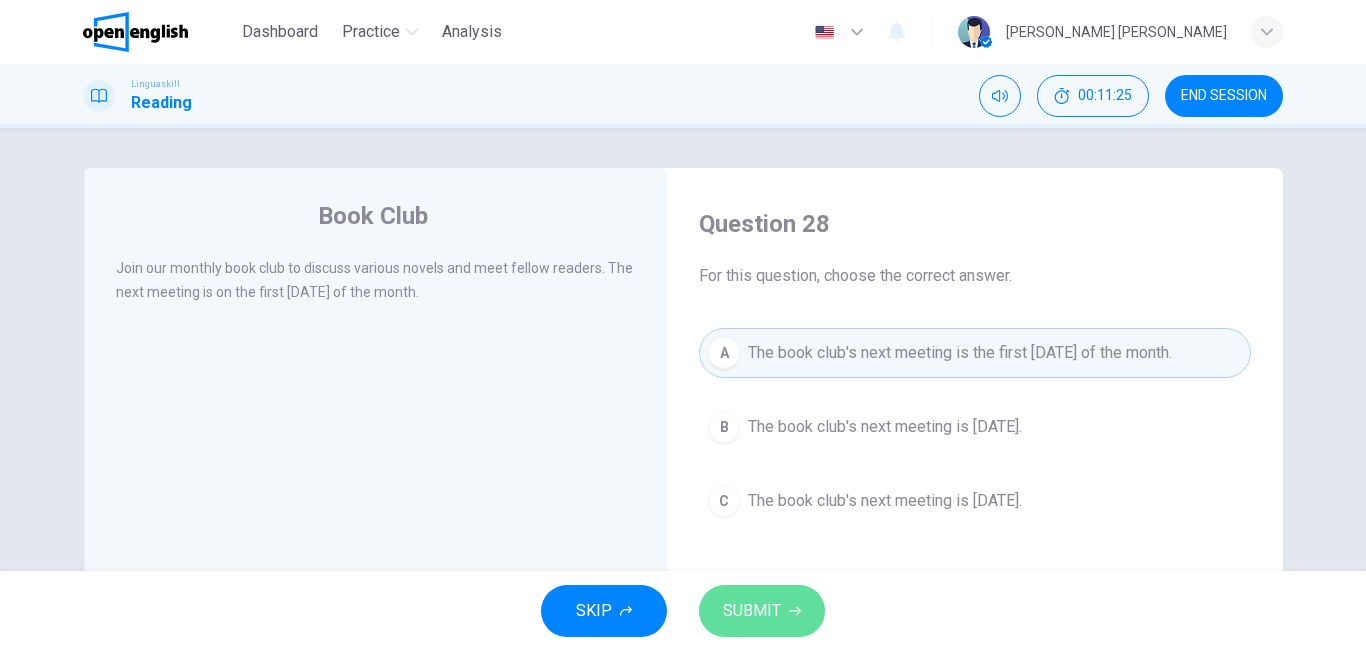 click on "SUBMIT" at bounding box center [752, 611] 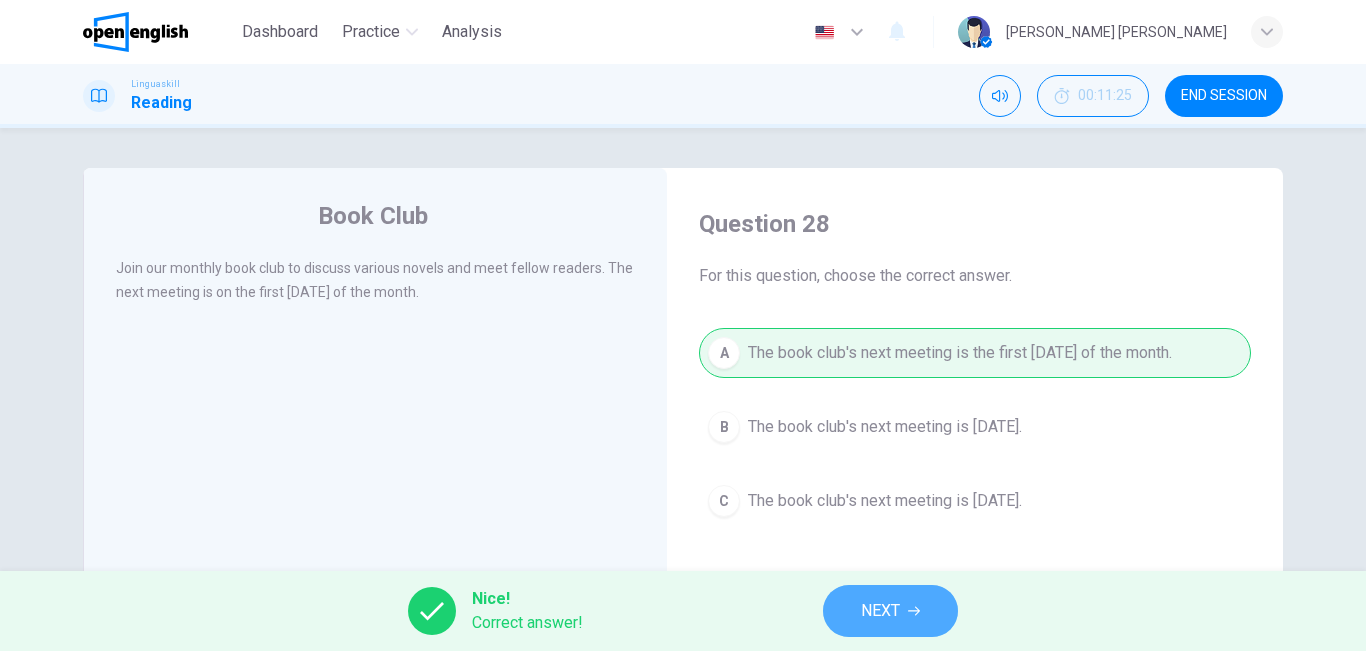 click on "NEXT" at bounding box center [880, 611] 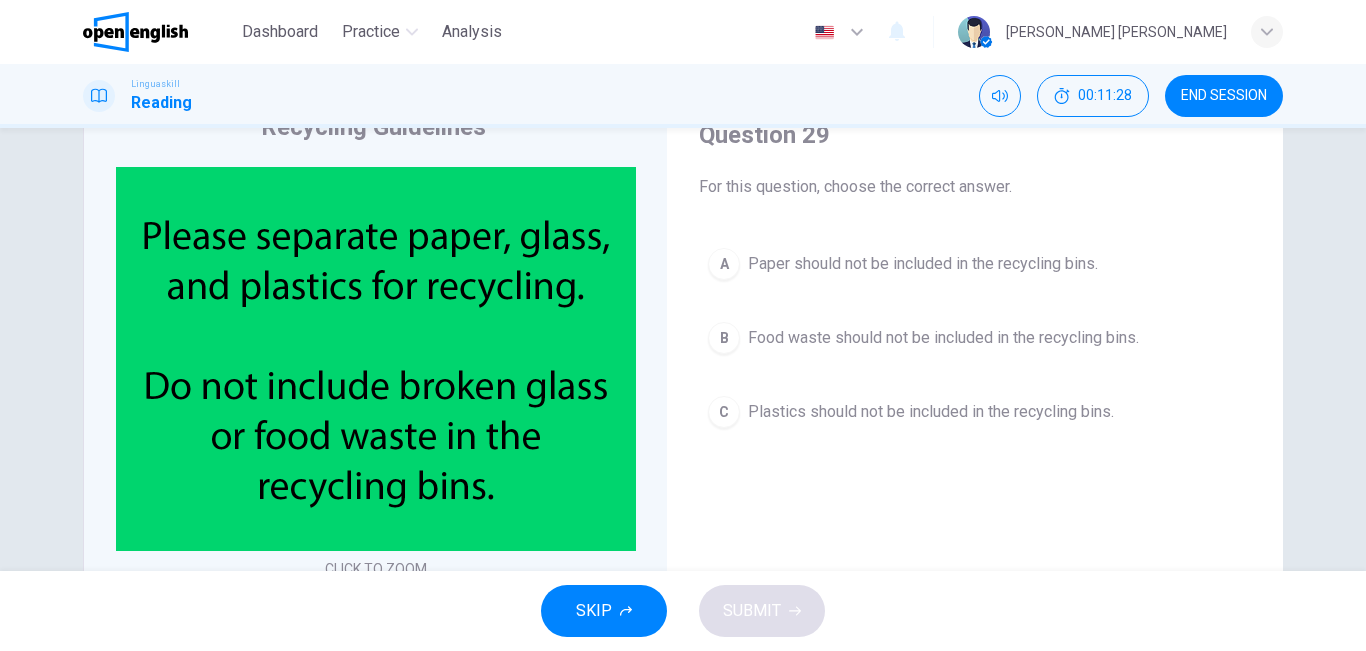 scroll, scrollTop: 91, scrollLeft: 0, axis: vertical 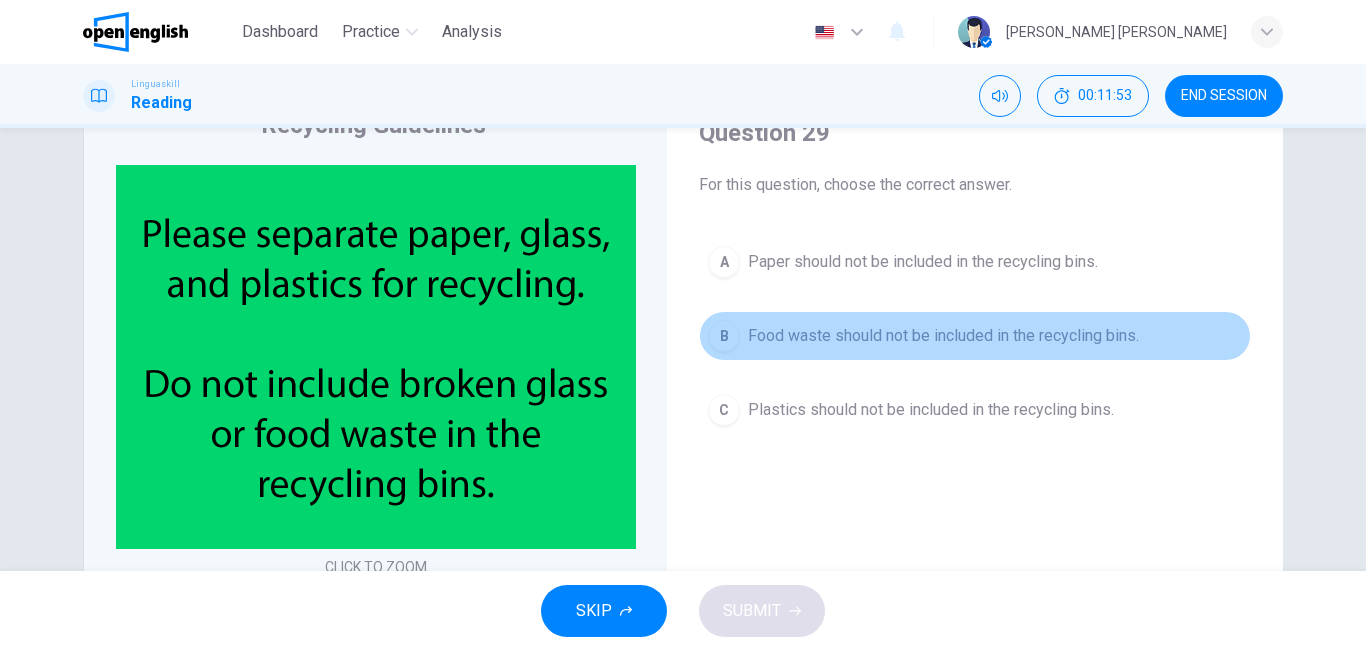 click on "B Food waste should not be included in the recycling bins." at bounding box center (975, 336) 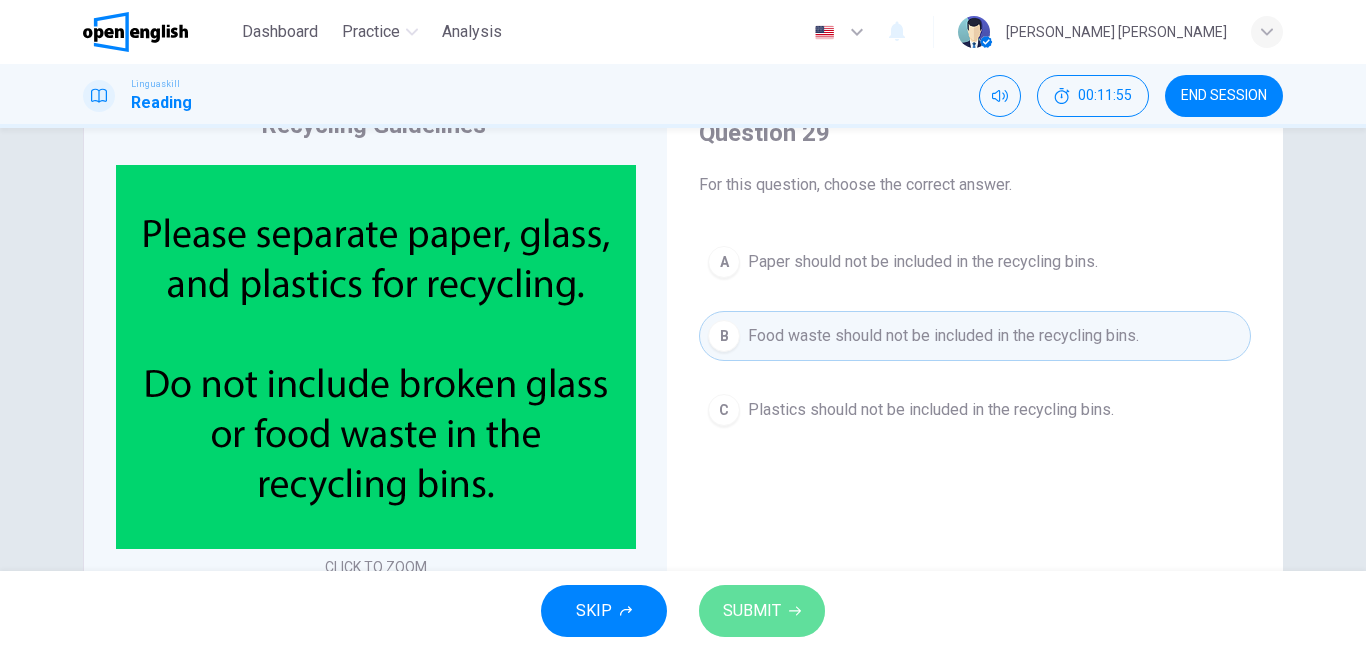 click on "SUBMIT" at bounding box center [762, 611] 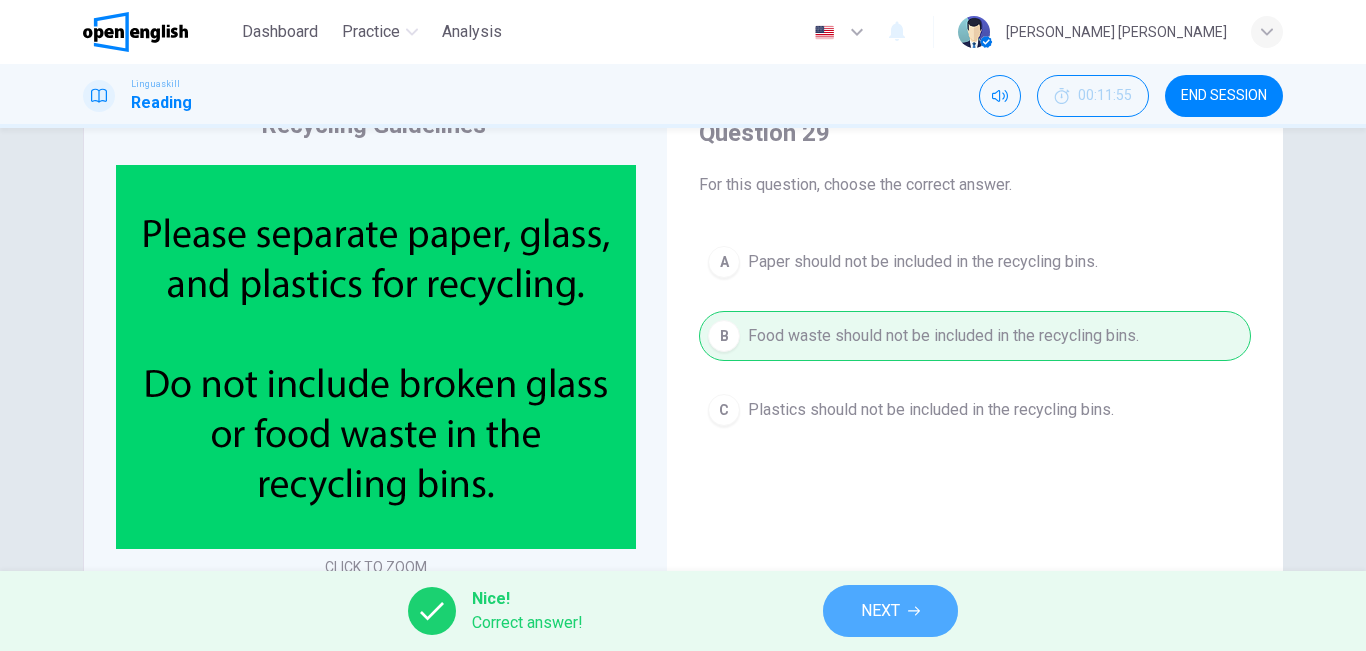 click on "NEXT" at bounding box center [880, 611] 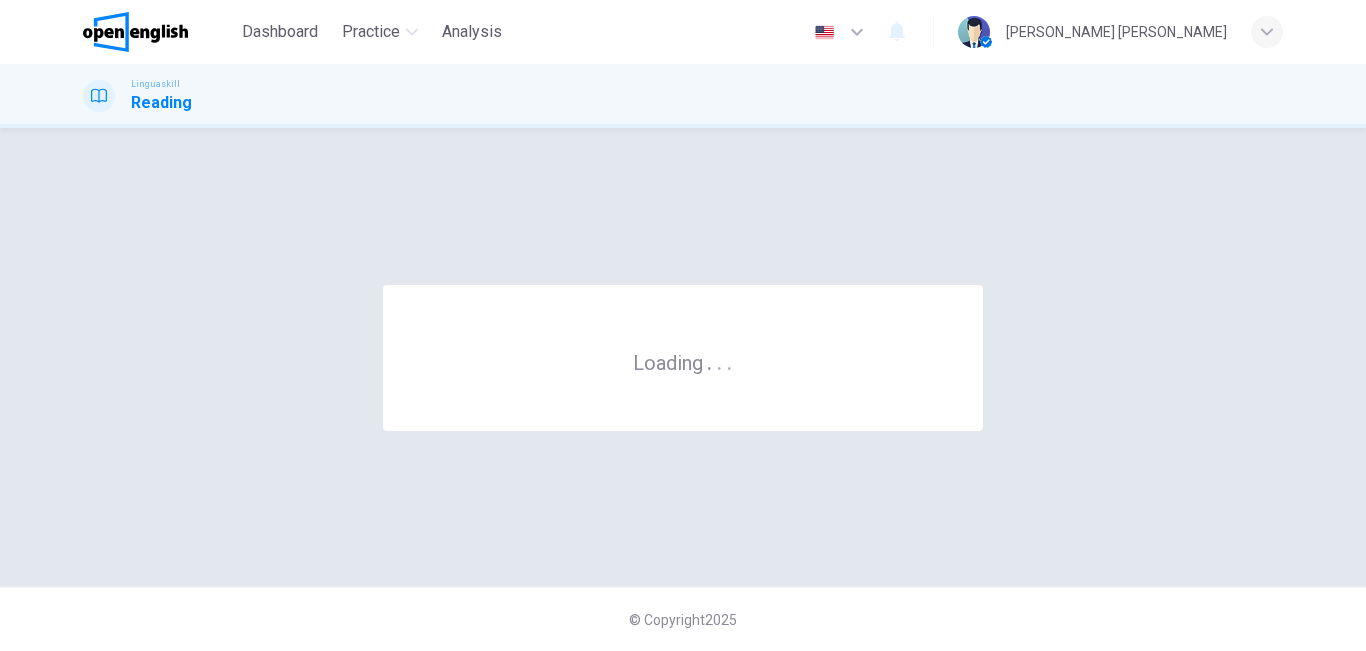 scroll, scrollTop: 0, scrollLeft: 0, axis: both 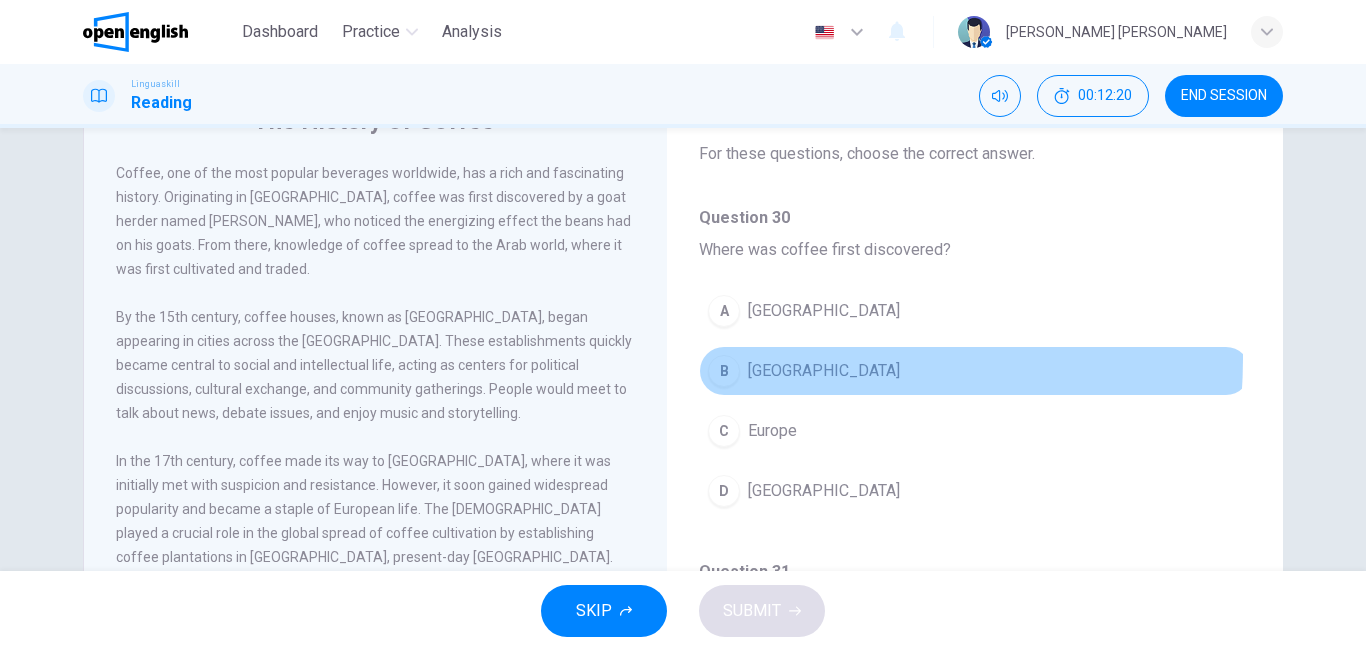 click on "B [GEOGRAPHIC_DATA]" at bounding box center [975, 371] 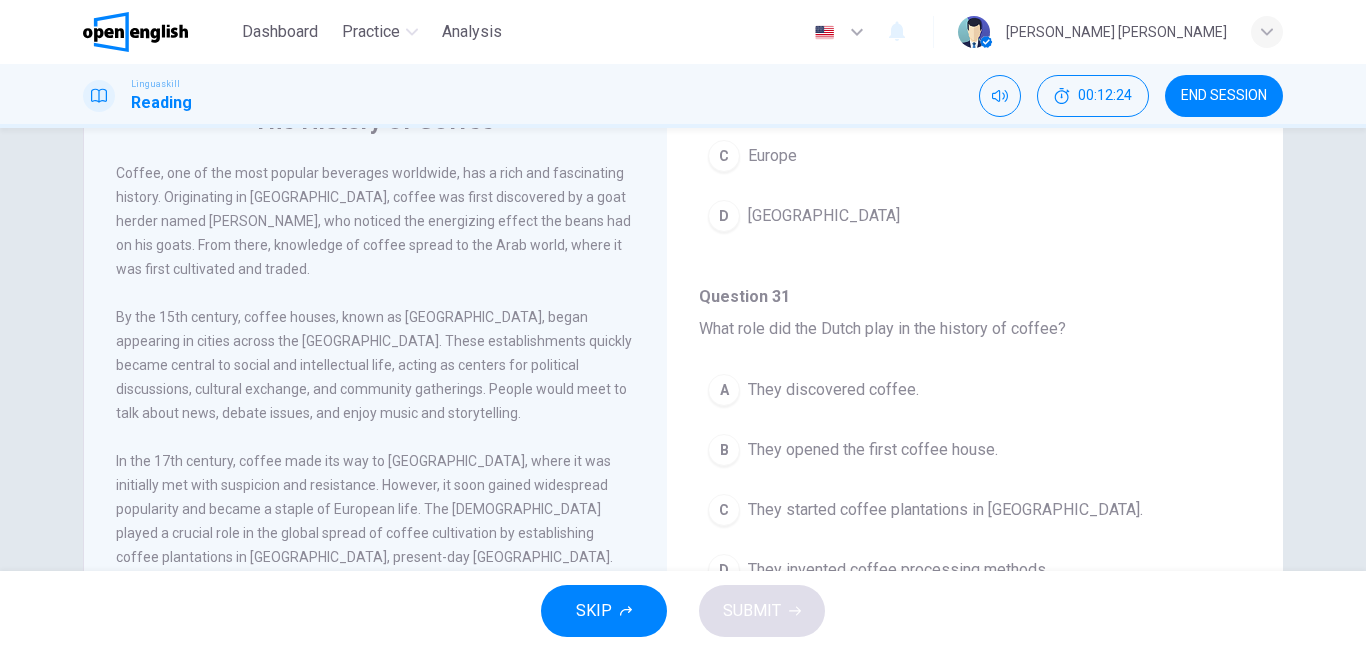 scroll, scrollTop: 299, scrollLeft: 0, axis: vertical 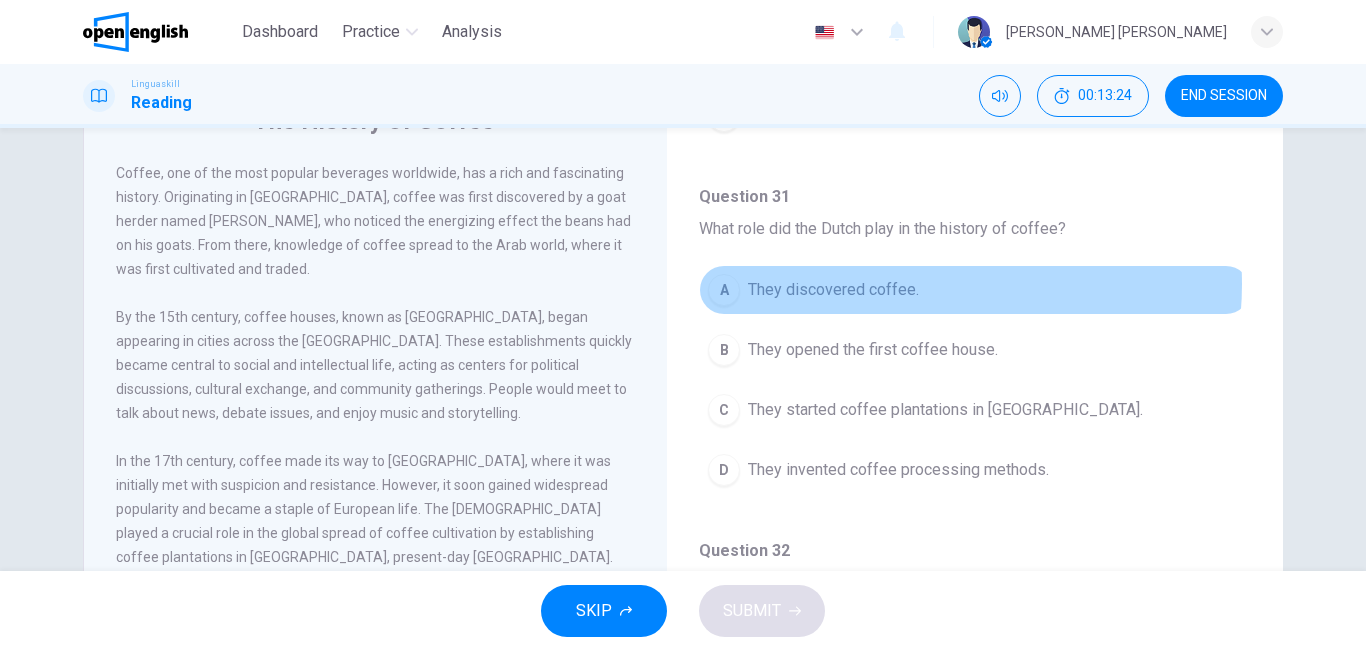 click on "They discovered coffee." at bounding box center (833, 290) 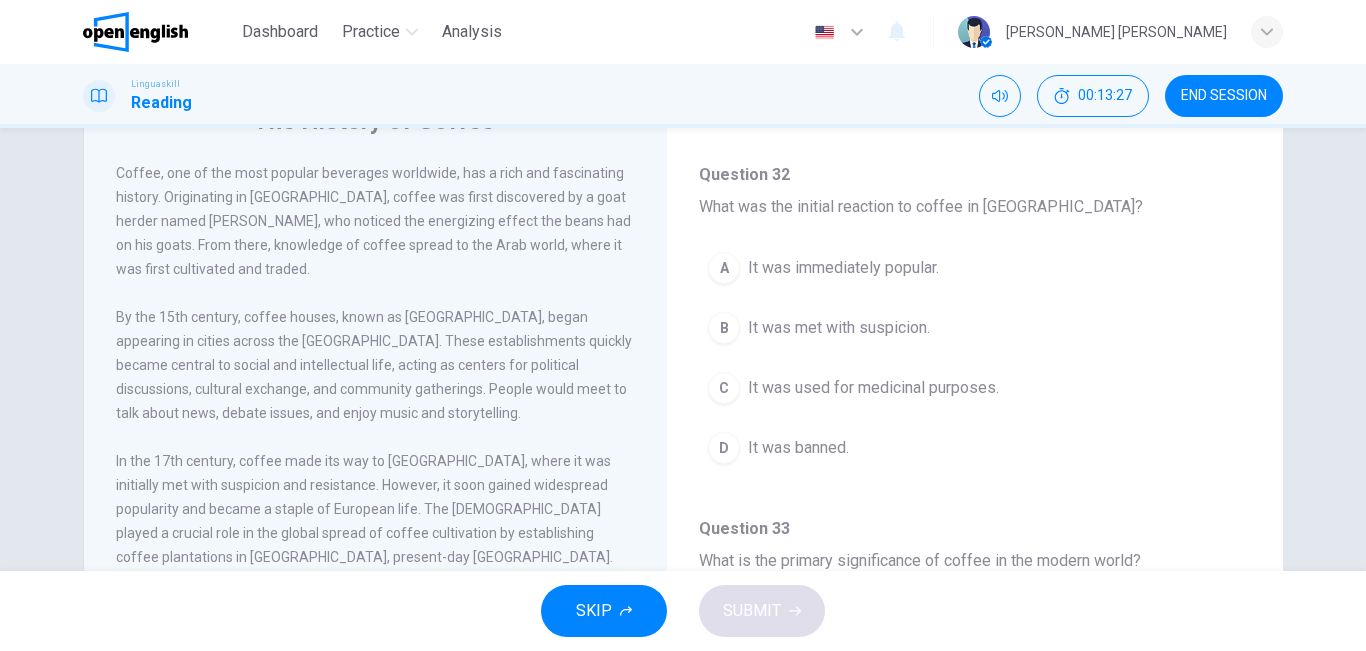 scroll, scrollTop: 775, scrollLeft: 0, axis: vertical 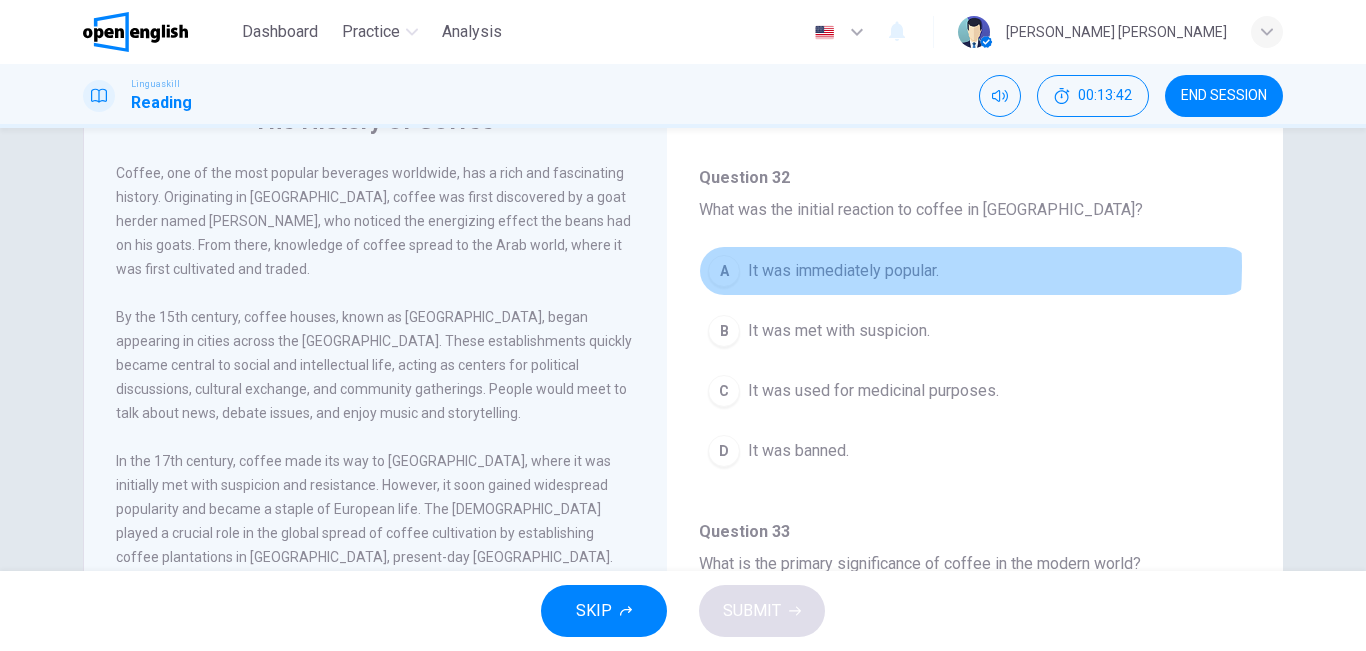 click on "It was immediately popular." at bounding box center (843, 271) 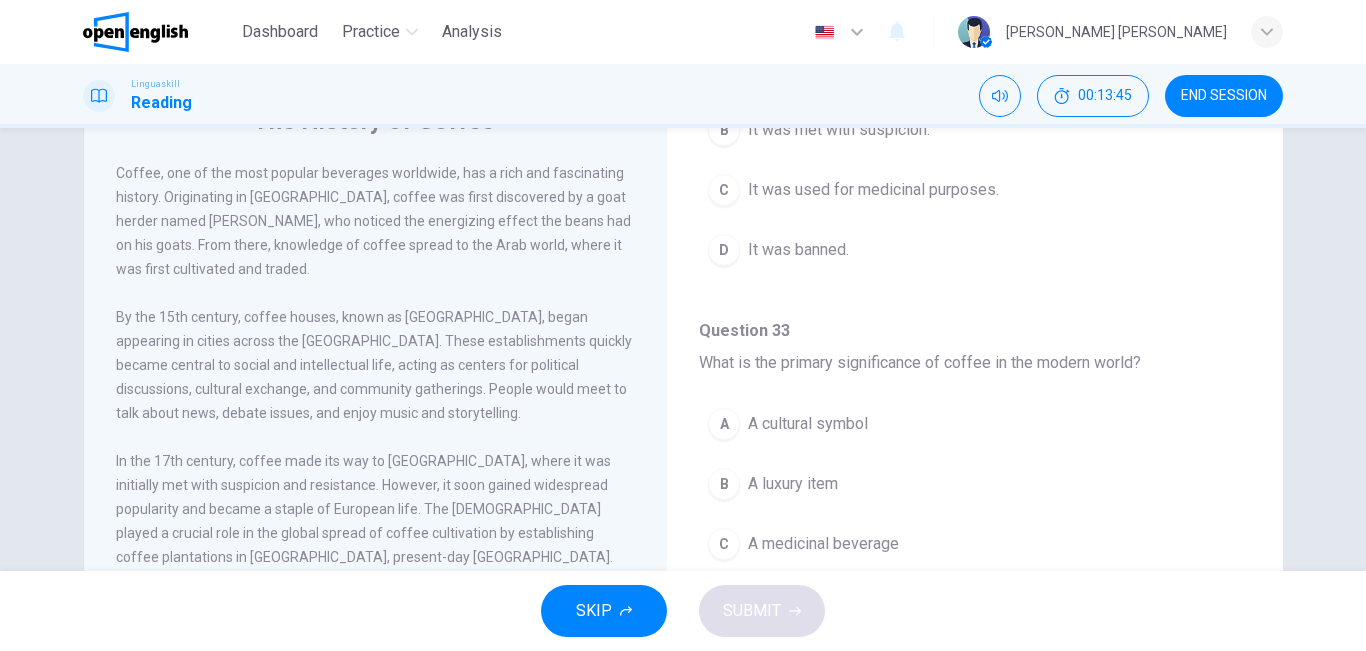 scroll, scrollTop: 988, scrollLeft: 0, axis: vertical 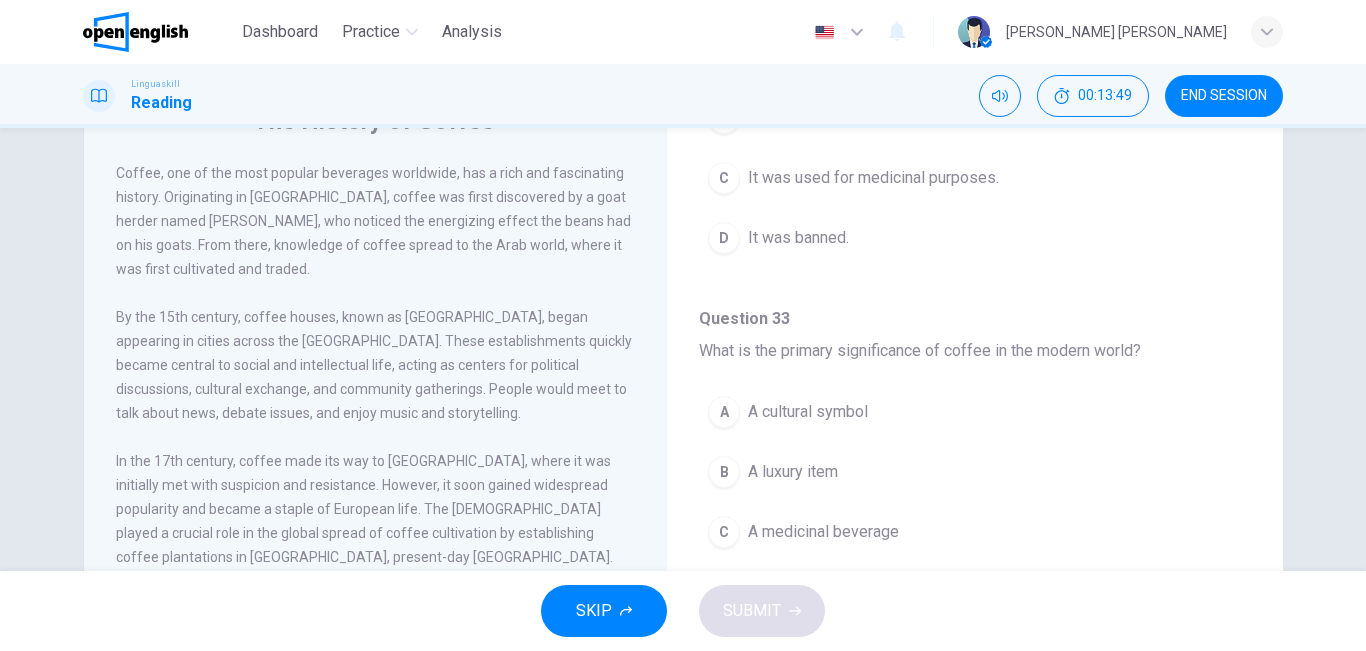 type 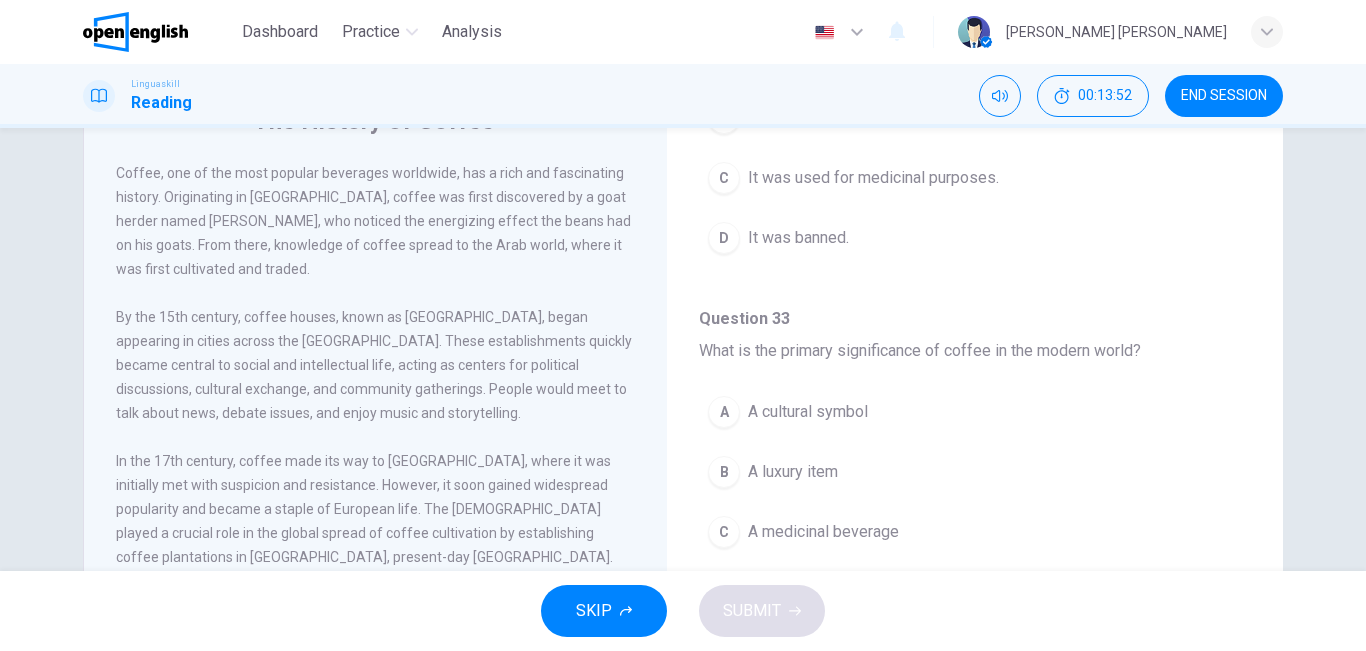drag, startPoint x: 1251, startPoint y: 491, endPoint x: 1253, endPoint y: 506, distance: 15.132746 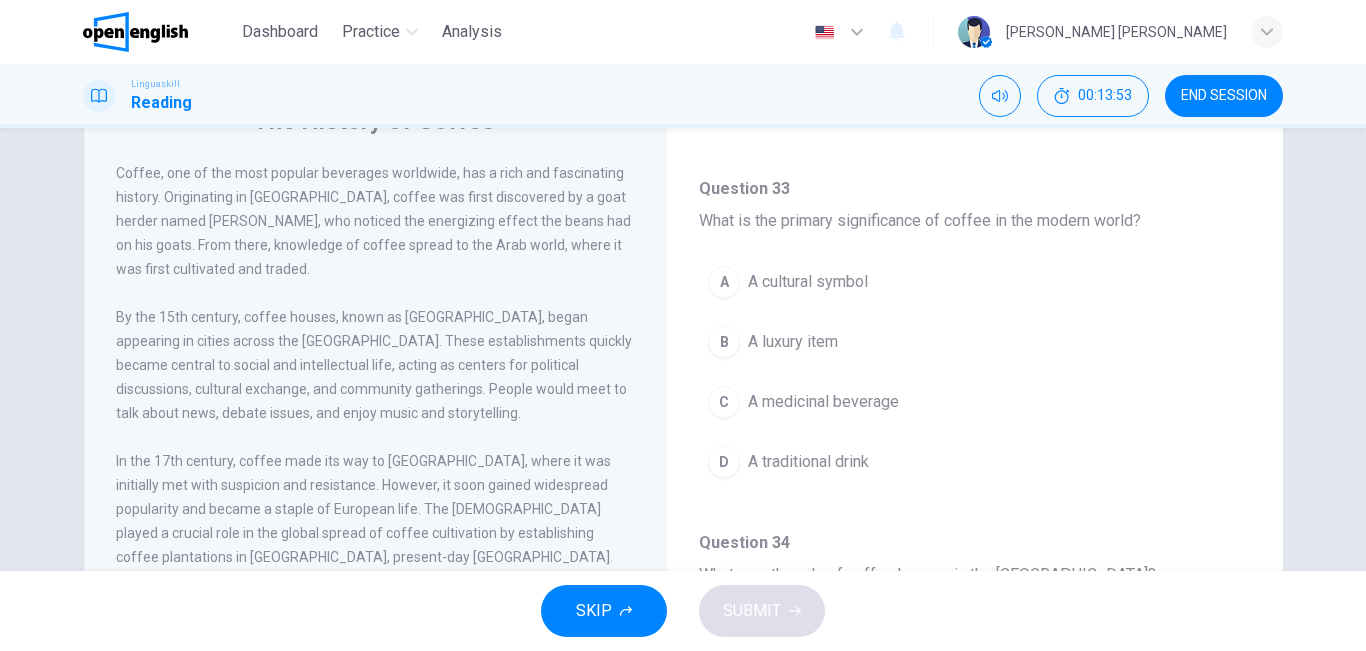 scroll, scrollTop: 1127, scrollLeft: 0, axis: vertical 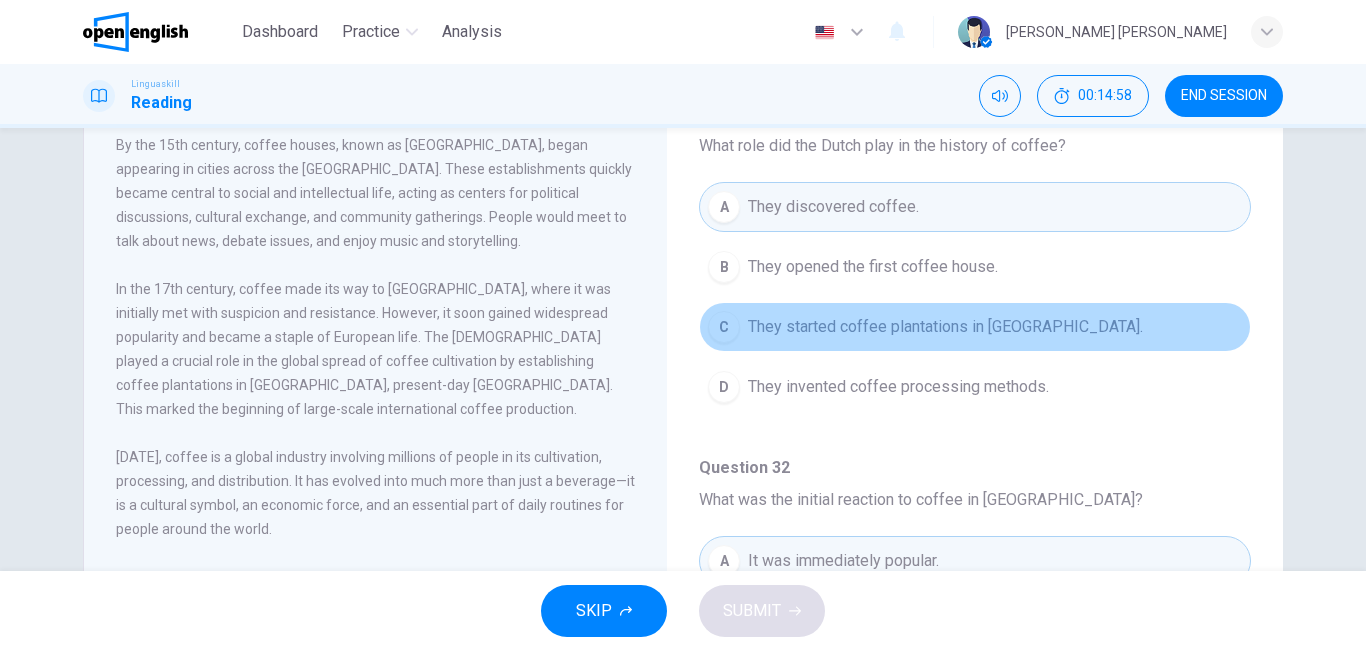 click on "They started coffee plantations in [GEOGRAPHIC_DATA]." at bounding box center (945, 327) 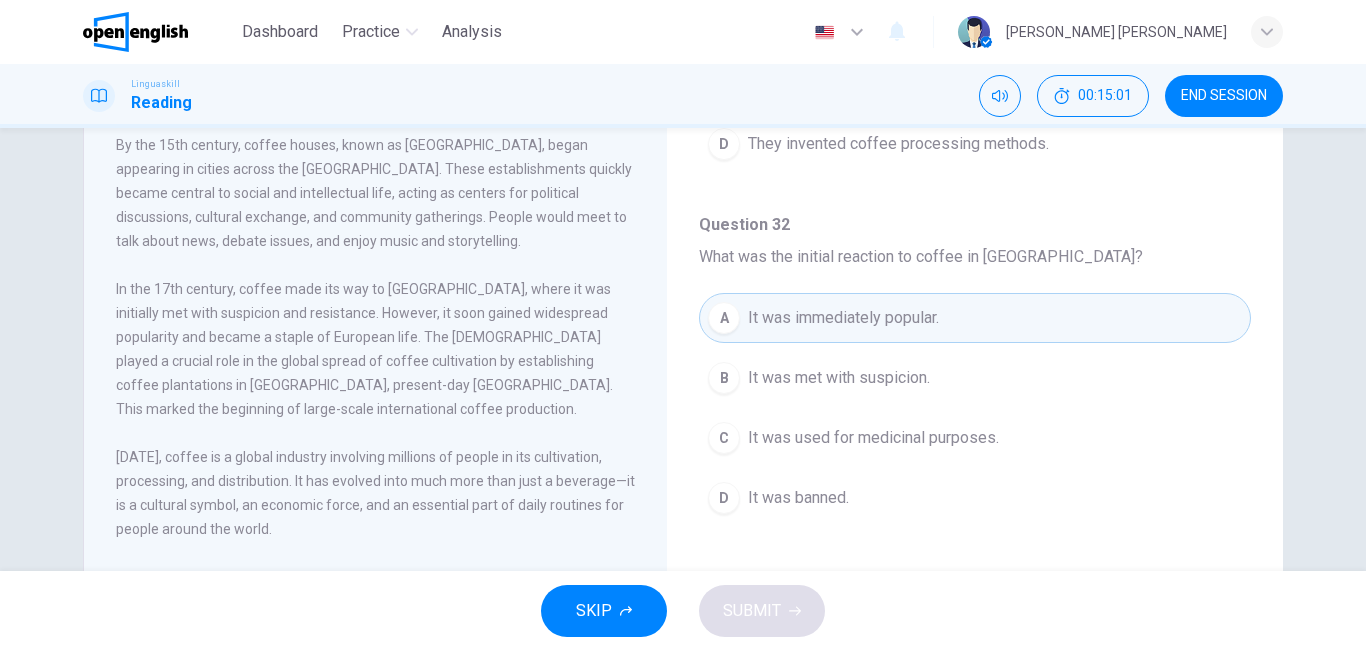 scroll, scrollTop: 562, scrollLeft: 0, axis: vertical 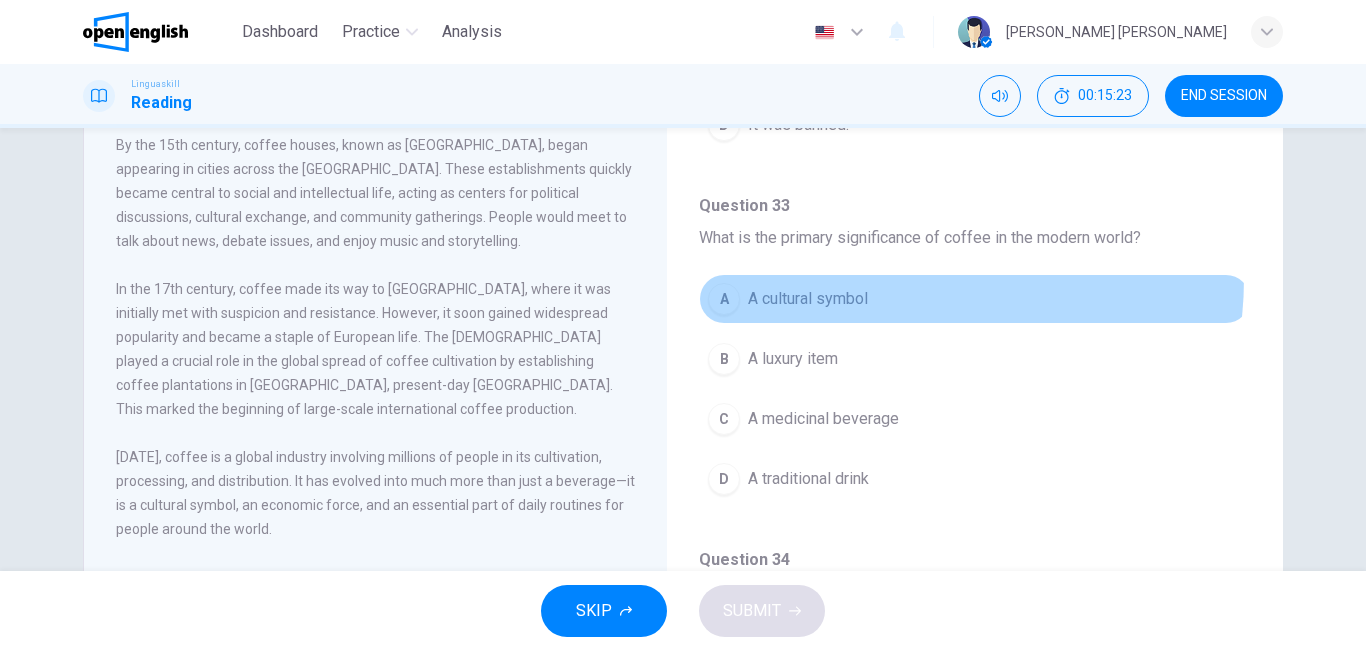 click on "A A cultural symbol" at bounding box center (975, 299) 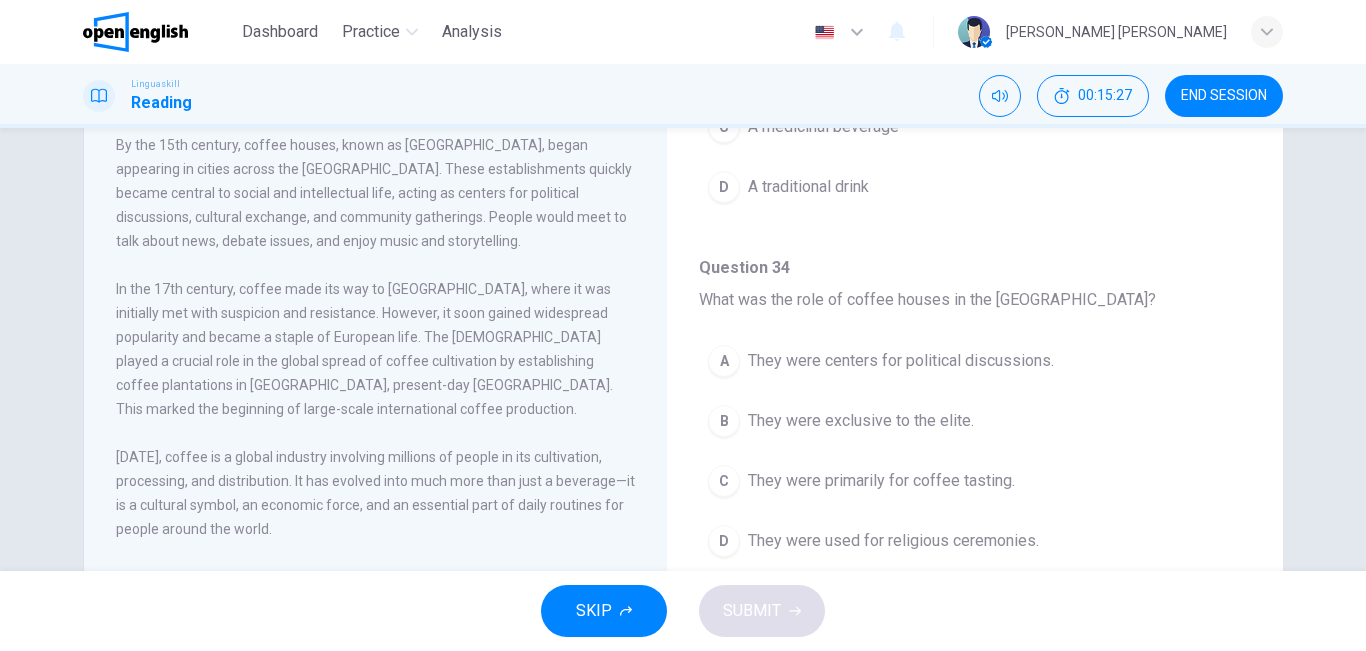 scroll, scrollTop: 1251, scrollLeft: 0, axis: vertical 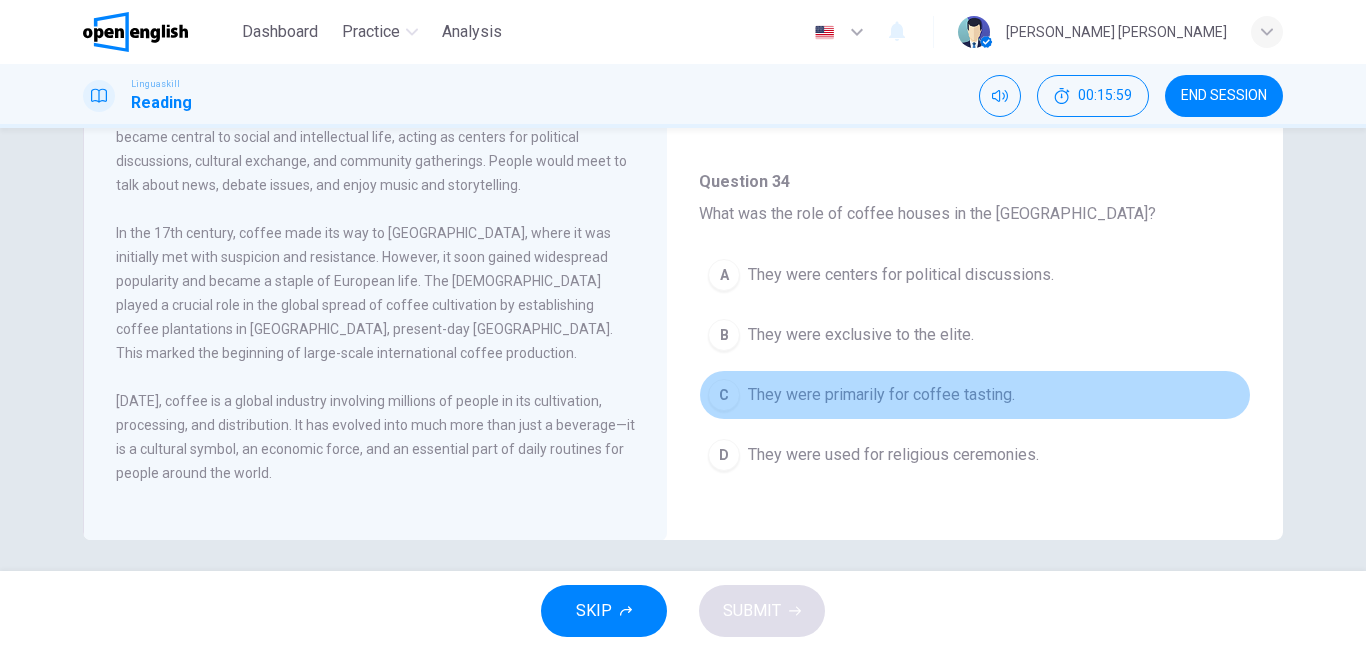 click on "They were primarily for coffee tasting." at bounding box center [881, 395] 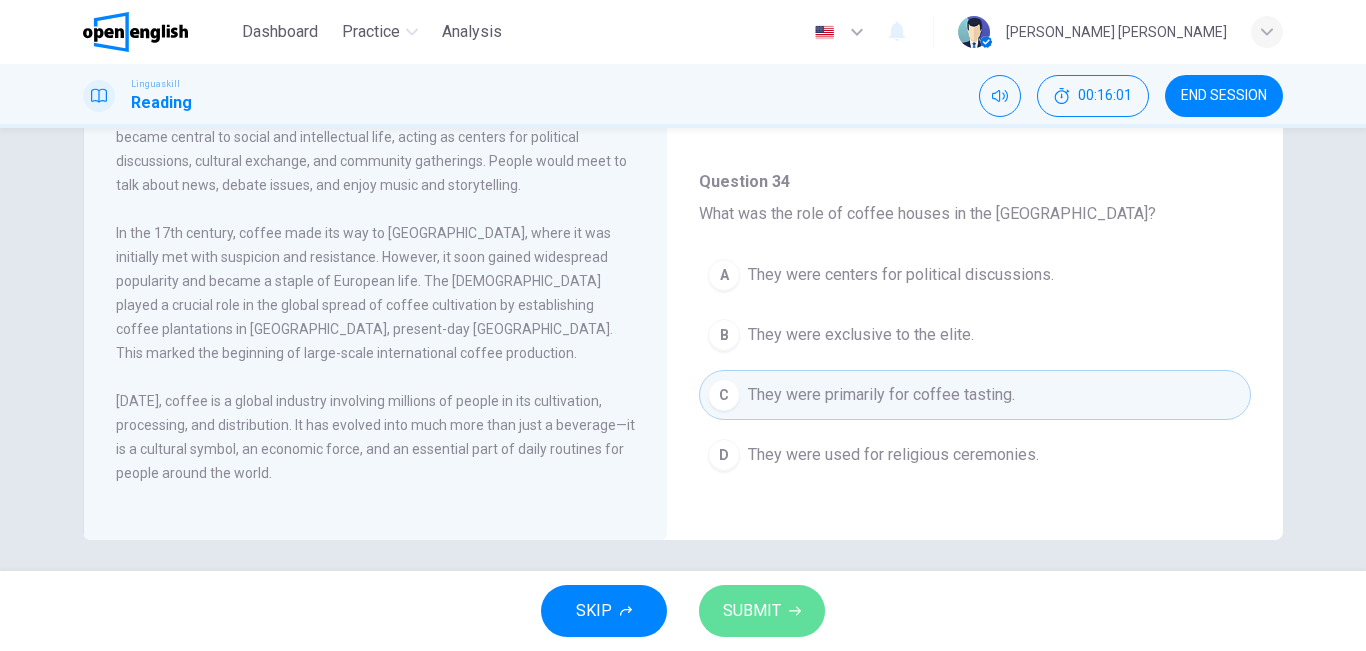 click on "SUBMIT" at bounding box center [752, 611] 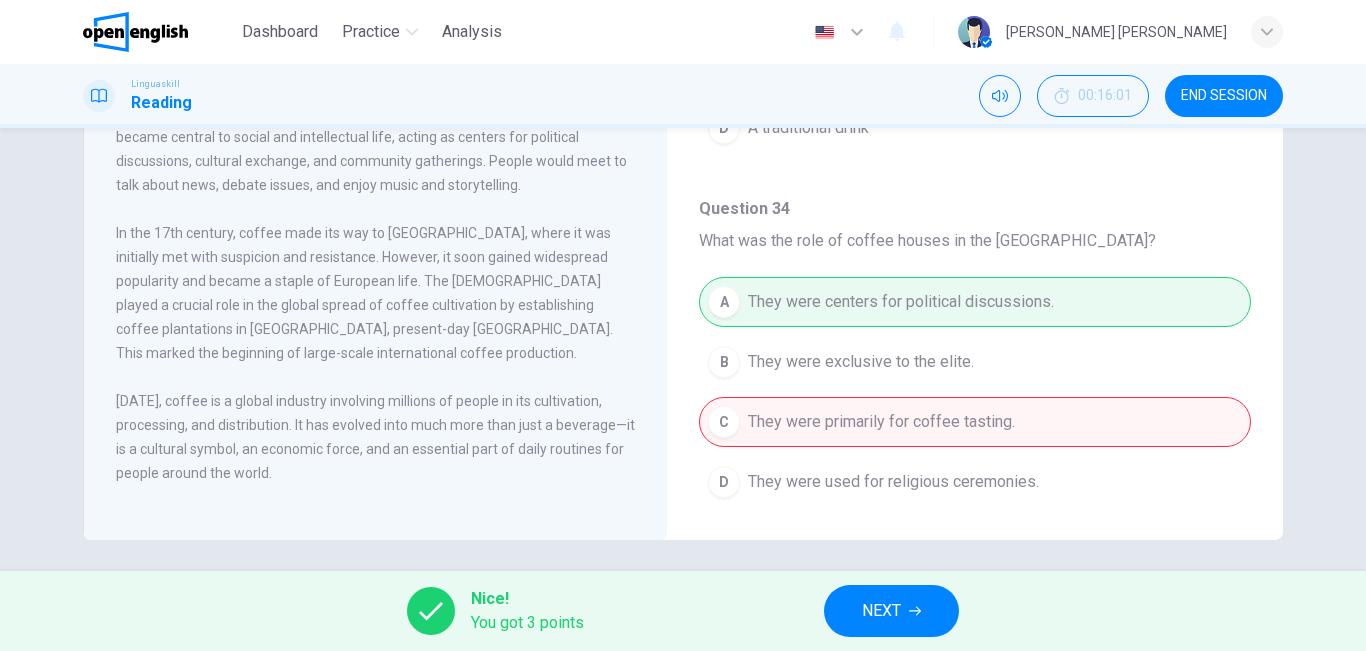 scroll, scrollTop: 1251, scrollLeft: 0, axis: vertical 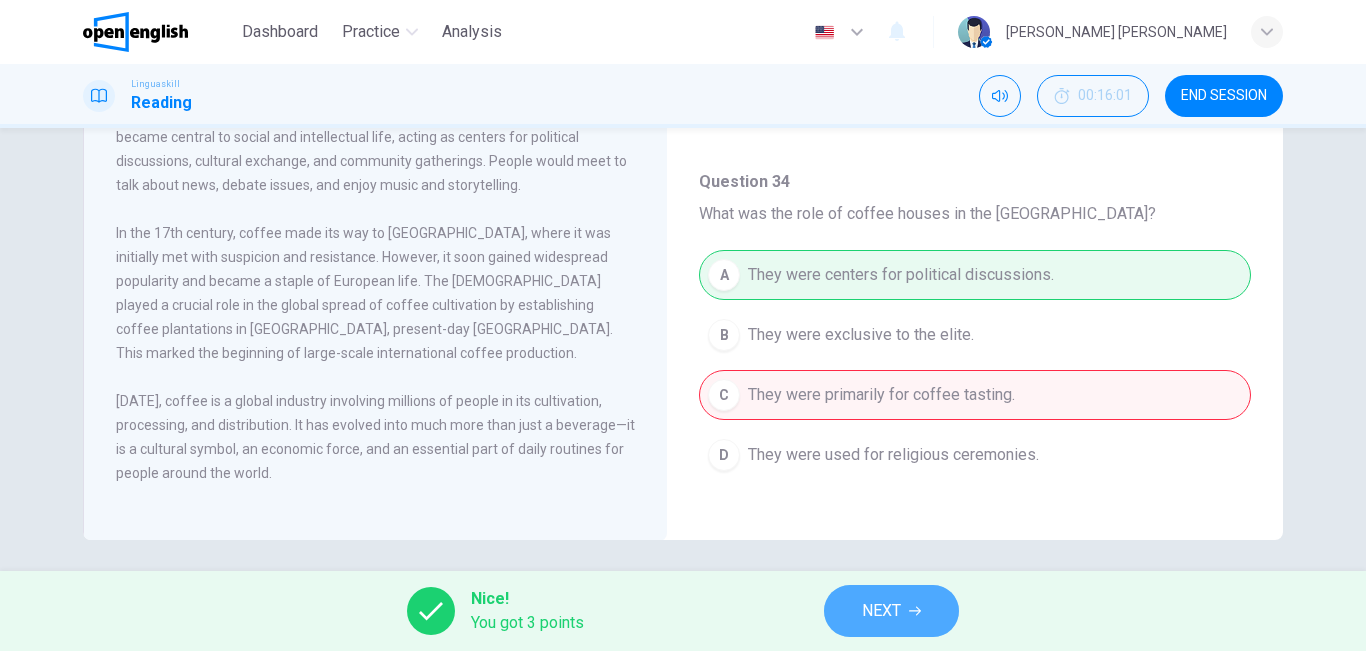 click on "NEXT" at bounding box center [891, 611] 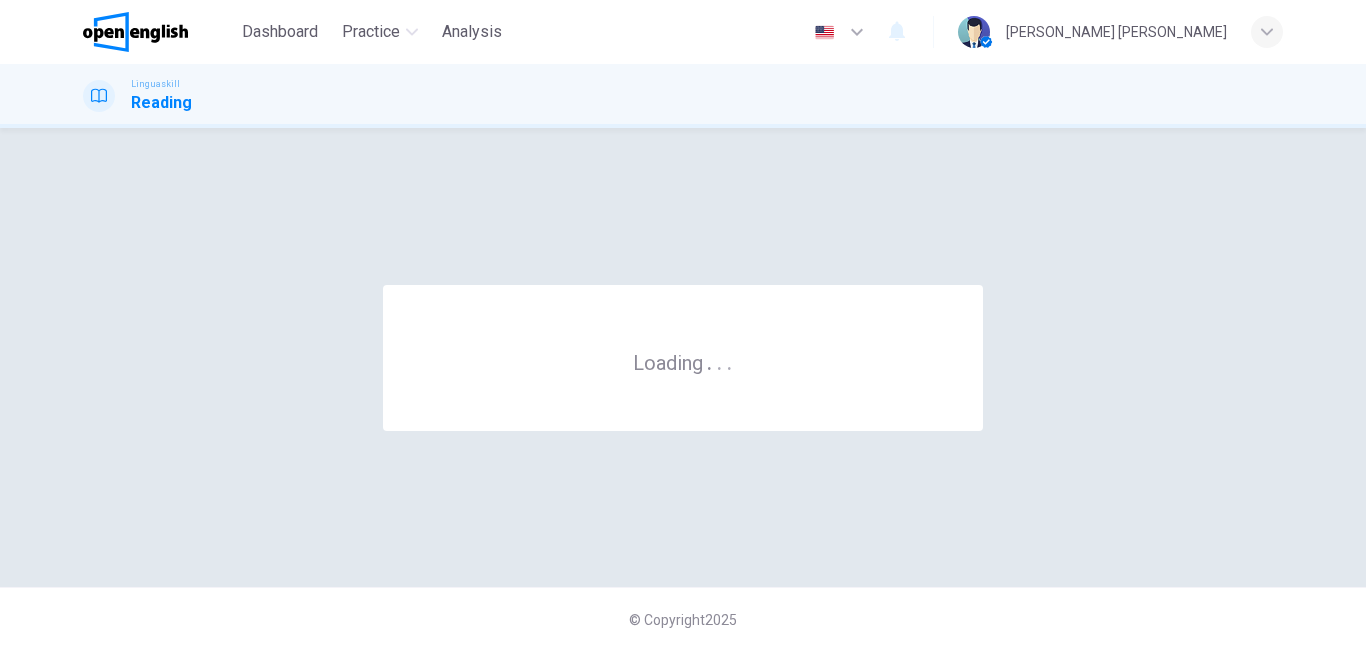 scroll, scrollTop: 0, scrollLeft: 0, axis: both 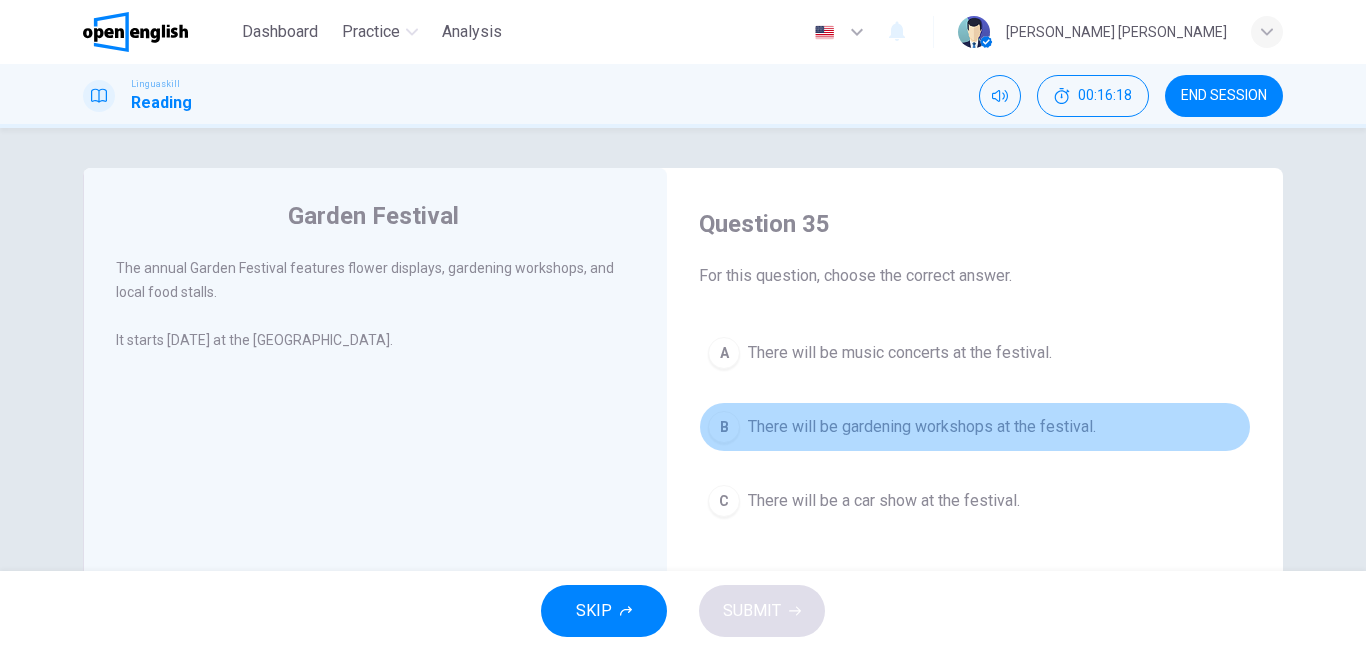 click on "There will be gardening workshops at the festival." at bounding box center [922, 427] 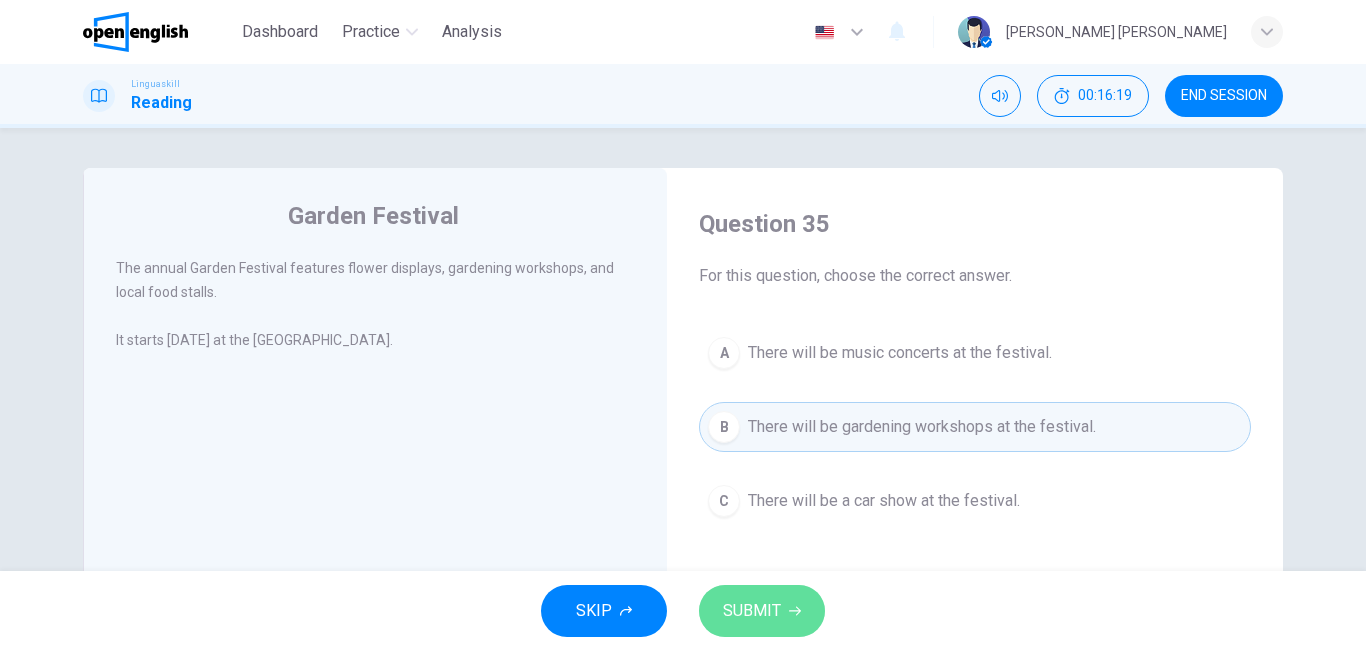 click on "SUBMIT" at bounding box center [762, 611] 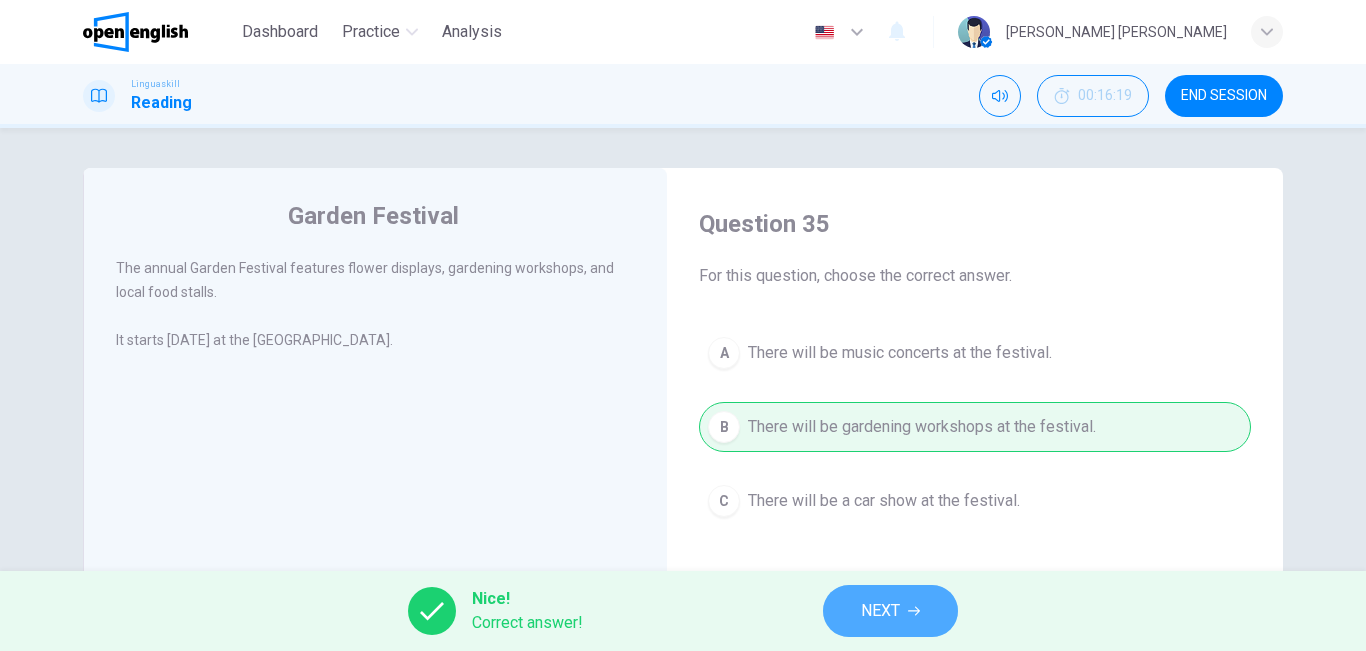 click on "NEXT" at bounding box center [880, 611] 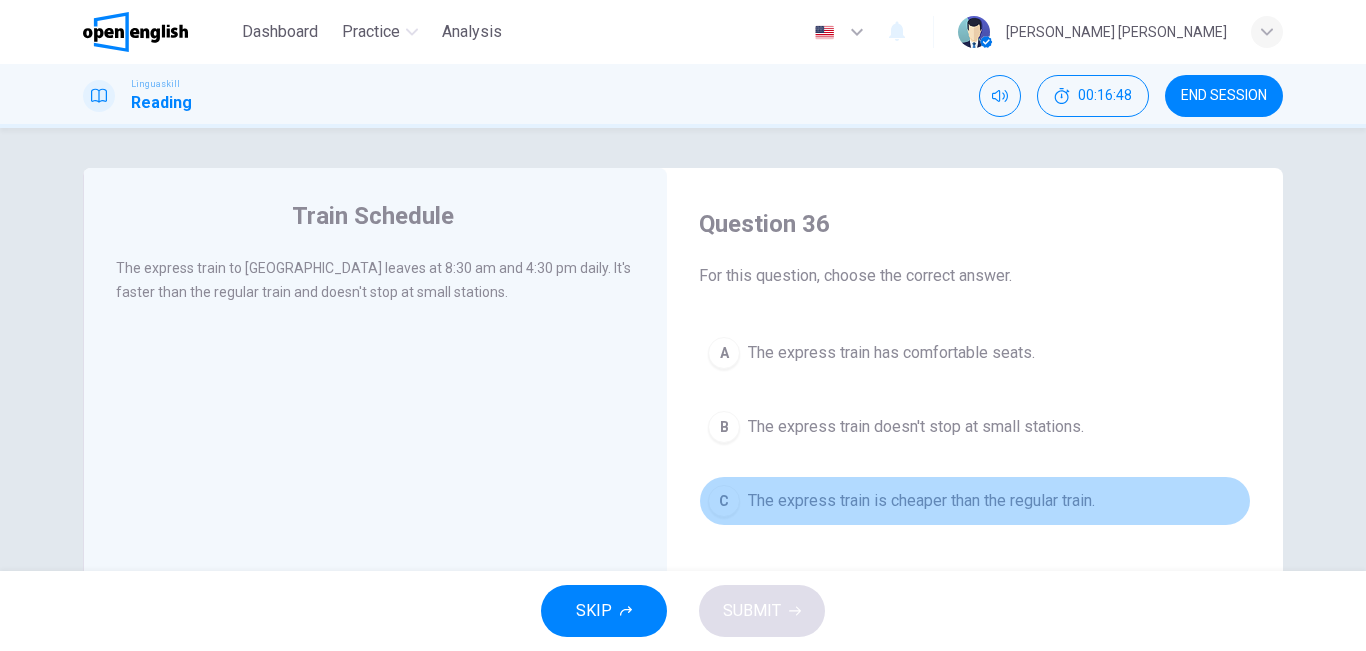click on "The express train is cheaper than the regular train." at bounding box center (921, 501) 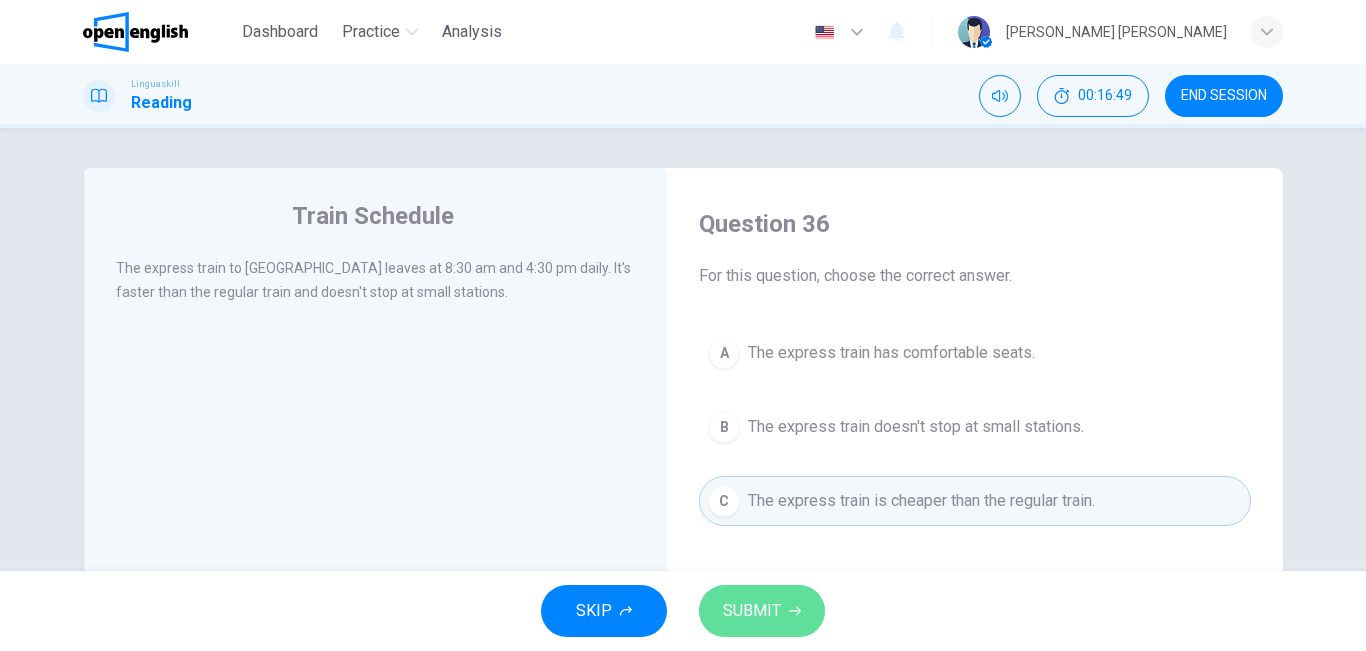 click on "SUBMIT" at bounding box center (752, 611) 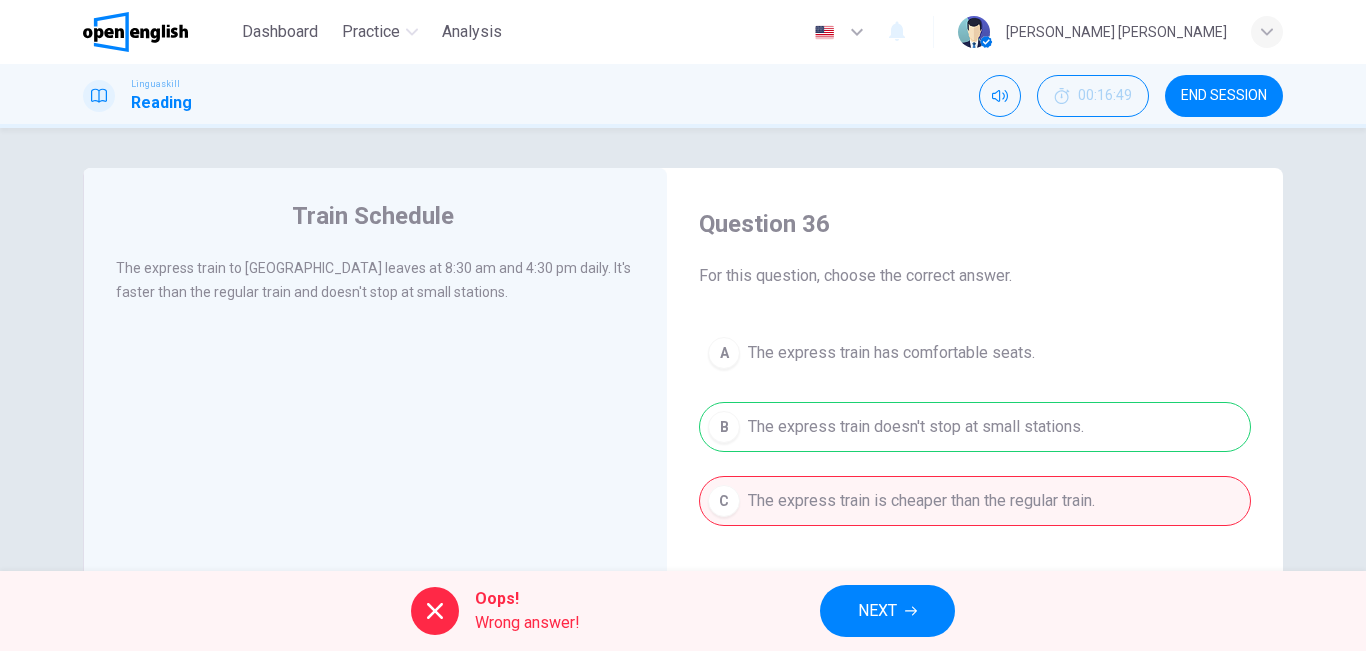 click on "NEXT" at bounding box center (887, 611) 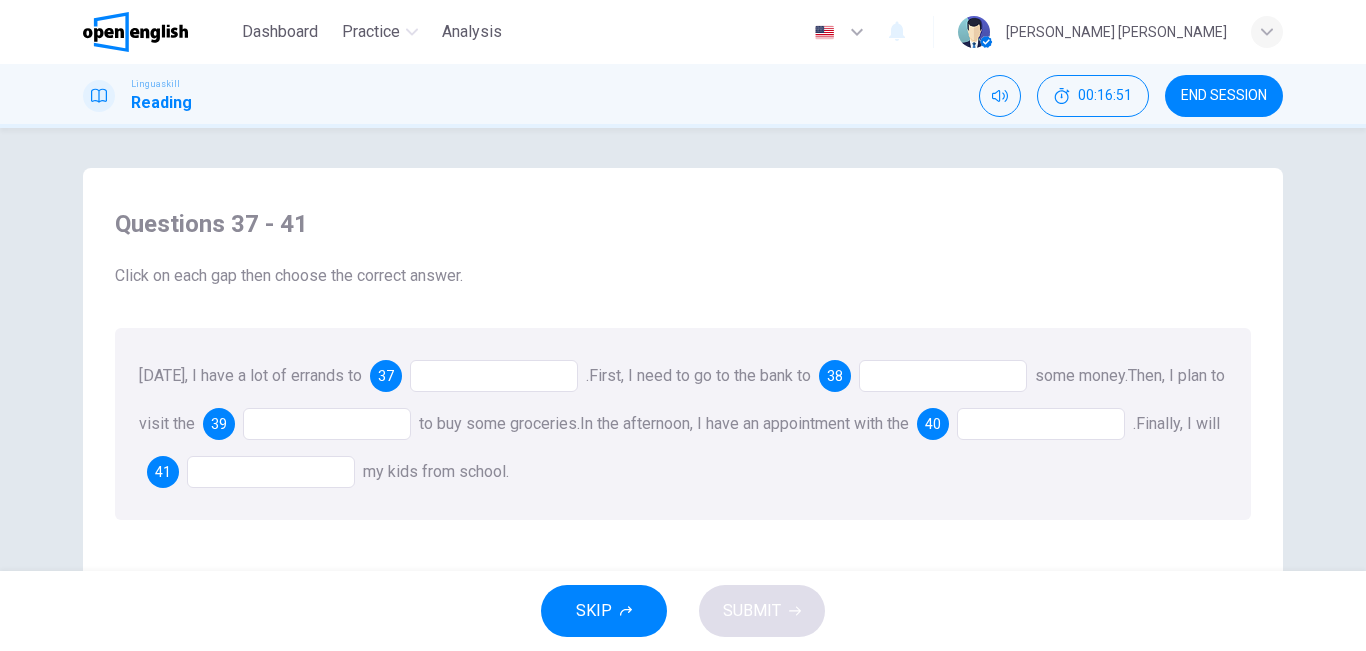 click at bounding box center [494, 376] 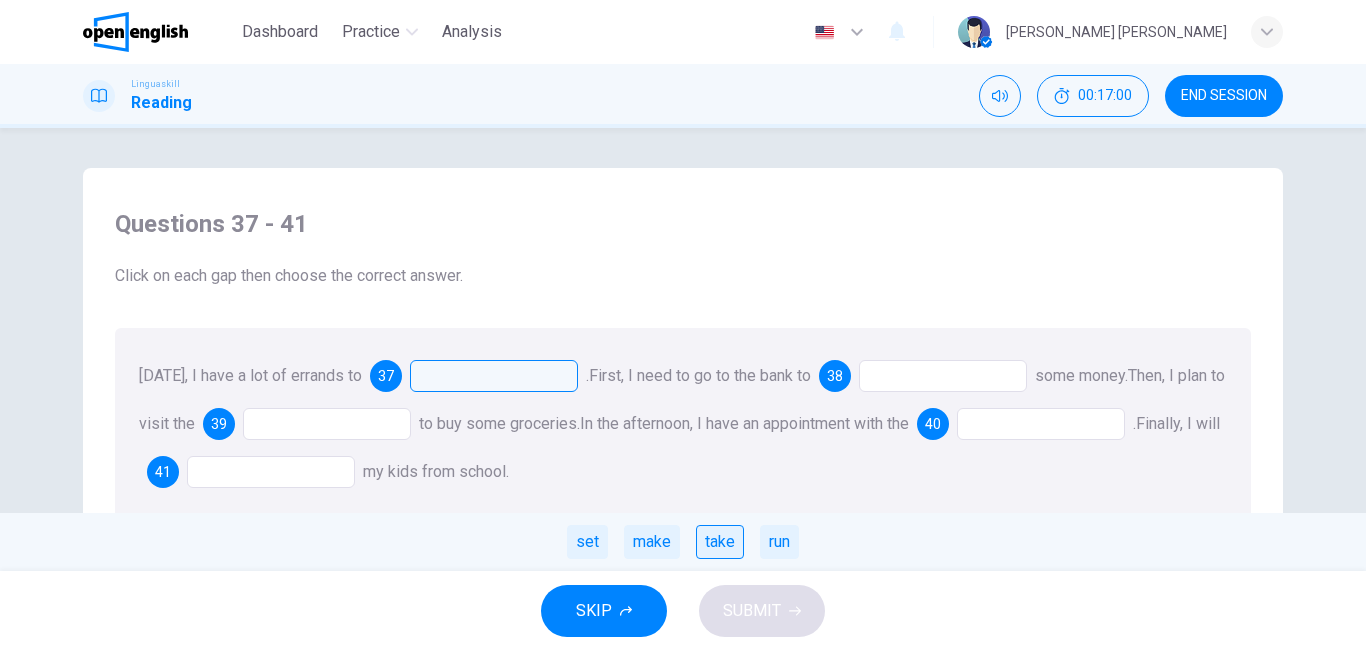 click on "take" at bounding box center (720, 542) 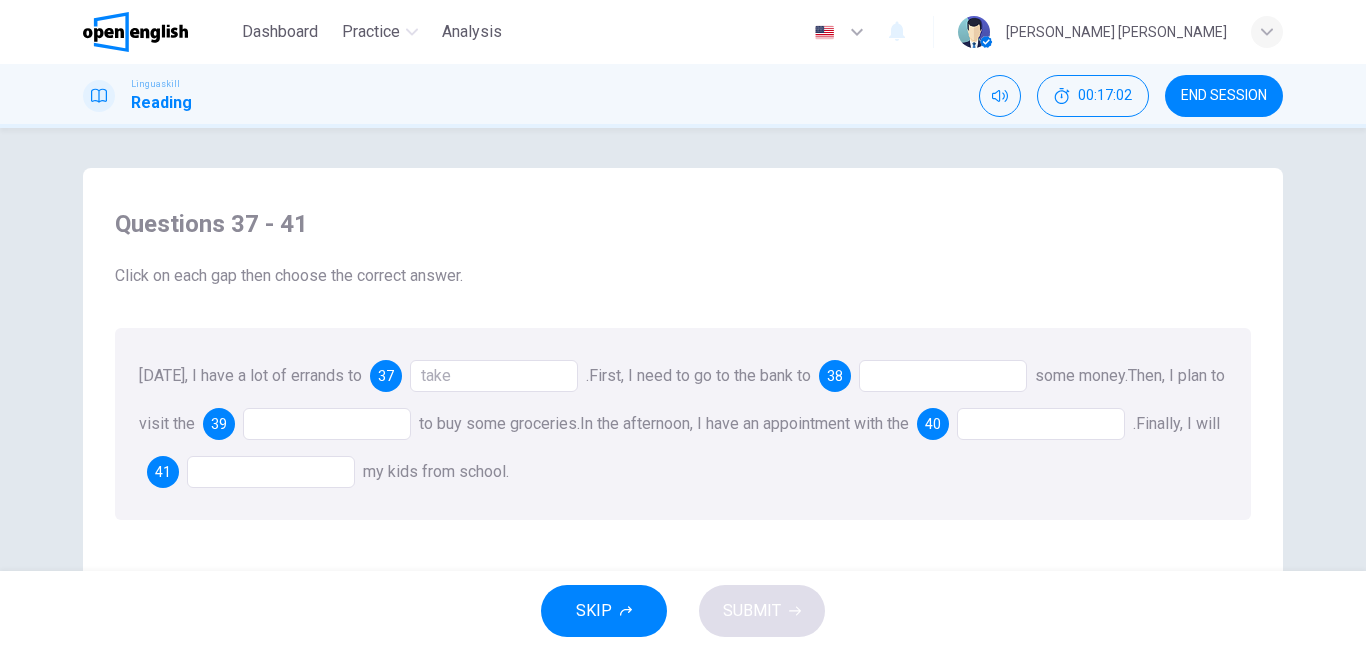 click at bounding box center [943, 376] 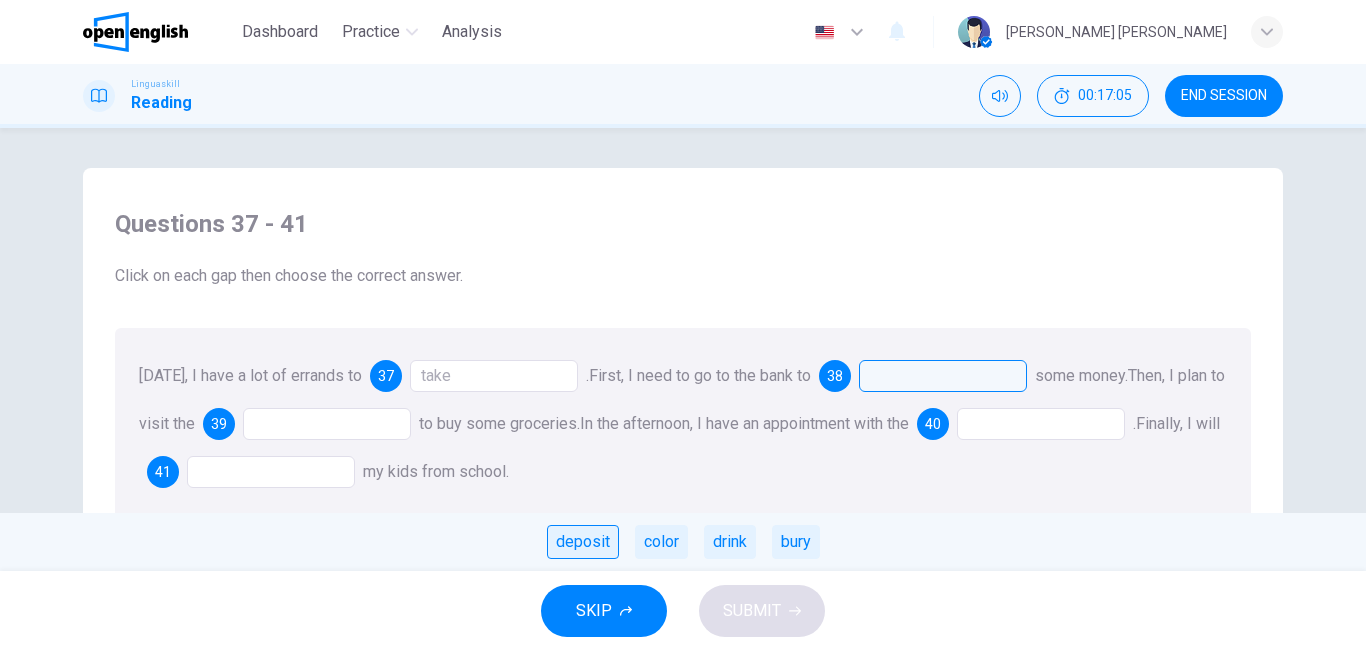 click on "deposit" at bounding box center (583, 542) 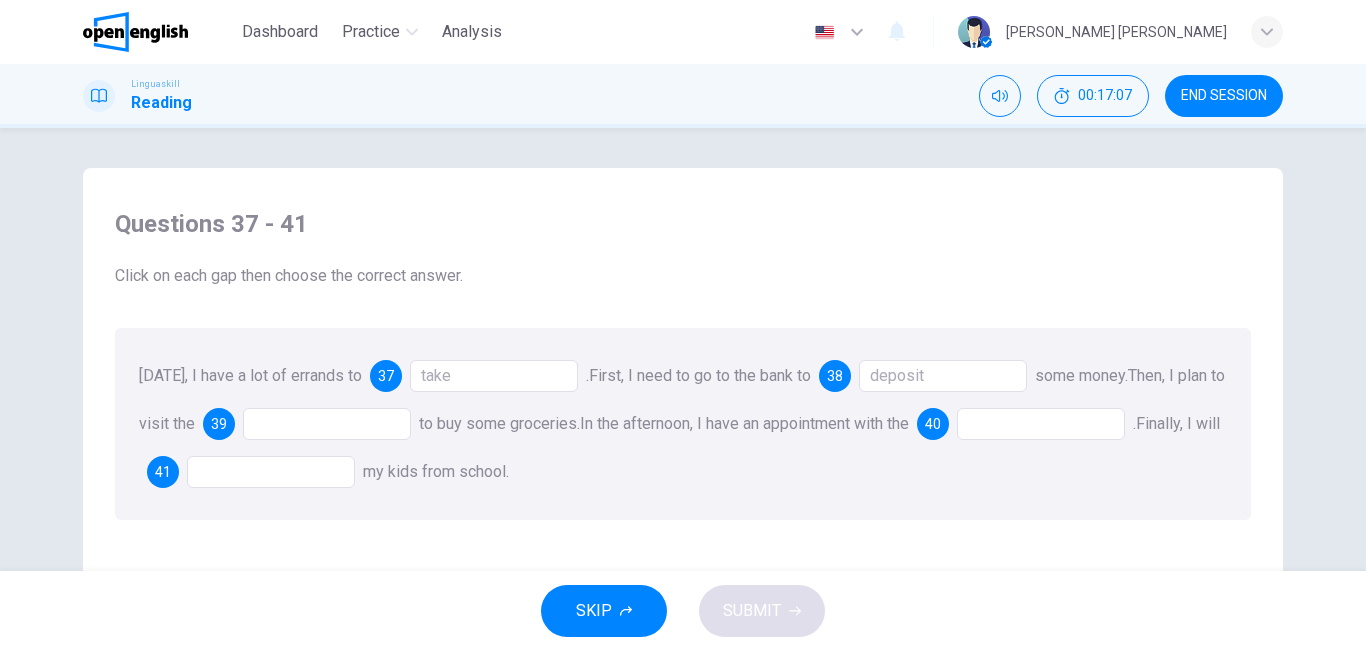 click at bounding box center [327, 424] 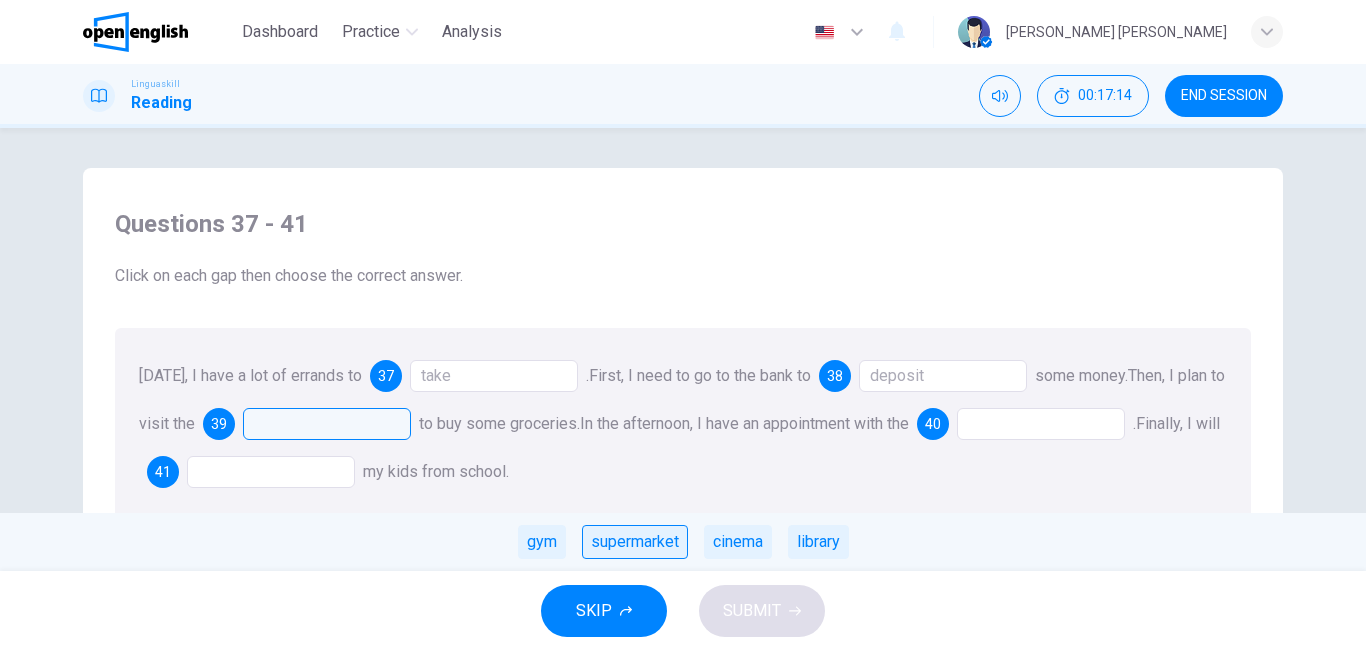 click on "supermarket" at bounding box center [635, 542] 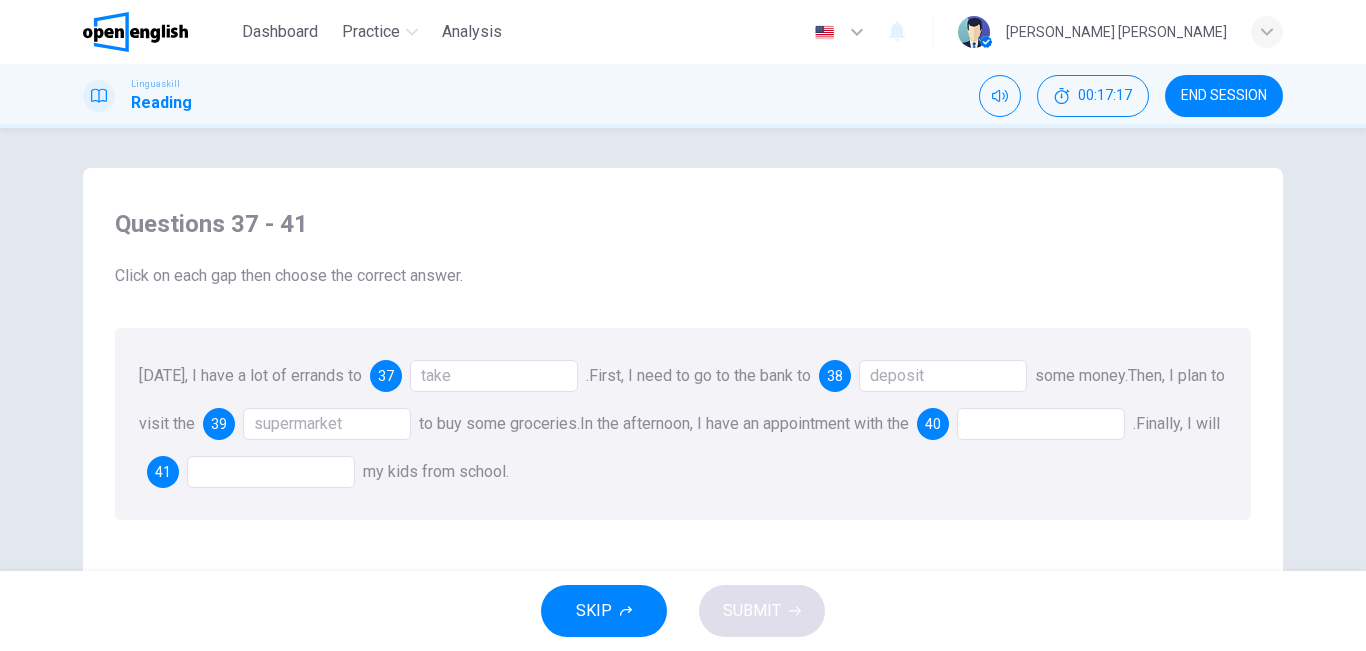 click at bounding box center (1041, 424) 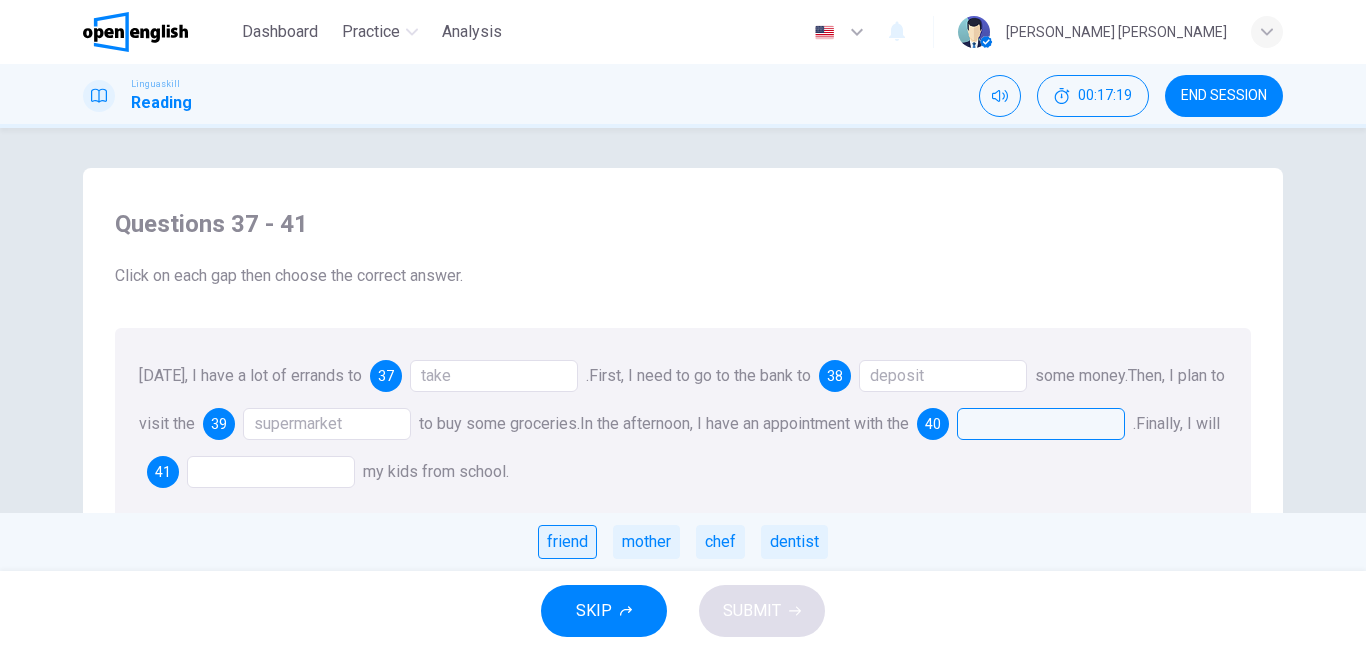 click on "friend" at bounding box center [567, 542] 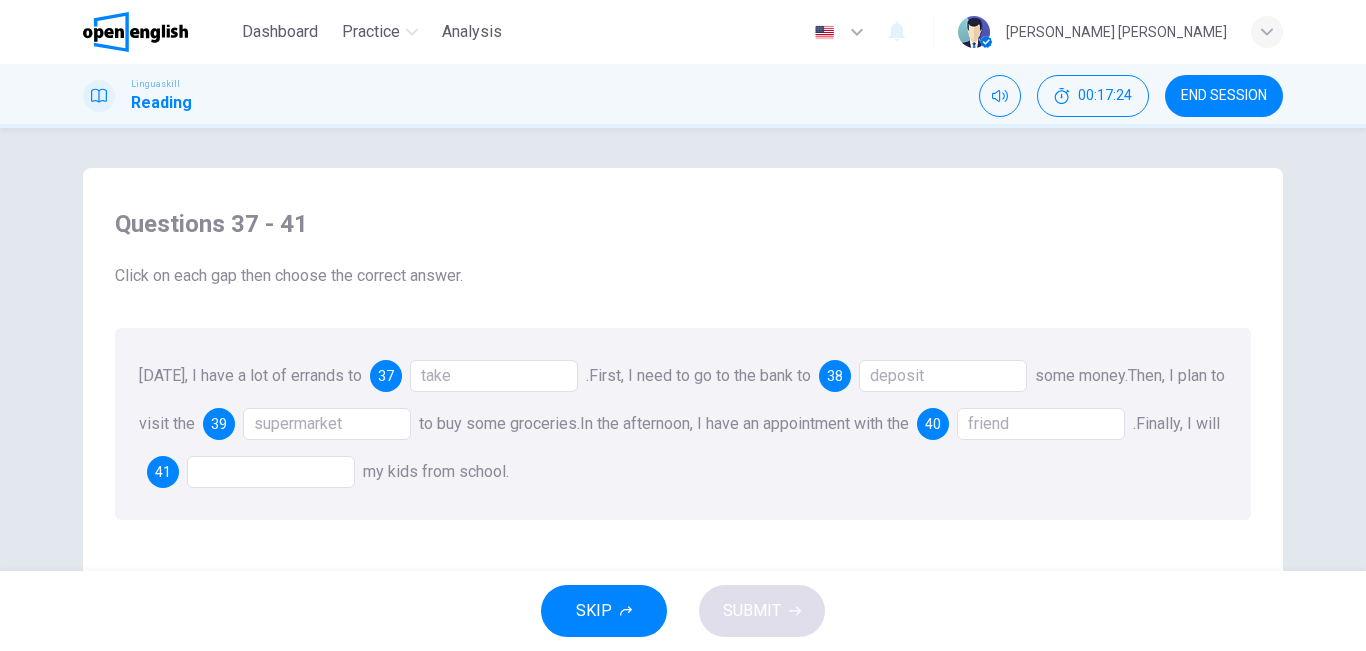 click at bounding box center (271, 472) 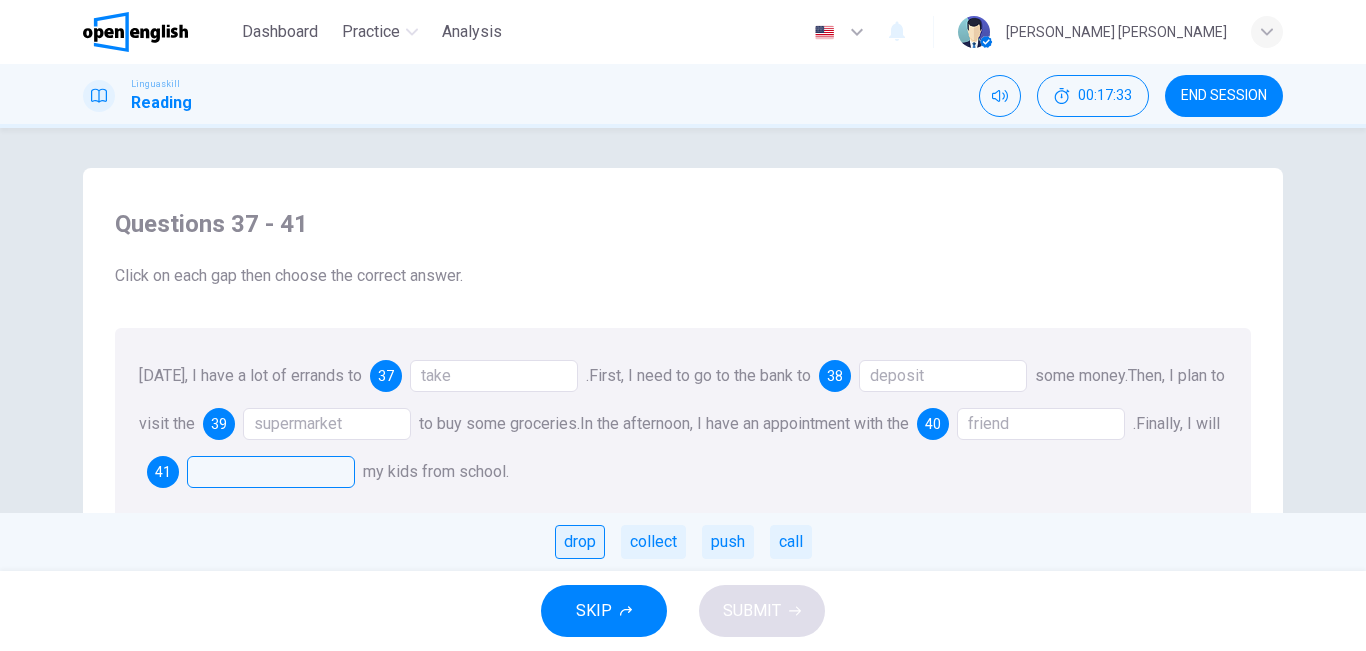 click on "drop" at bounding box center [580, 542] 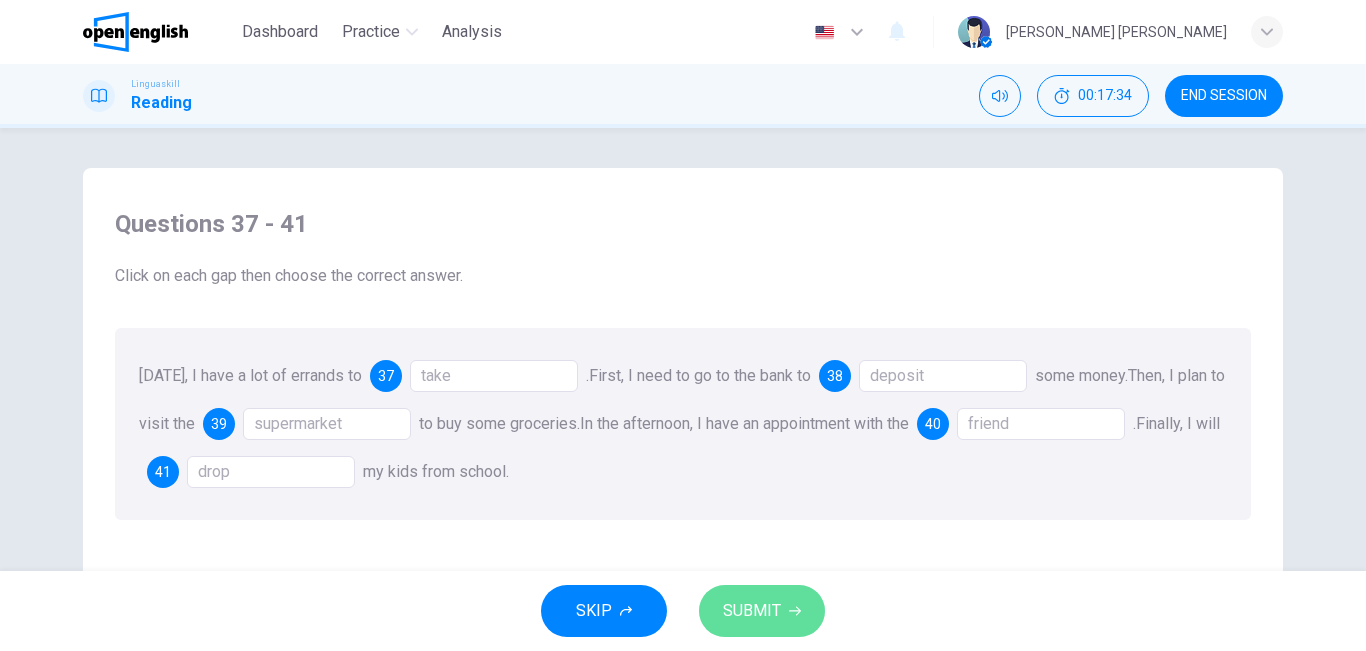 click on "SUBMIT" at bounding box center [752, 611] 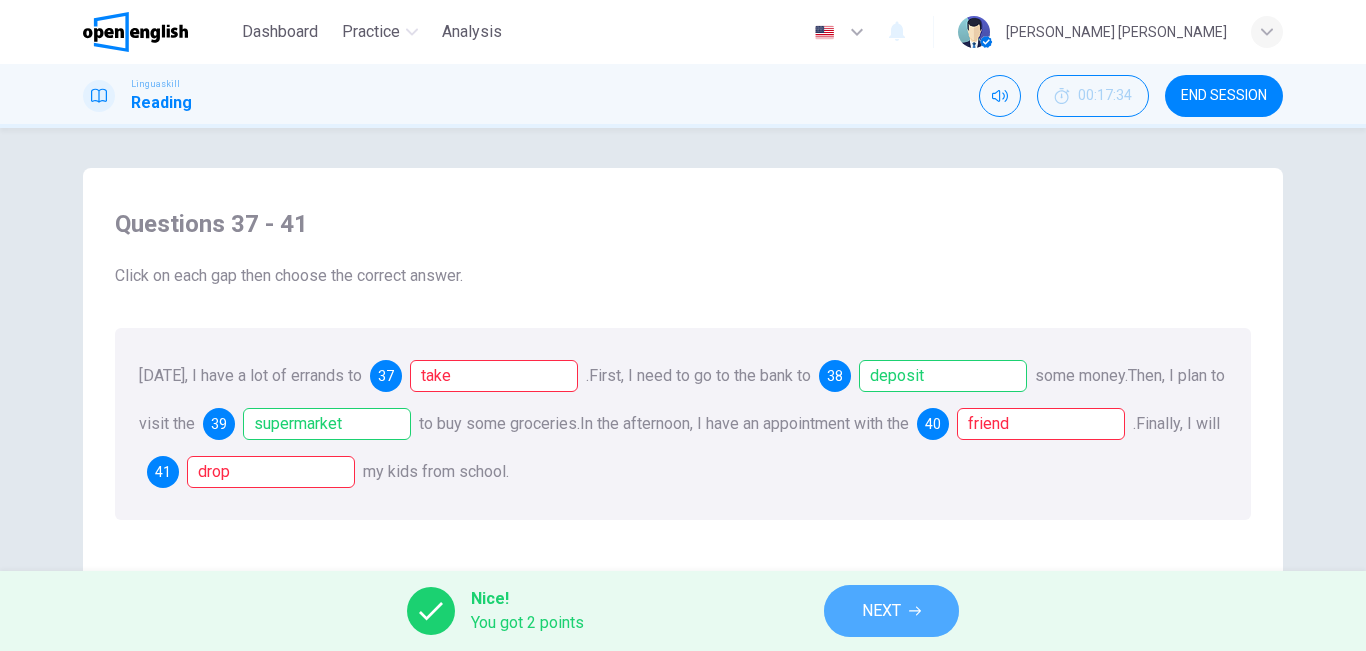 click on "NEXT" at bounding box center [881, 611] 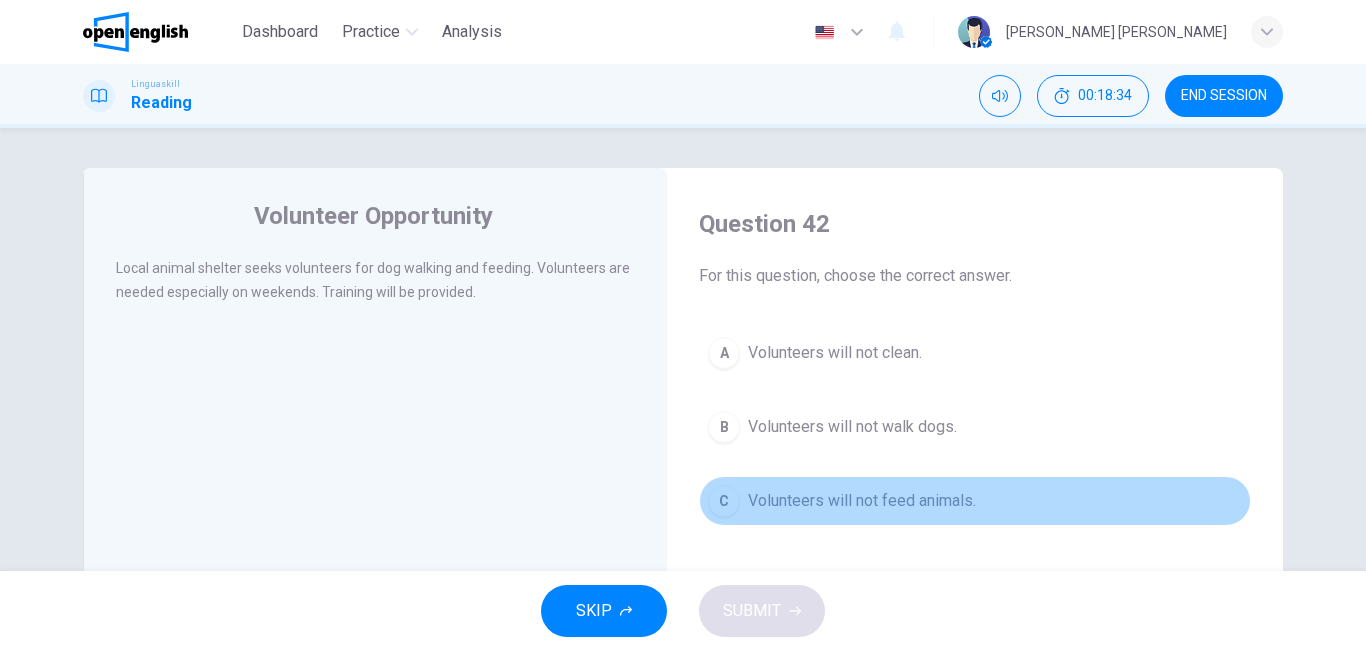 click on "Volunteers will not feed animals." at bounding box center [862, 501] 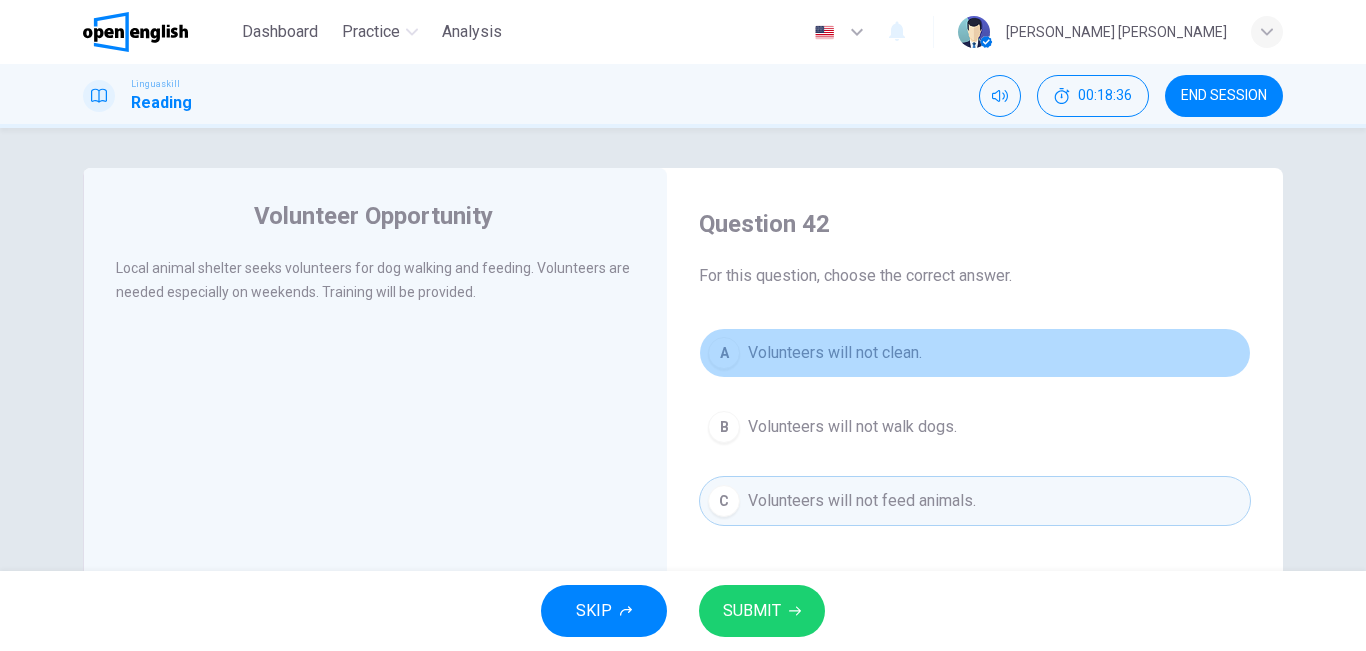 click on "Volunteers will not clean." at bounding box center [835, 353] 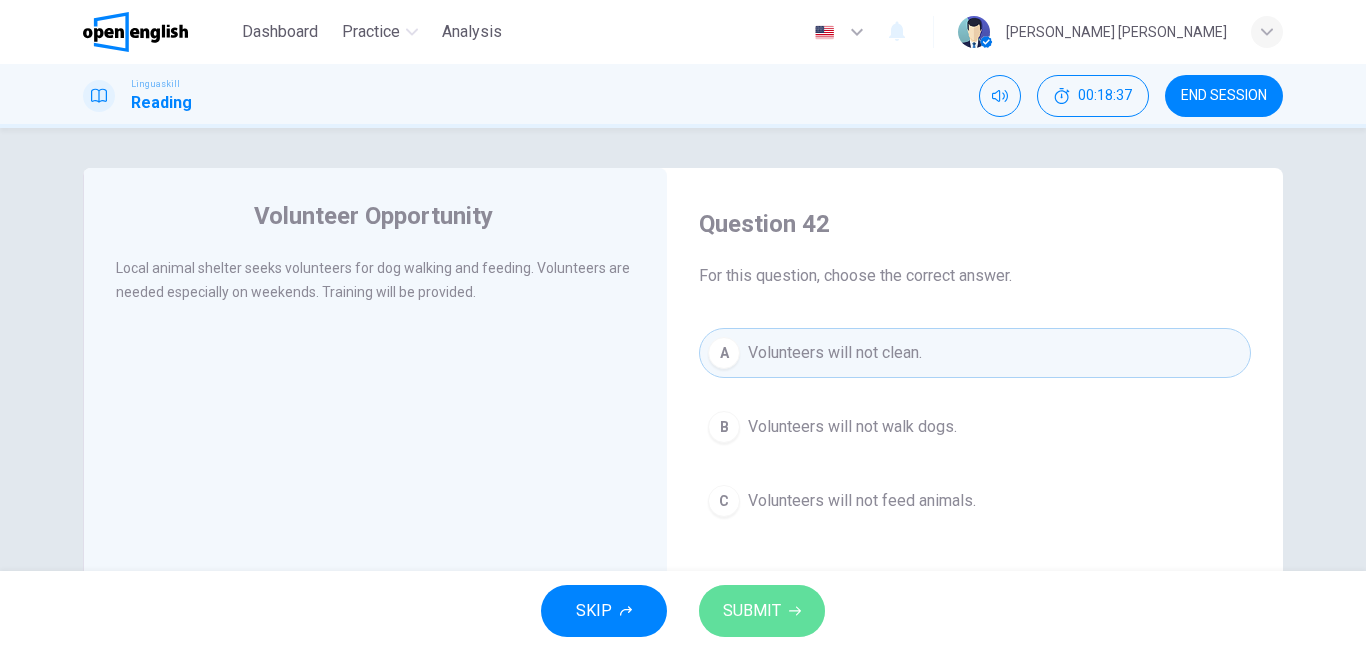 click 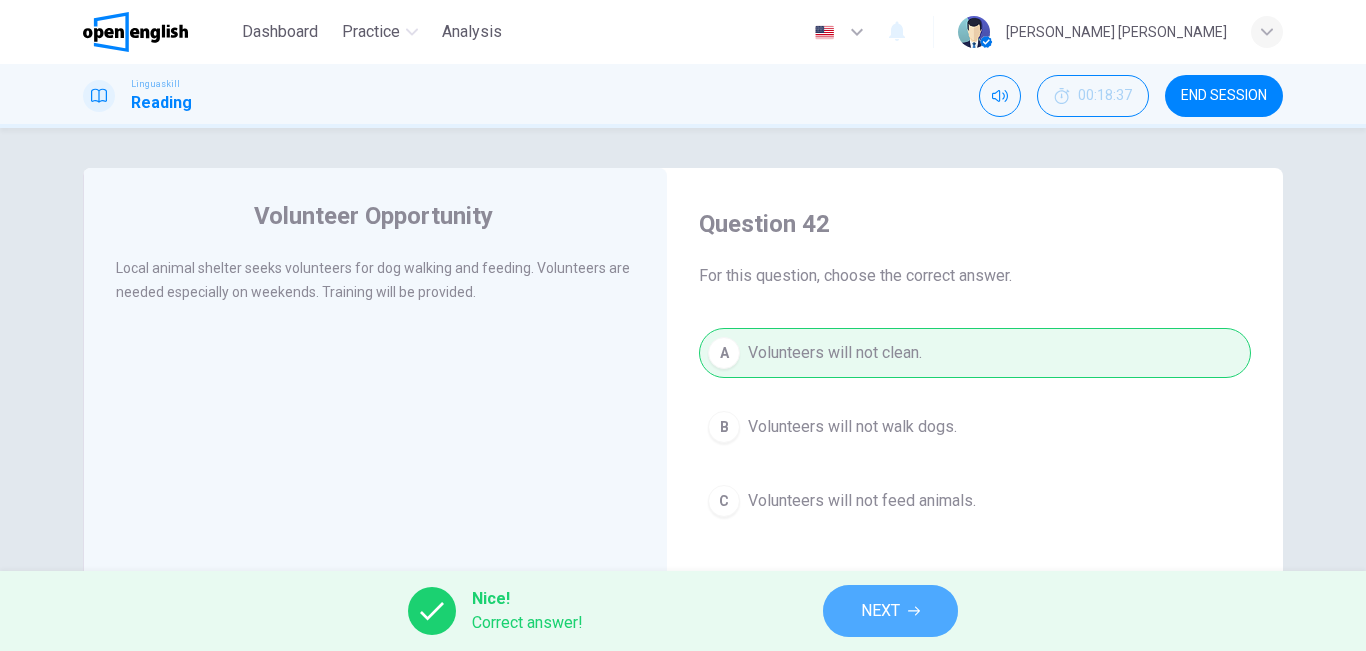 click on "NEXT" at bounding box center [880, 611] 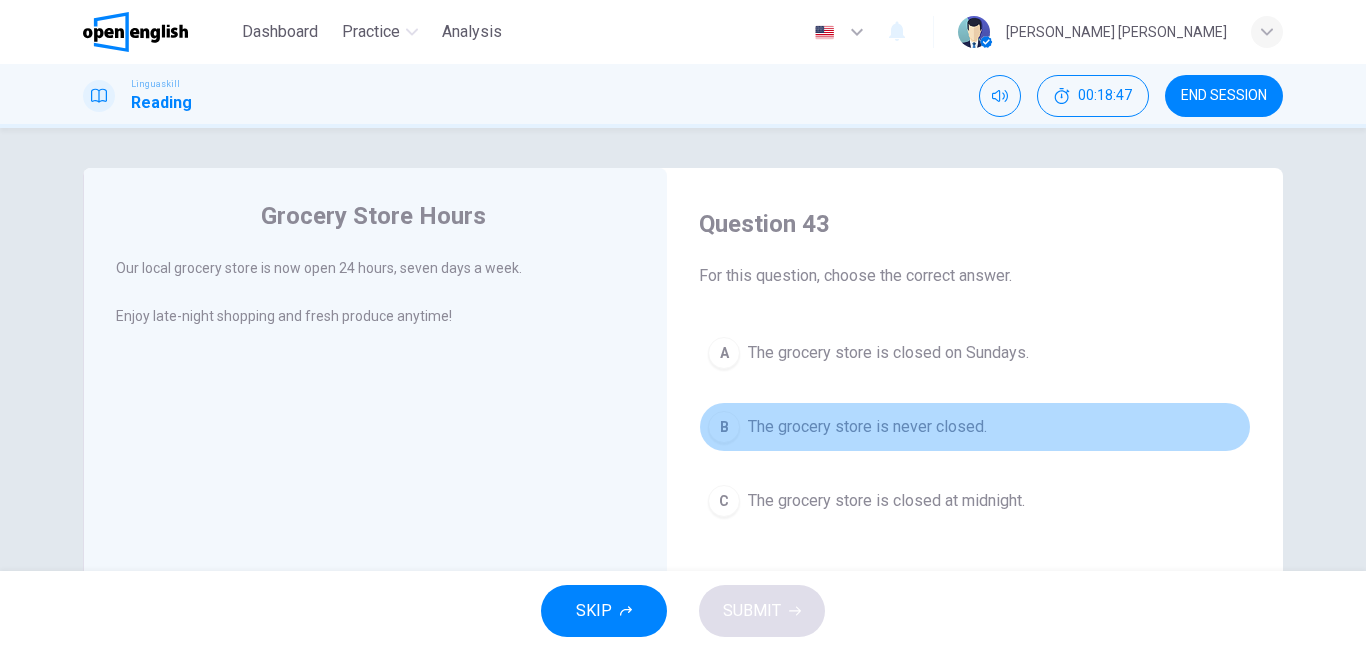 click on "The grocery store is never closed." at bounding box center (867, 427) 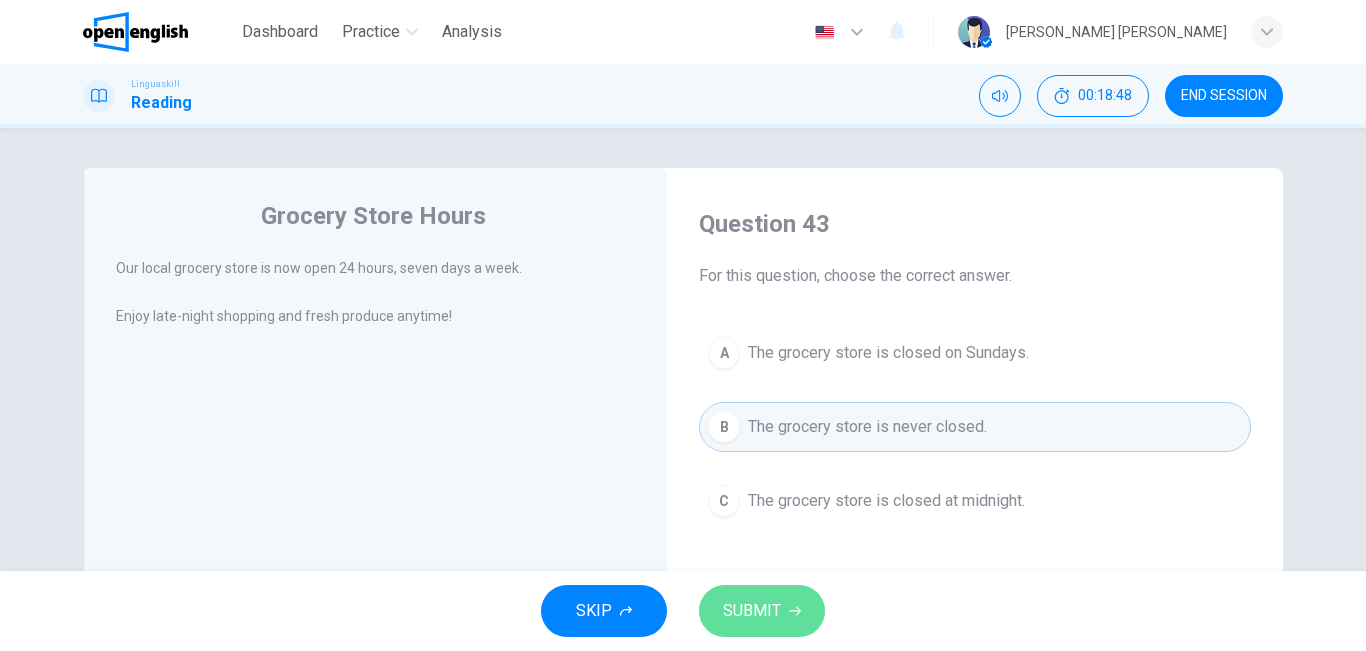 click on "SUBMIT" at bounding box center (762, 611) 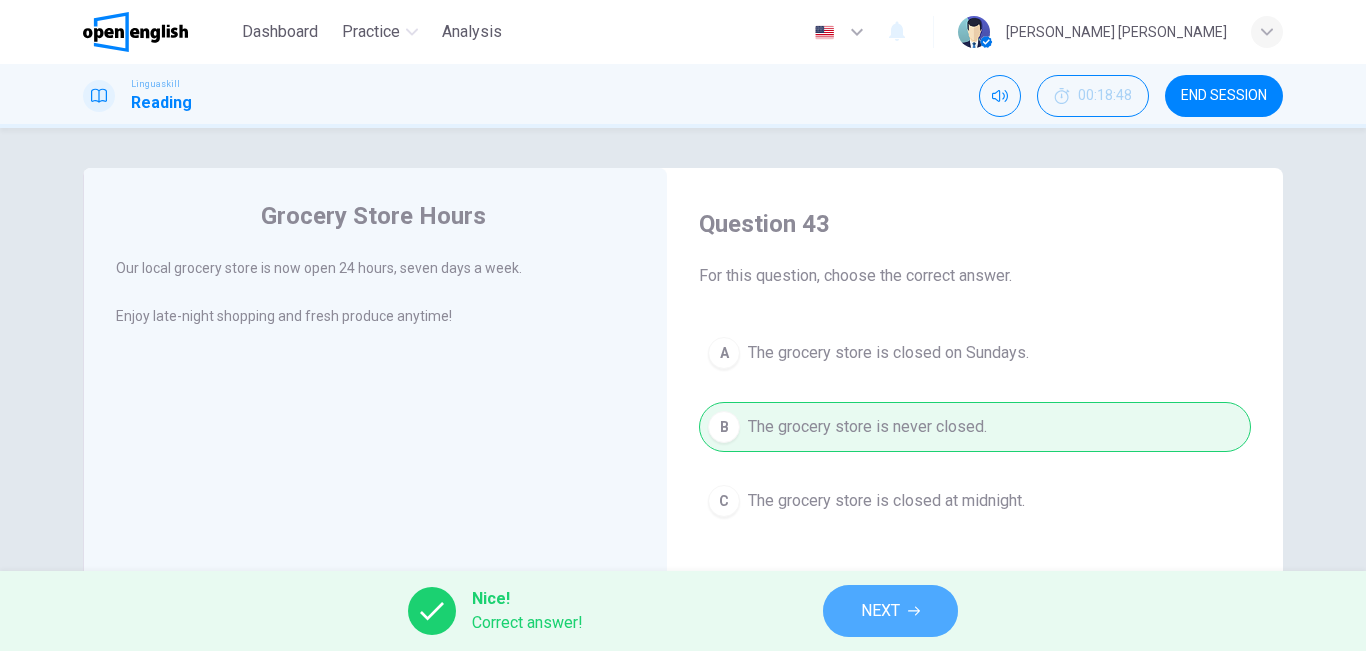 click on "NEXT" at bounding box center (890, 611) 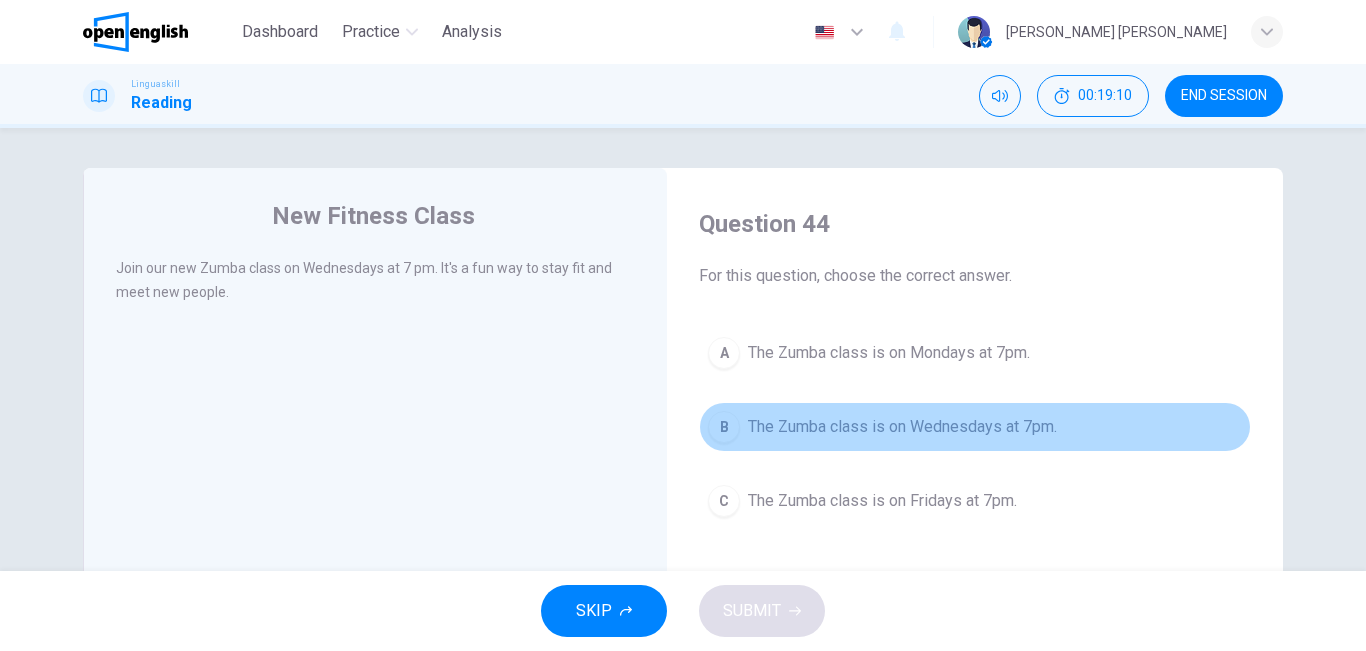 click on "The Zumba class is on Wednesdays at 7pm." at bounding box center [902, 427] 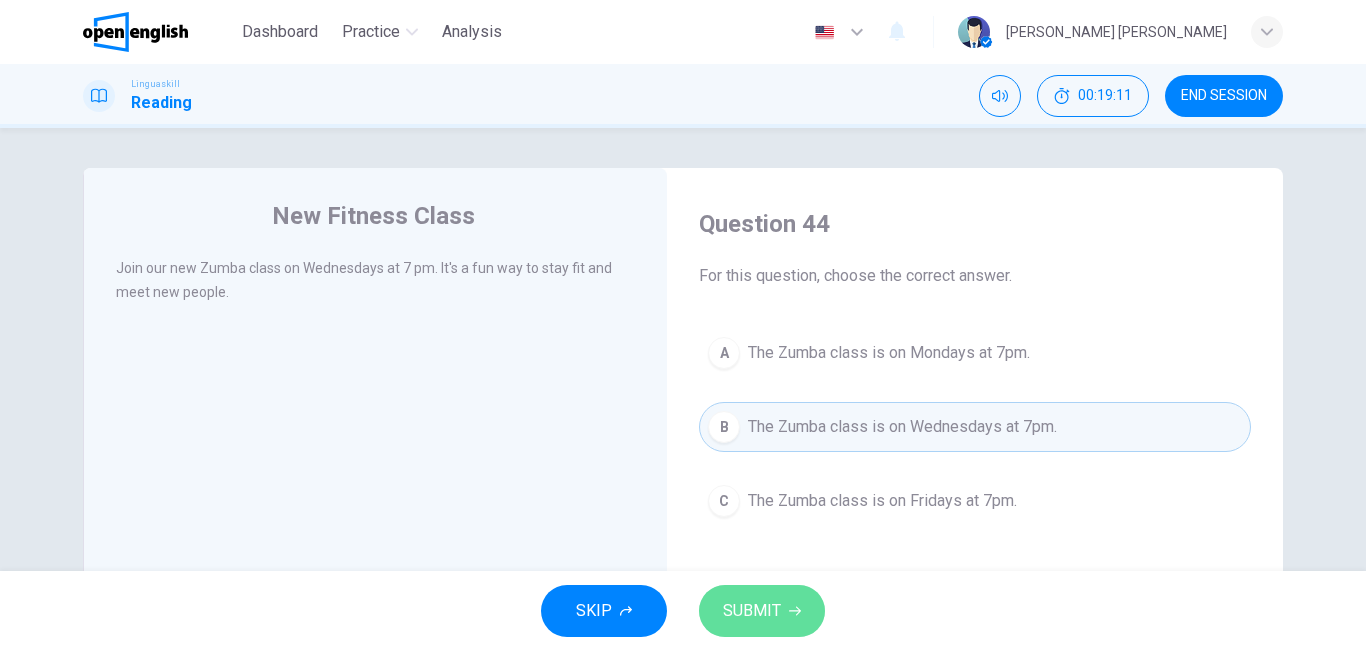 click on "SUBMIT" at bounding box center [762, 611] 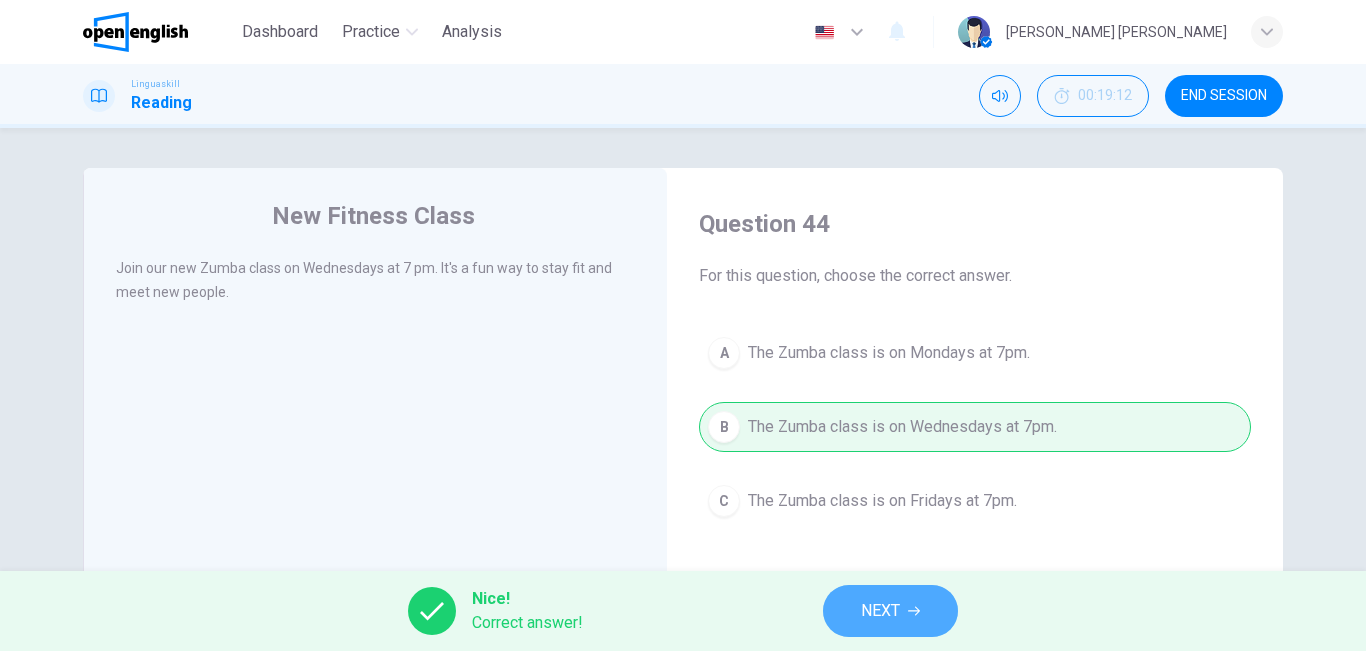click on "NEXT" at bounding box center [880, 611] 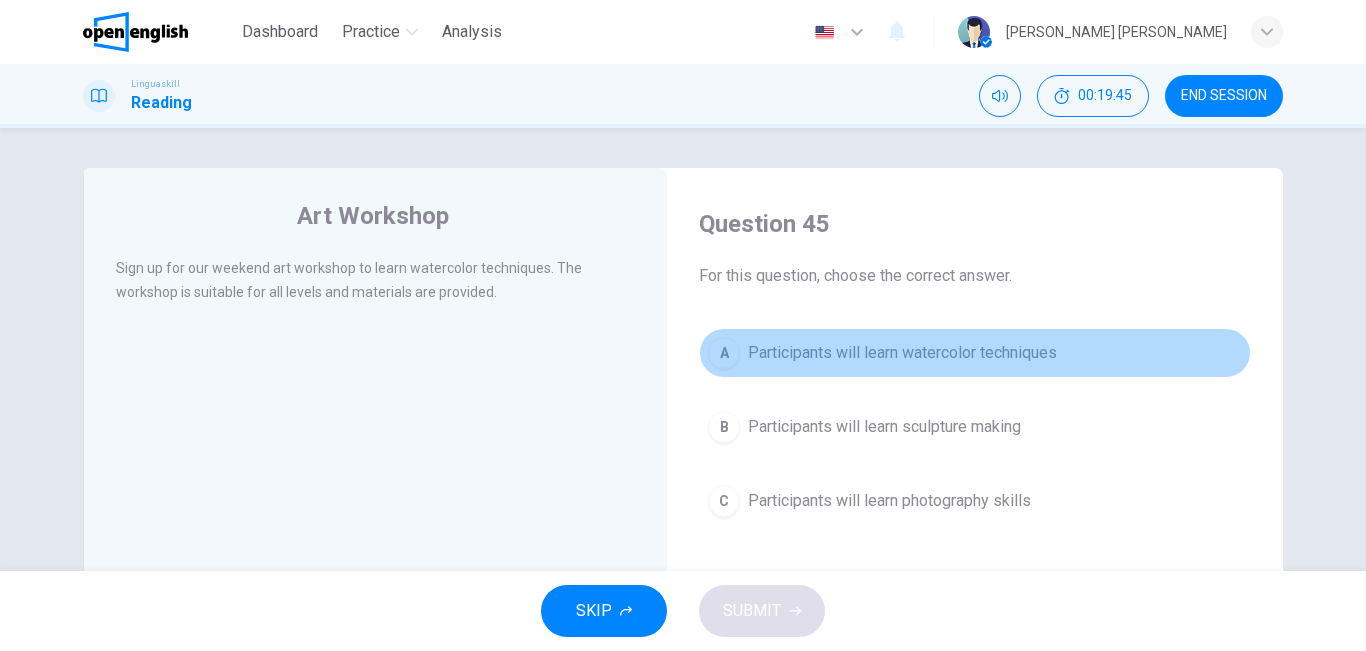 click on "A Participants will learn watercolor techniques" at bounding box center [975, 353] 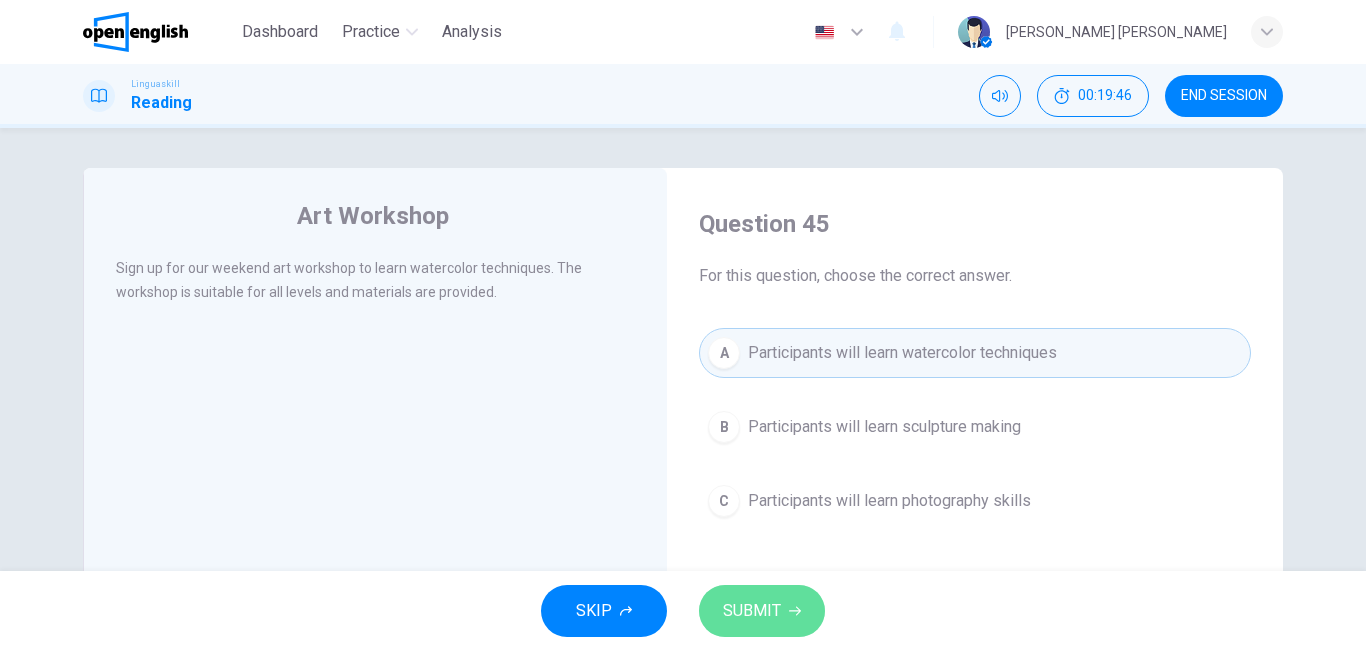 click 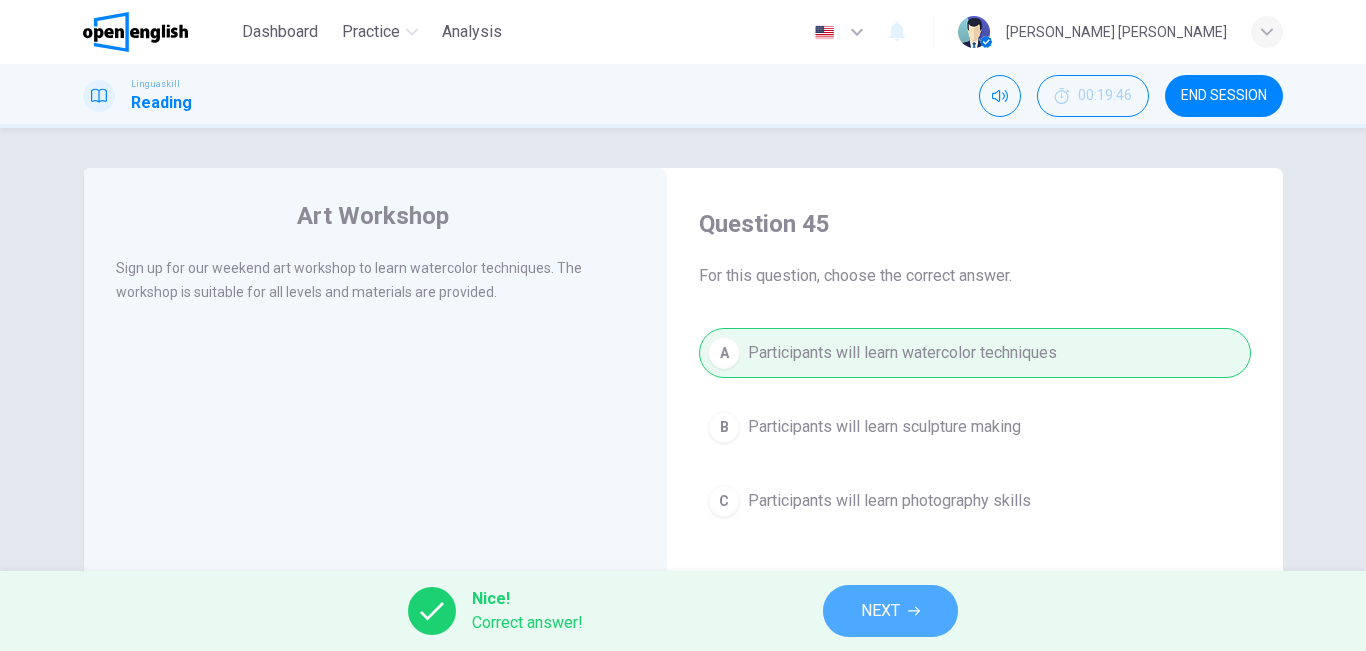 click on "NEXT" at bounding box center (880, 611) 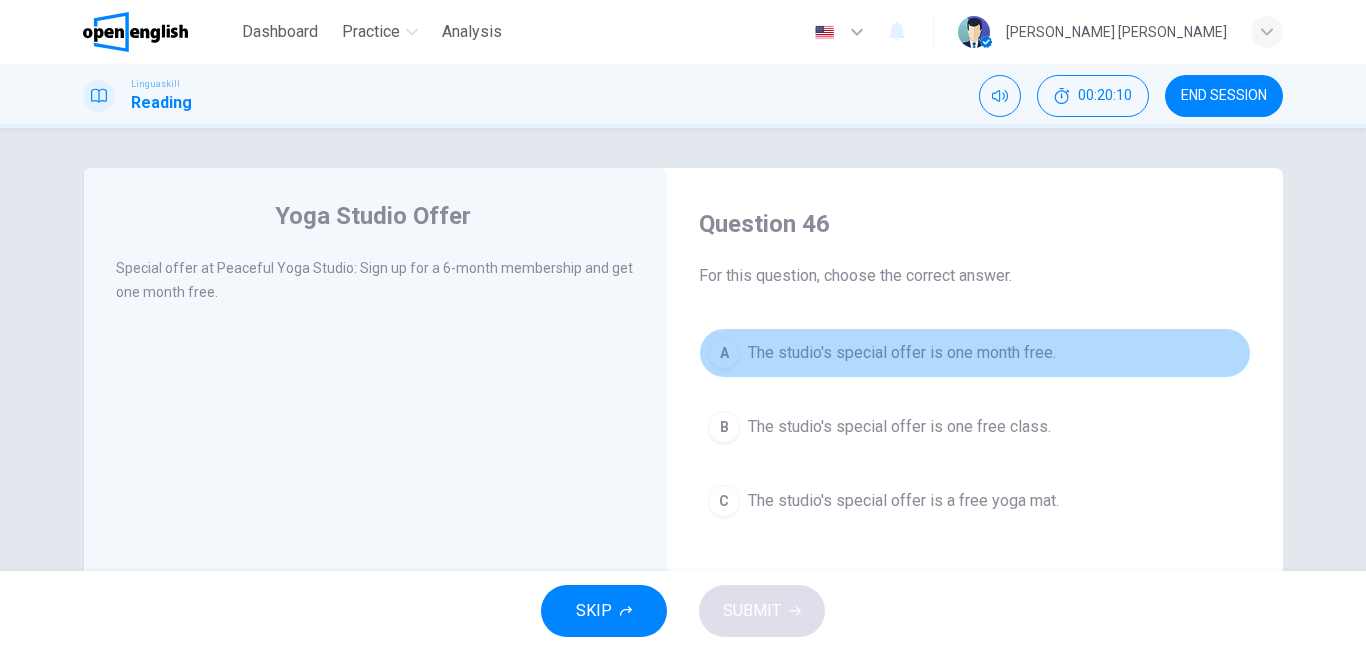 click on "The studio's special offer is one month free." at bounding box center (902, 353) 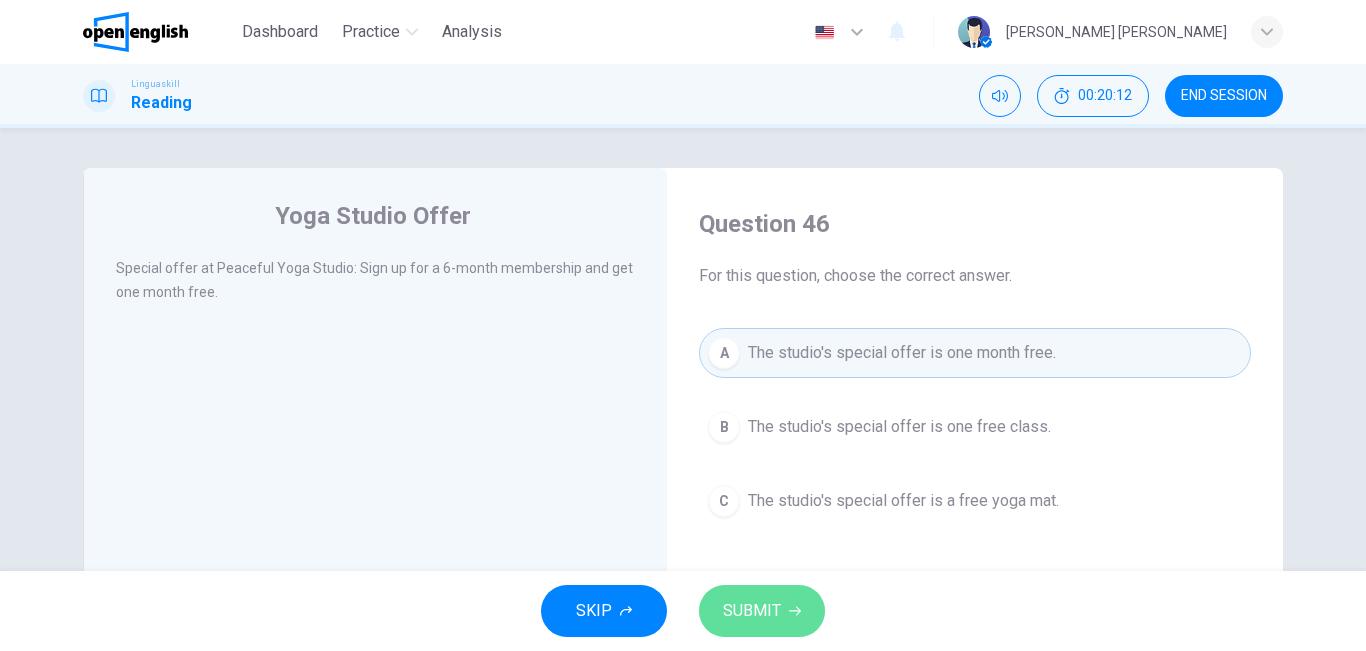 click on "SUBMIT" at bounding box center (762, 611) 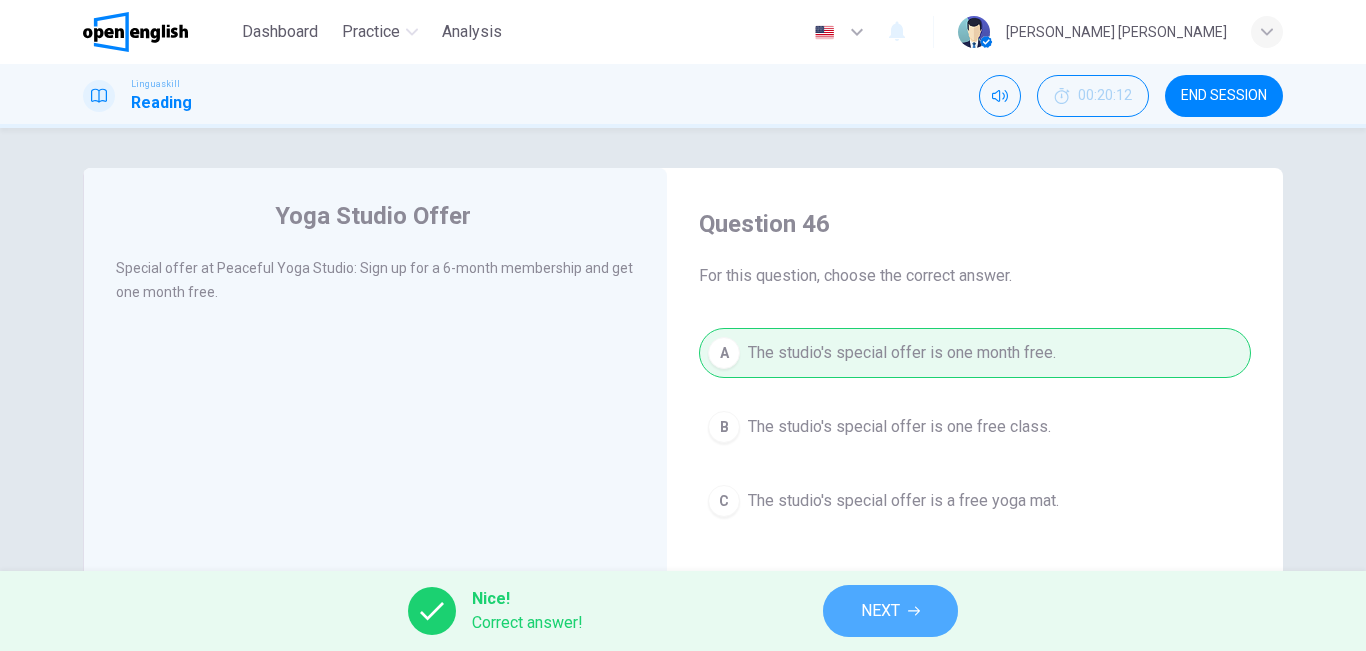 click on "NEXT" at bounding box center [880, 611] 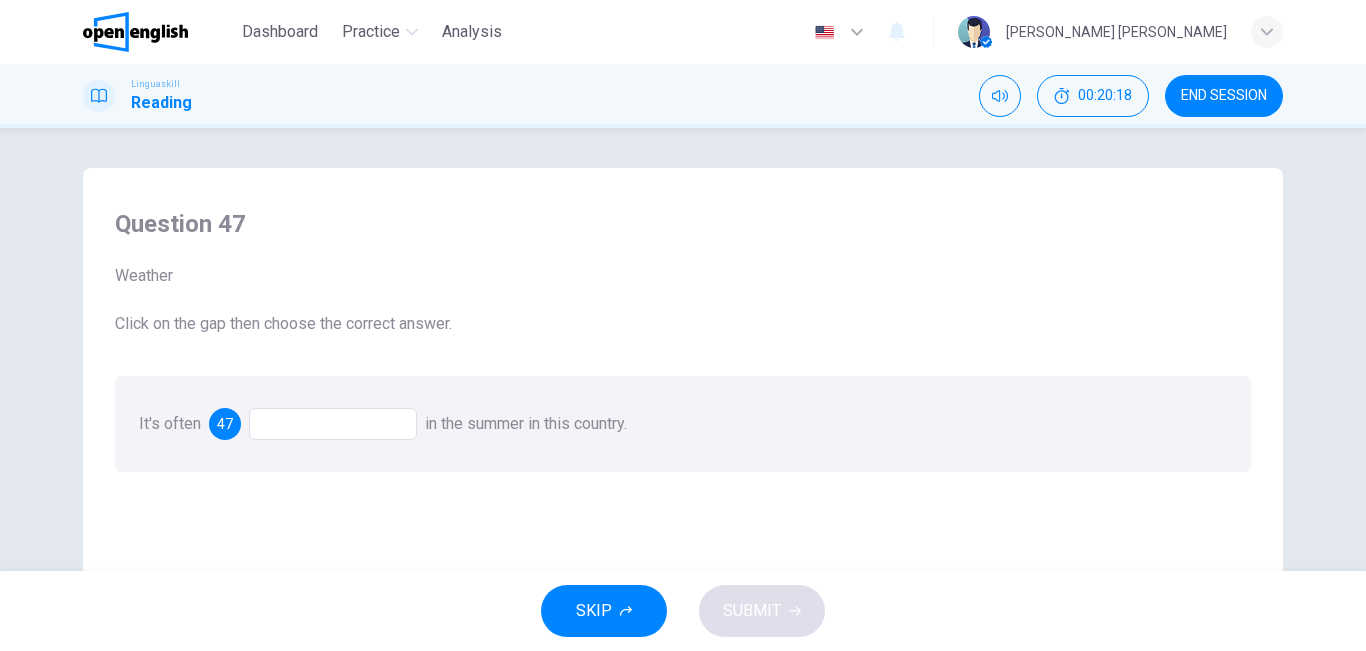 click at bounding box center (333, 424) 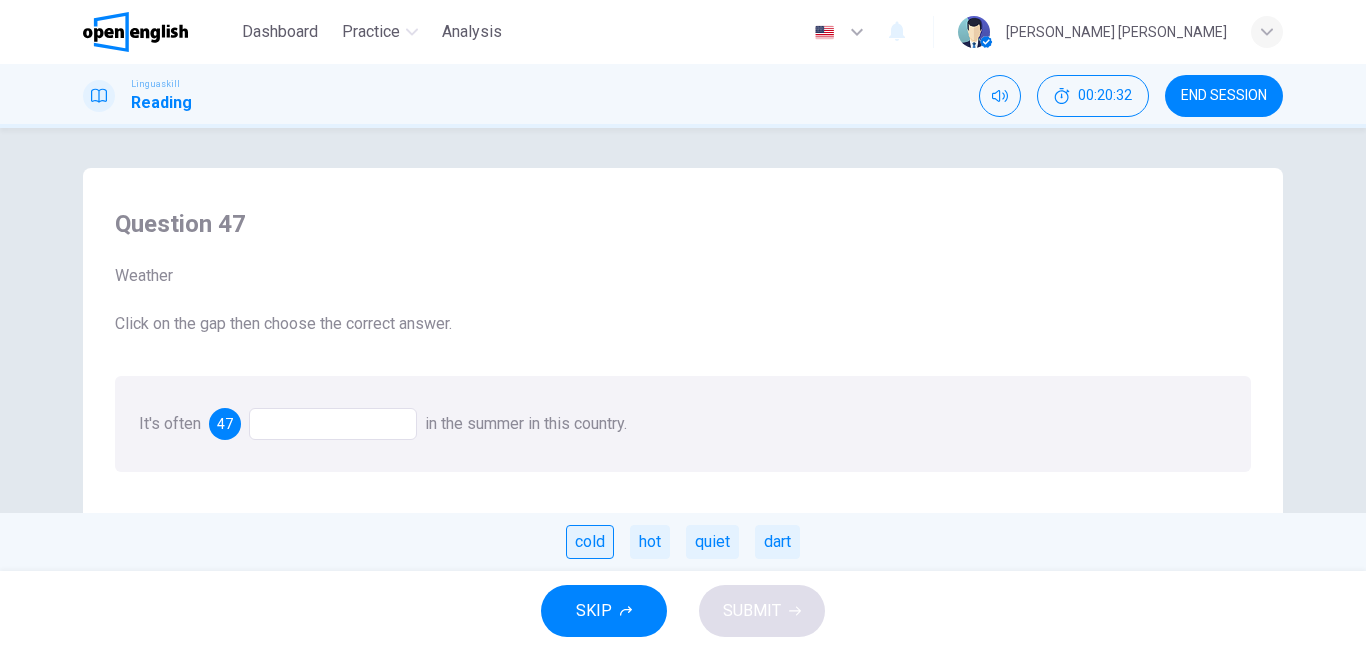 click on "cold" at bounding box center (590, 542) 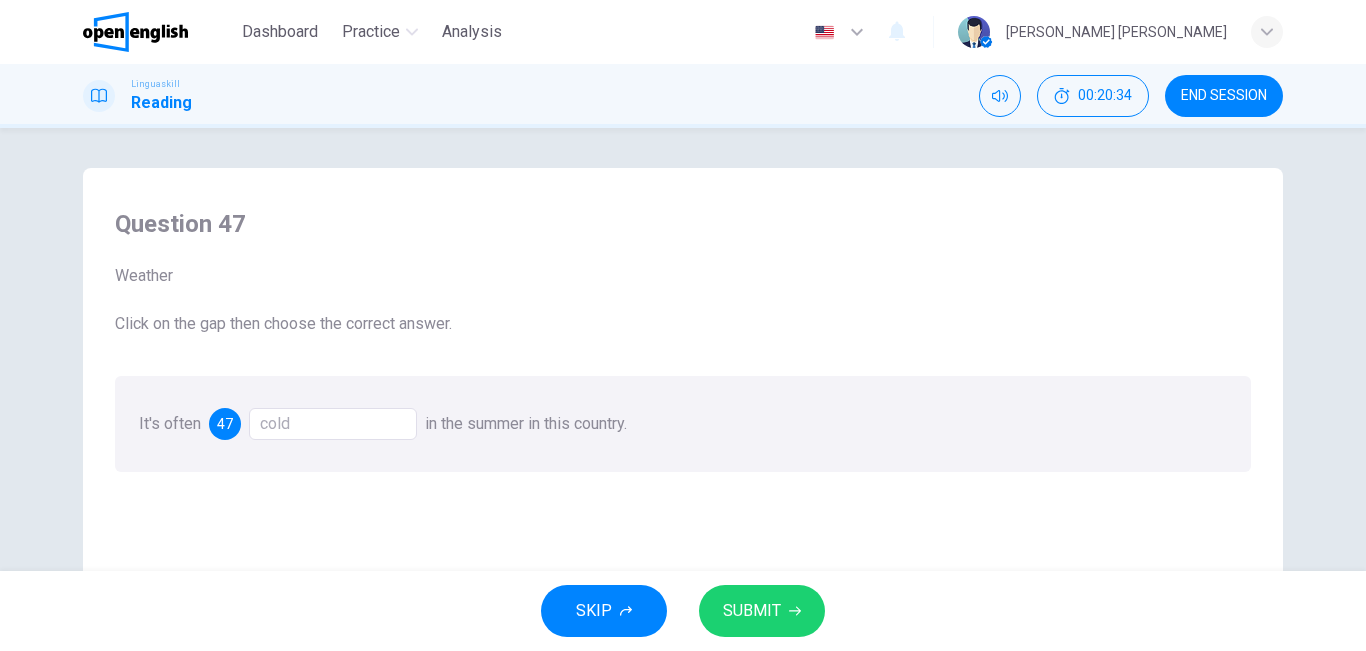 click on "cold" at bounding box center [333, 424] 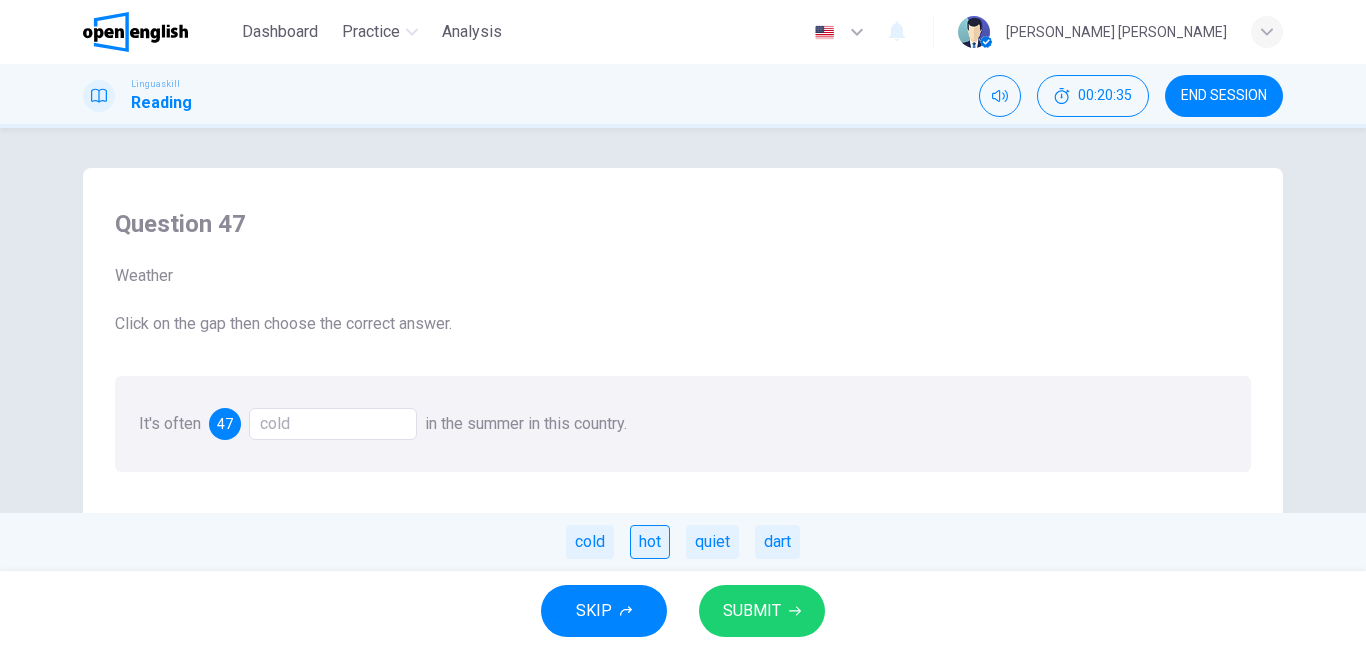 click on "hot" at bounding box center [650, 542] 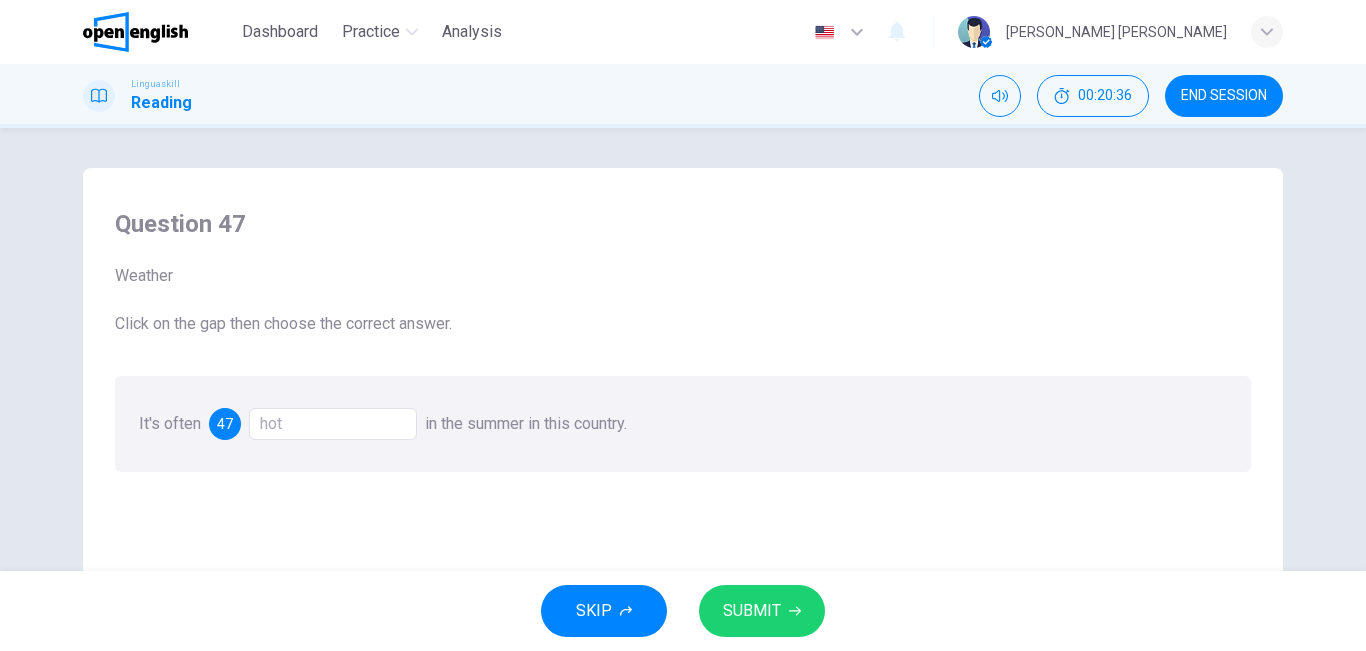 click on "SUBMIT" at bounding box center [762, 611] 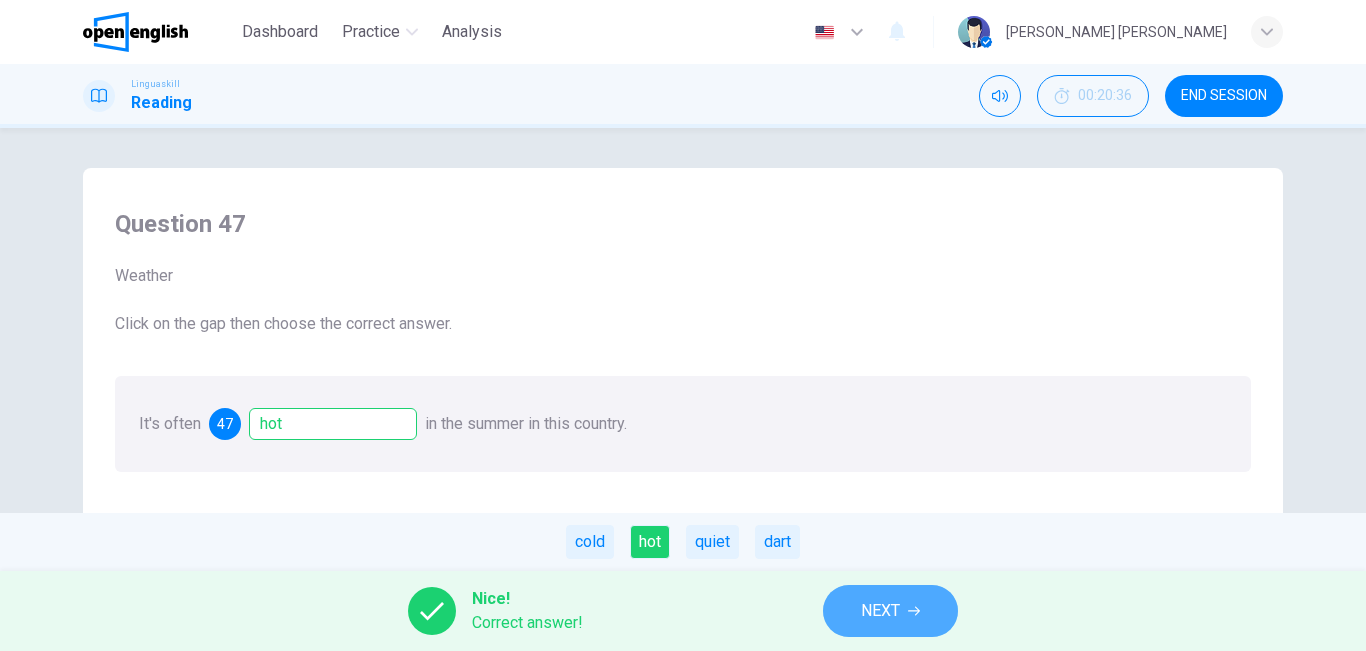 click on "NEXT" at bounding box center [890, 611] 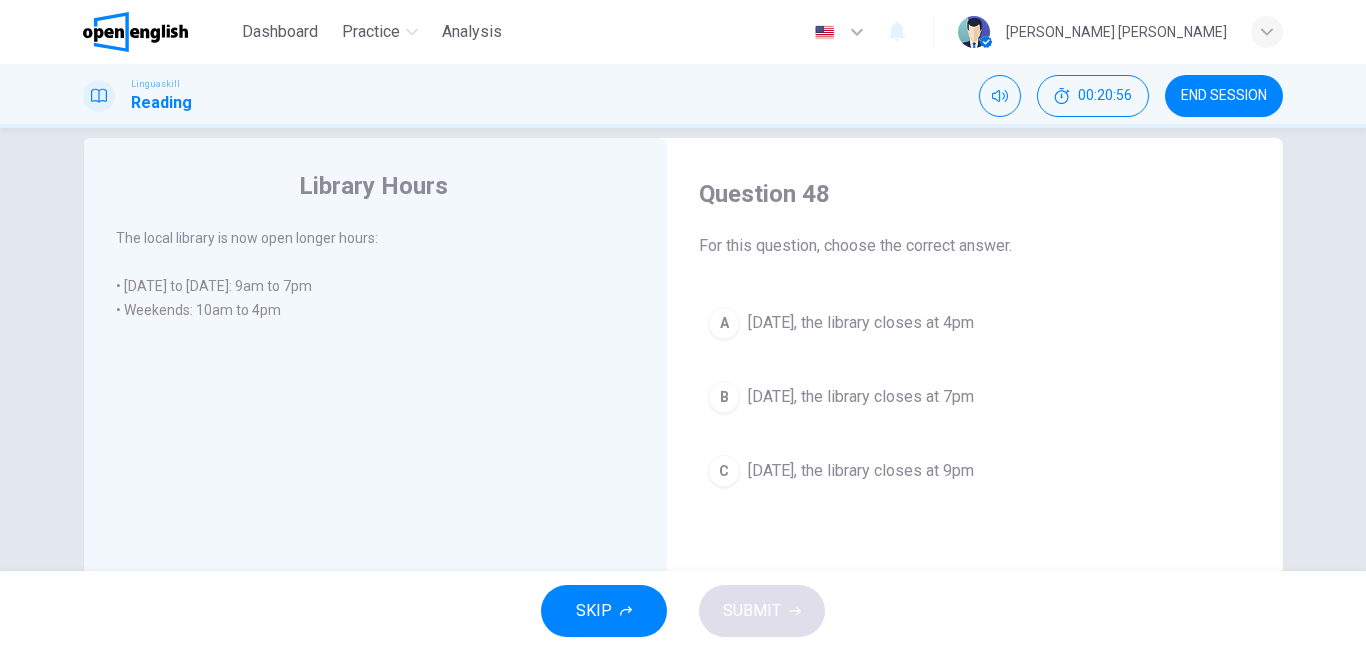 scroll, scrollTop: 28, scrollLeft: 0, axis: vertical 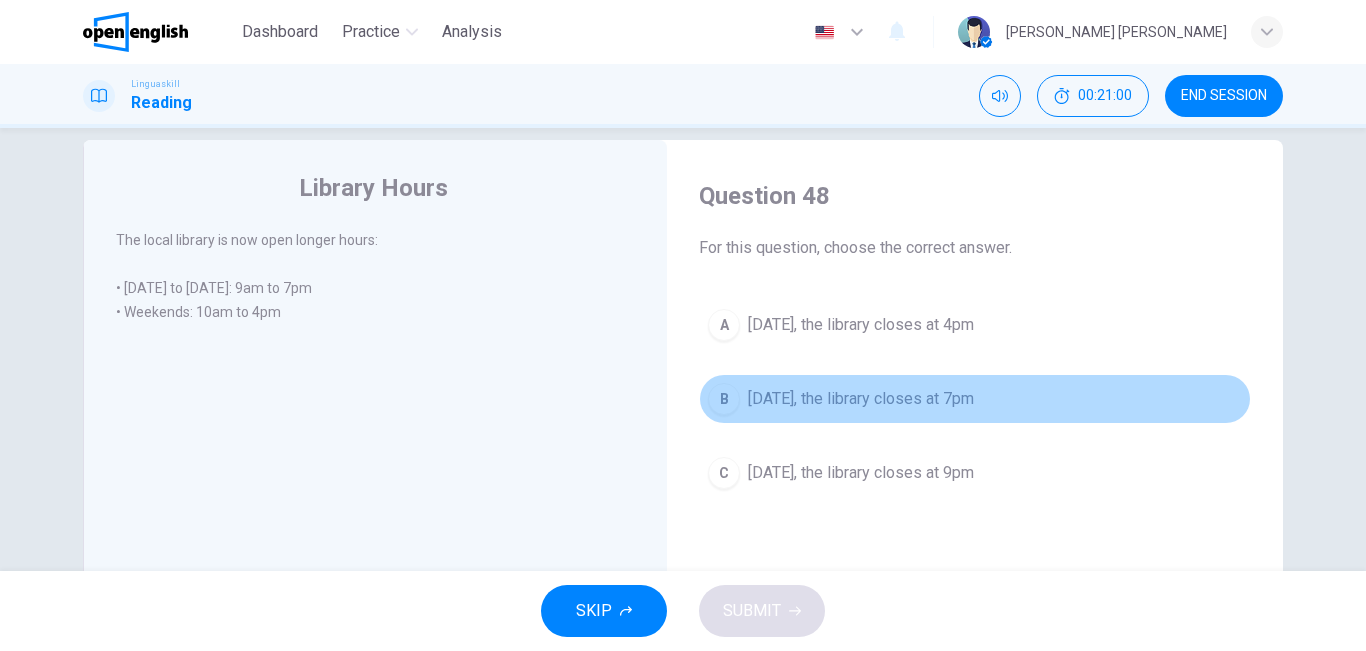 click on "B [DATE], the library closes at 7pm" at bounding box center [975, 399] 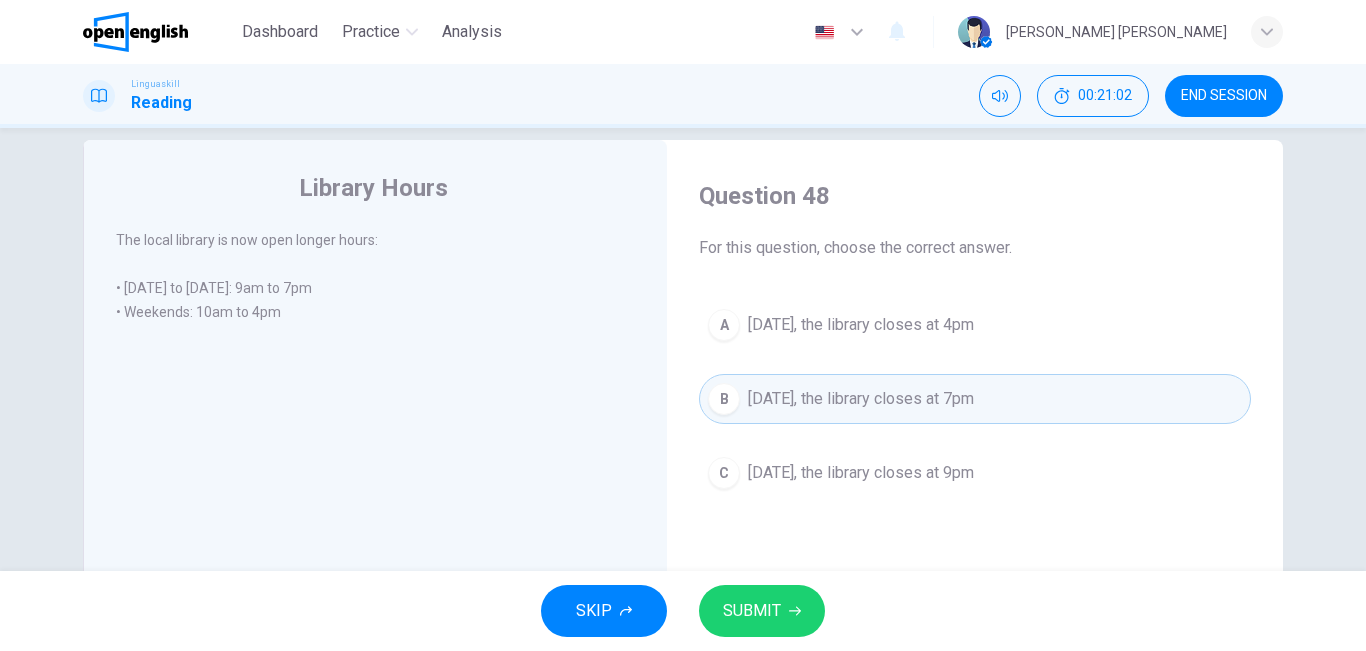 drag, startPoint x: 809, startPoint y: 635, endPoint x: 801, endPoint y: 623, distance: 14.422205 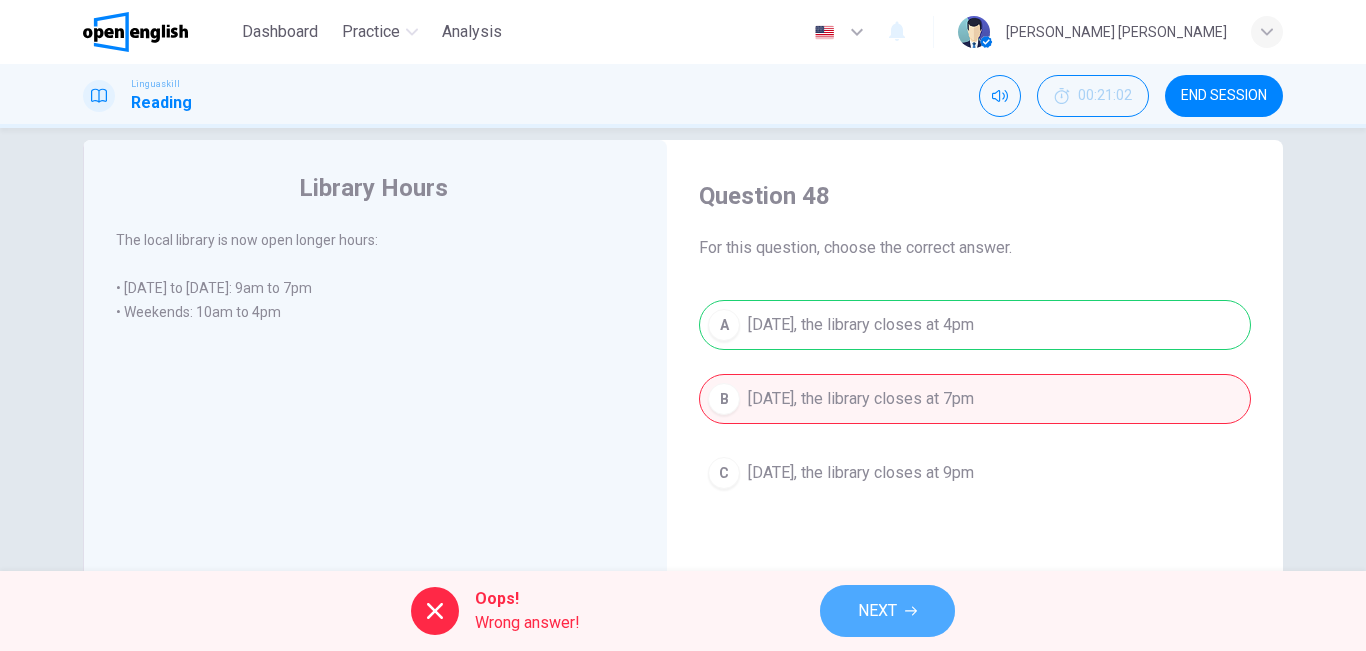 click on "NEXT" at bounding box center [887, 611] 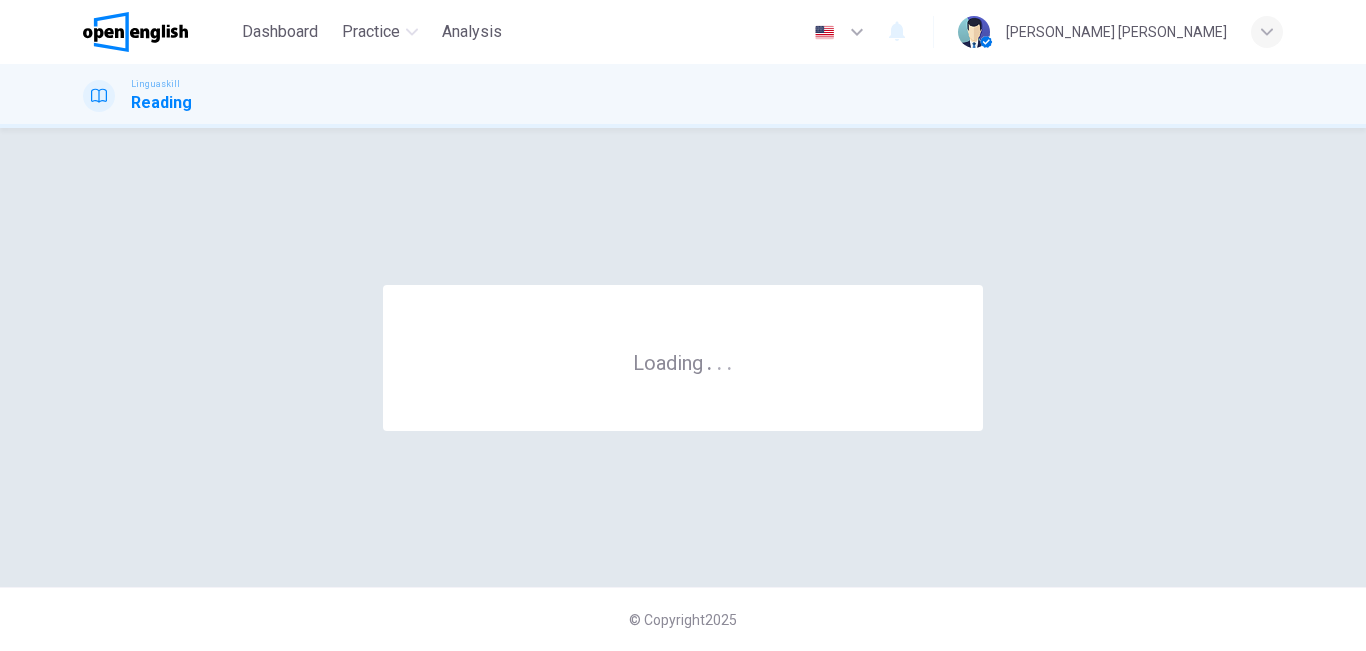 scroll, scrollTop: 0, scrollLeft: 0, axis: both 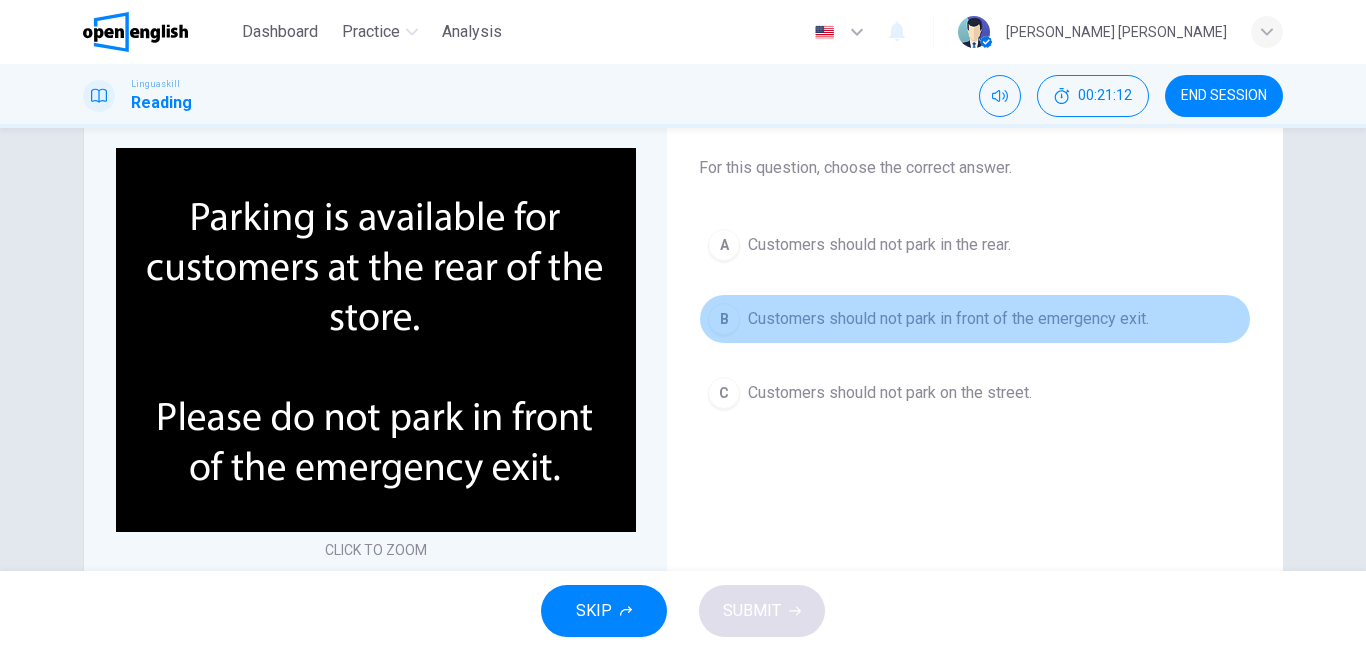 click on "Customers should not park in front of the emergency exit." at bounding box center [948, 319] 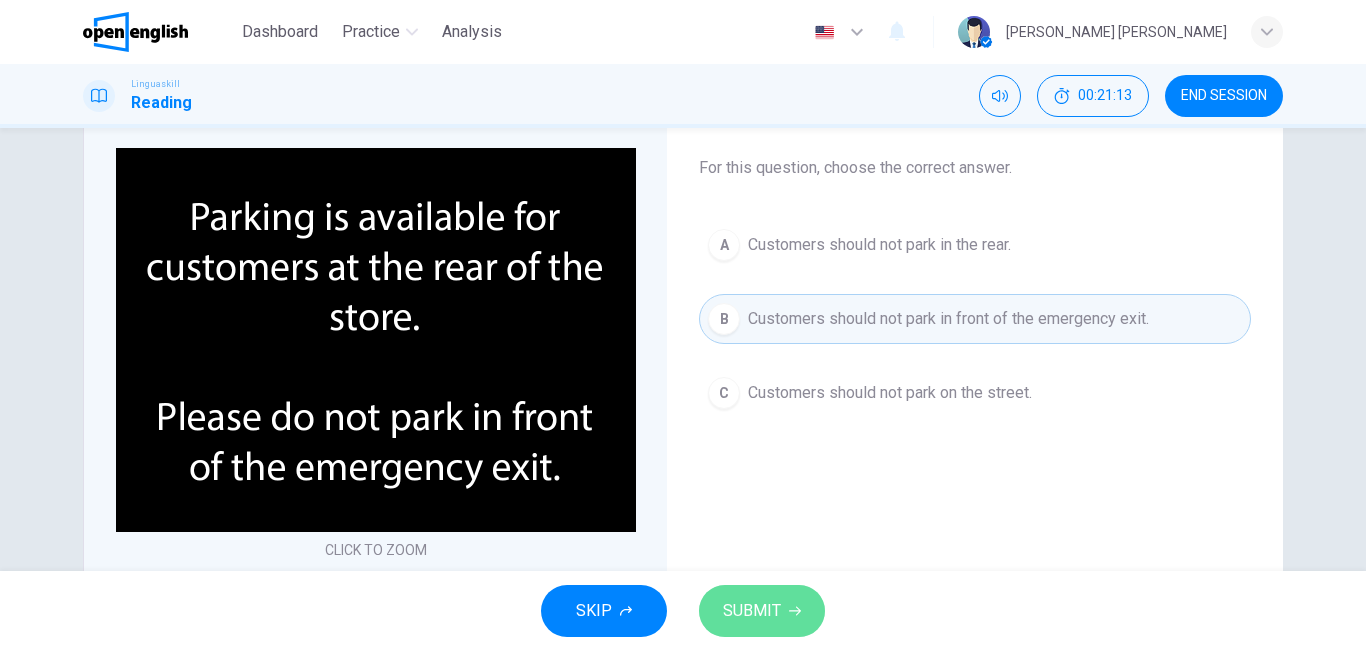 click 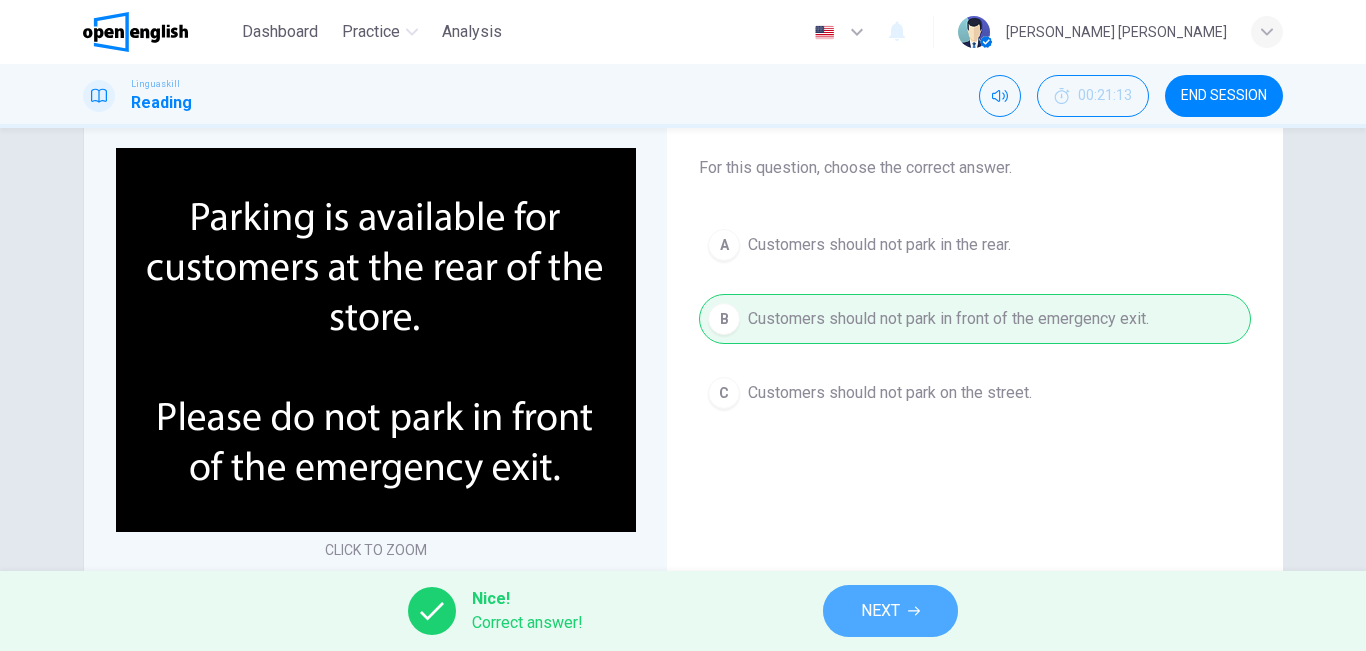 click on "NEXT" at bounding box center (880, 611) 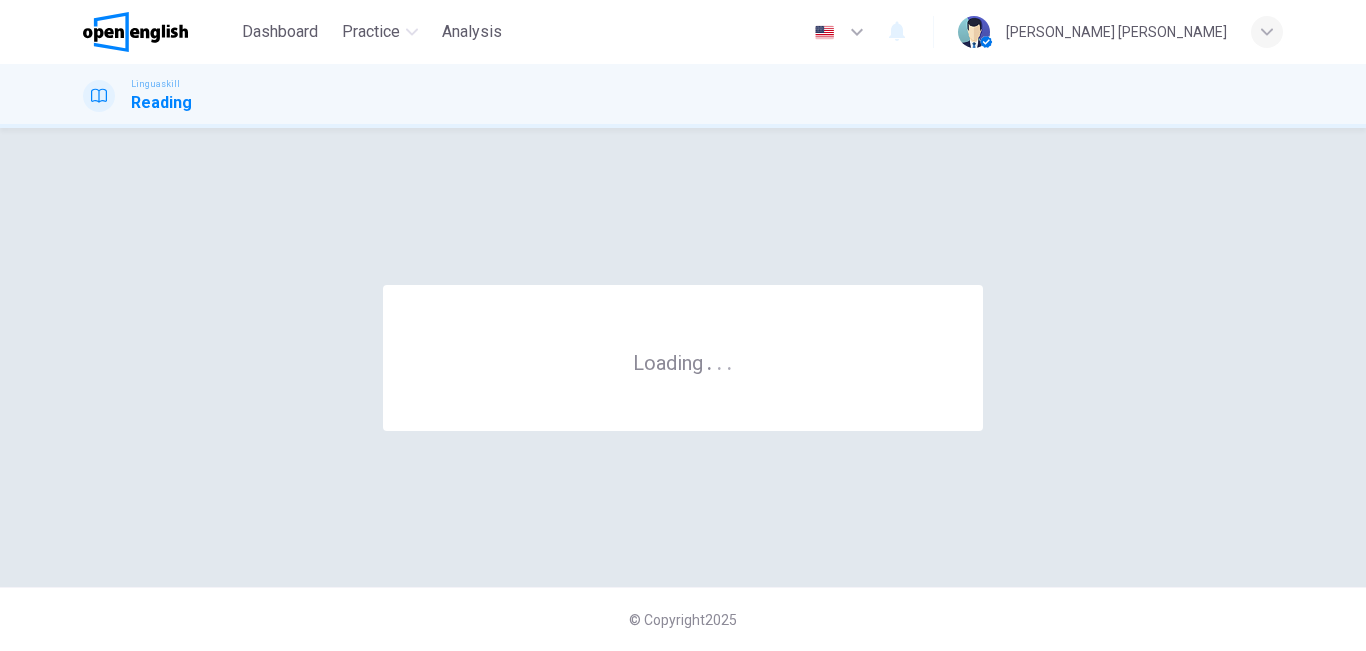 scroll, scrollTop: 0, scrollLeft: 0, axis: both 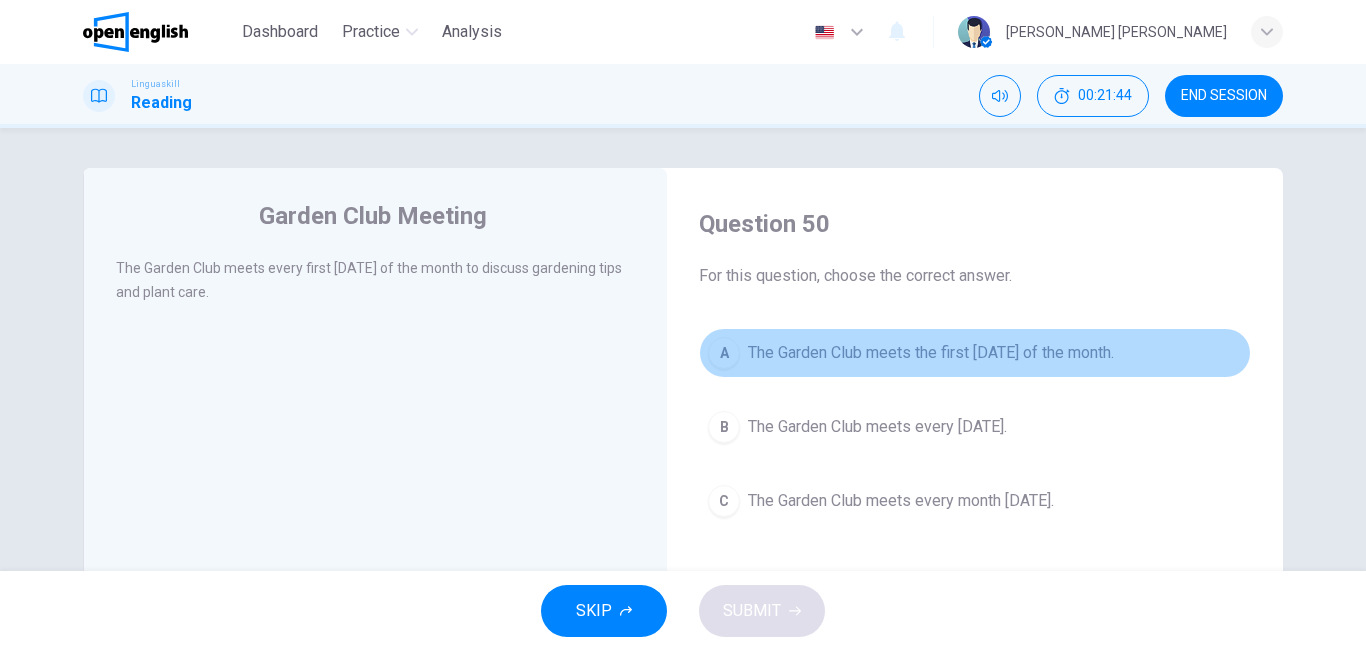 click on "A The Garden Club meets the first [DATE] of the month." at bounding box center [975, 353] 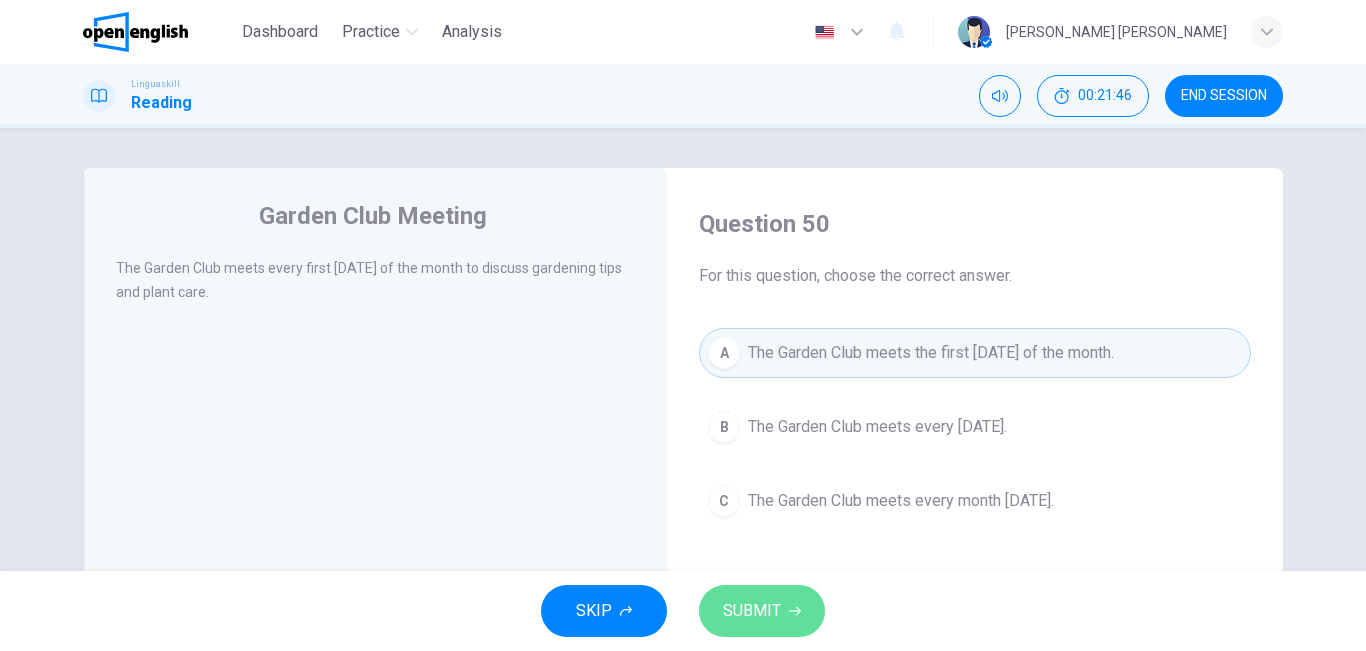 click on "SUBMIT" at bounding box center [752, 611] 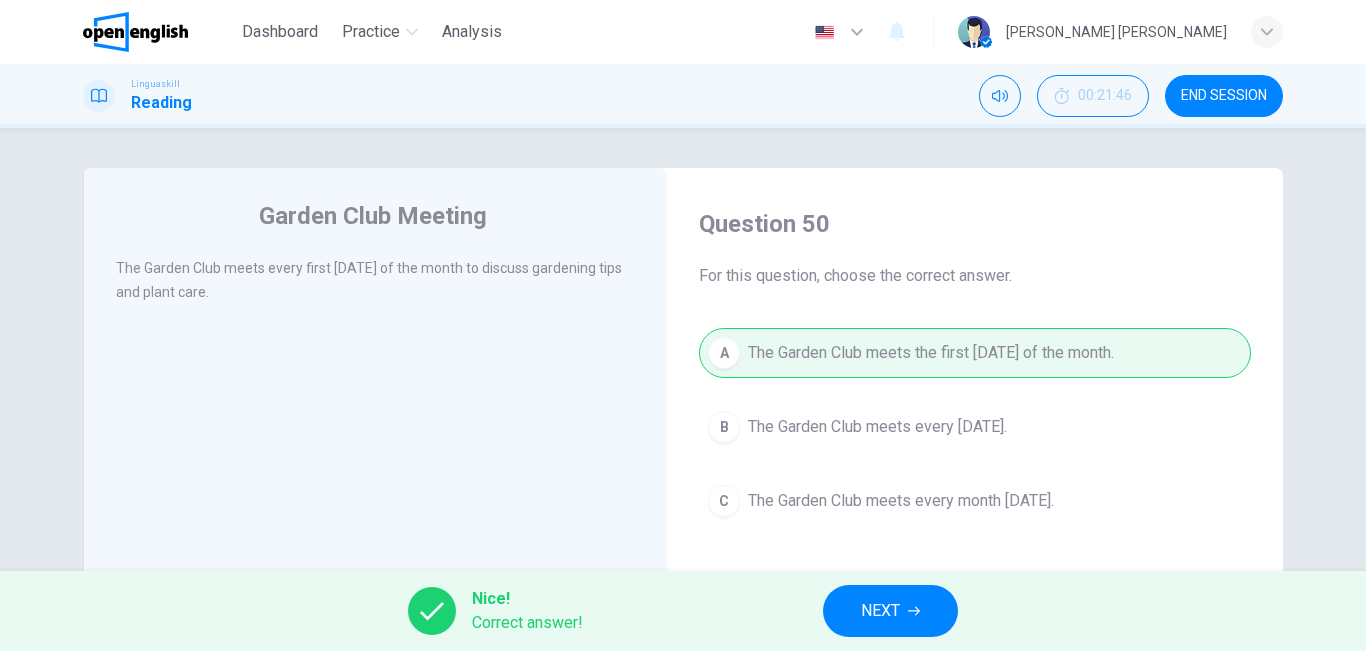 click on "NEXT" at bounding box center (890, 611) 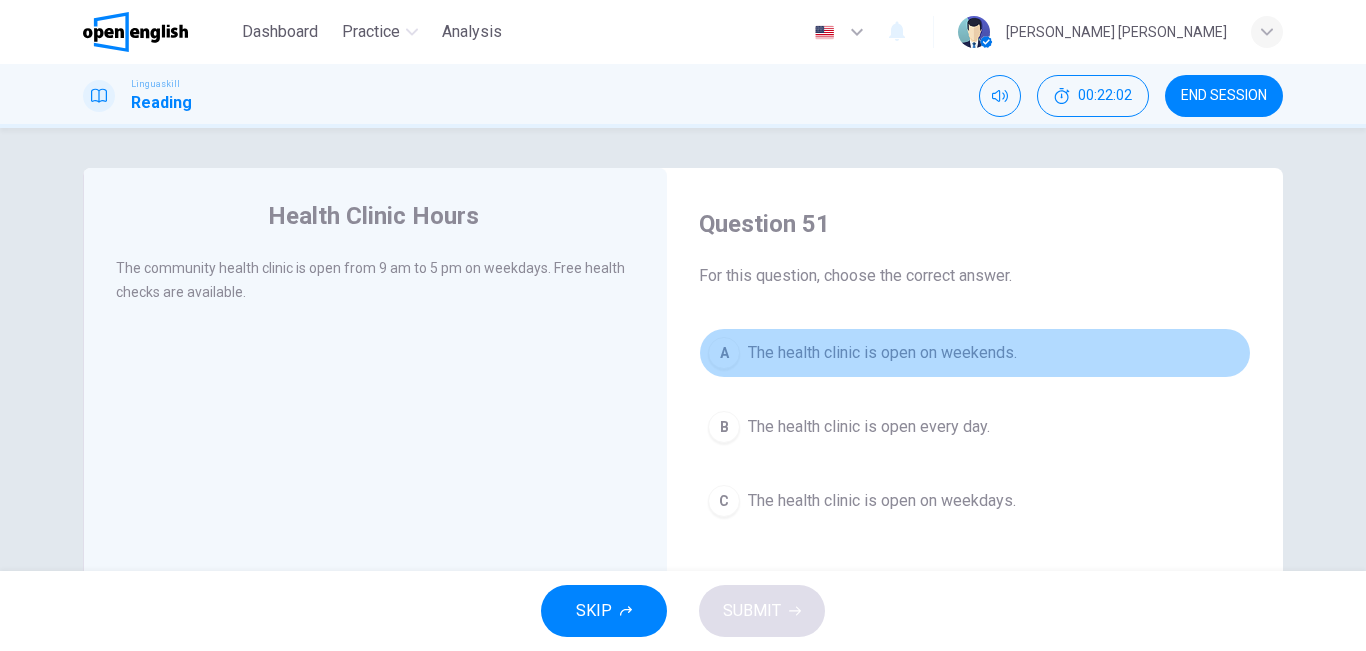 click on "The health clinic is open on weekends." at bounding box center [882, 353] 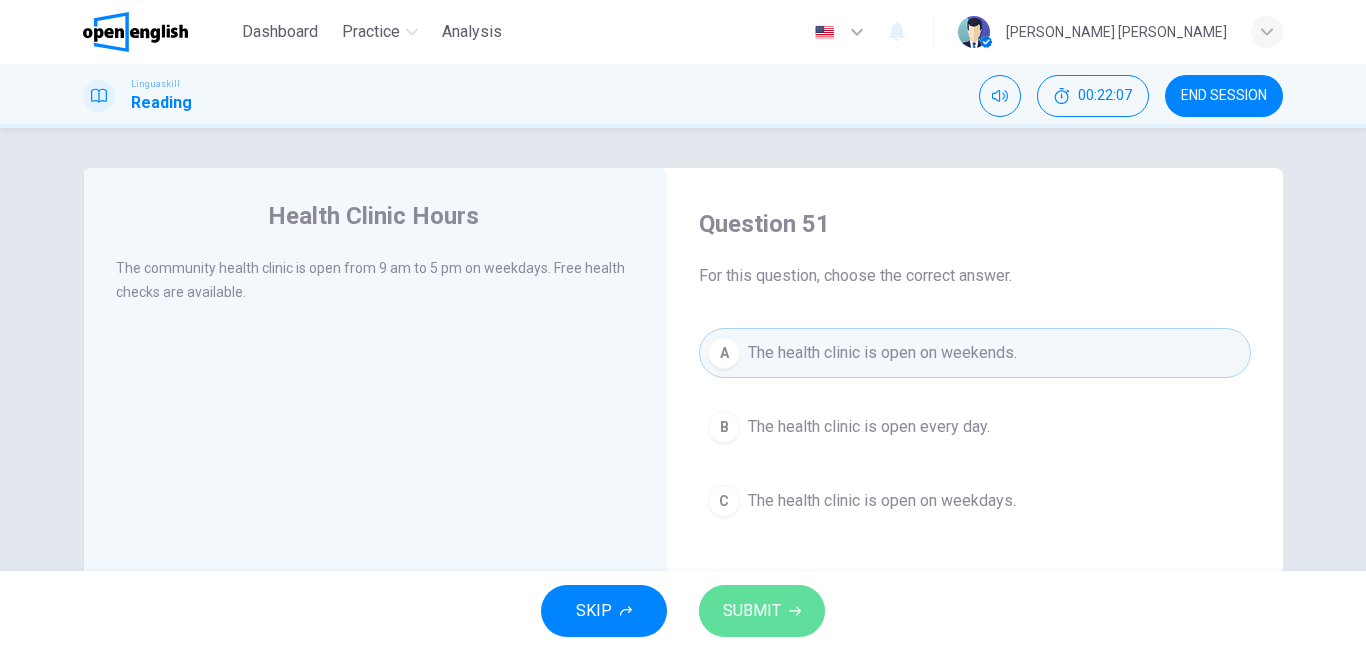 click on "SUBMIT" at bounding box center [752, 611] 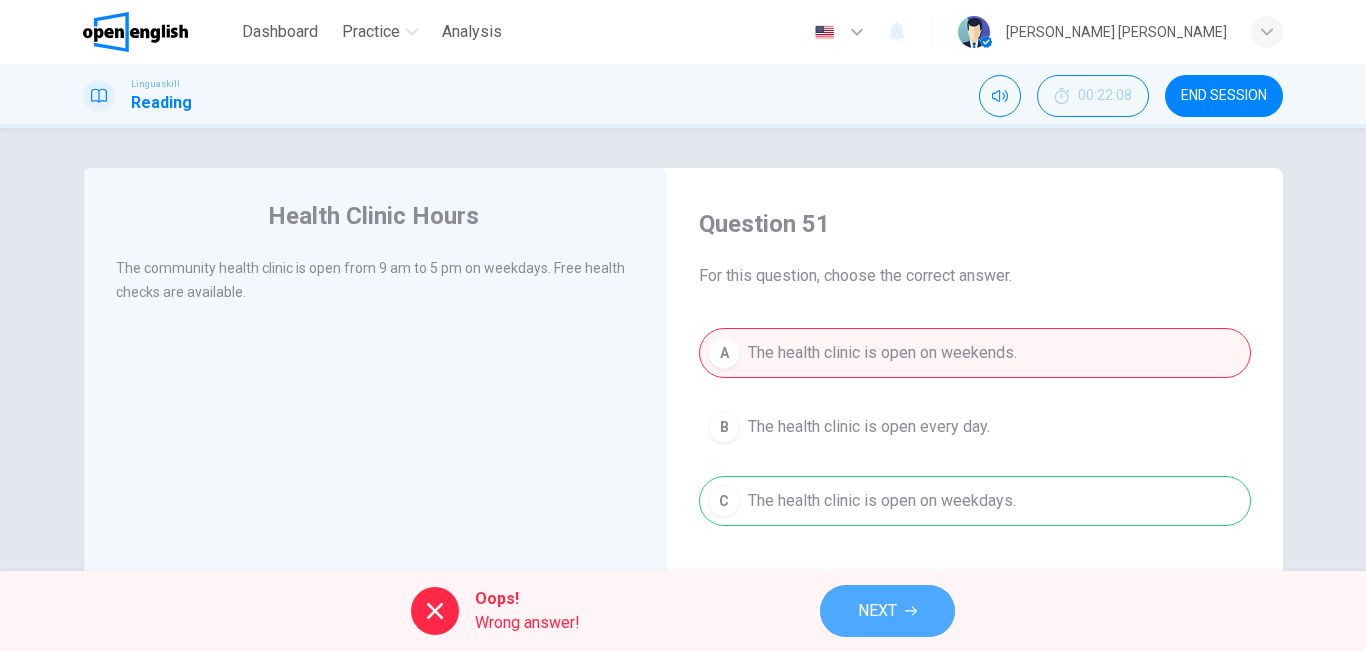 click on "NEXT" at bounding box center (877, 611) 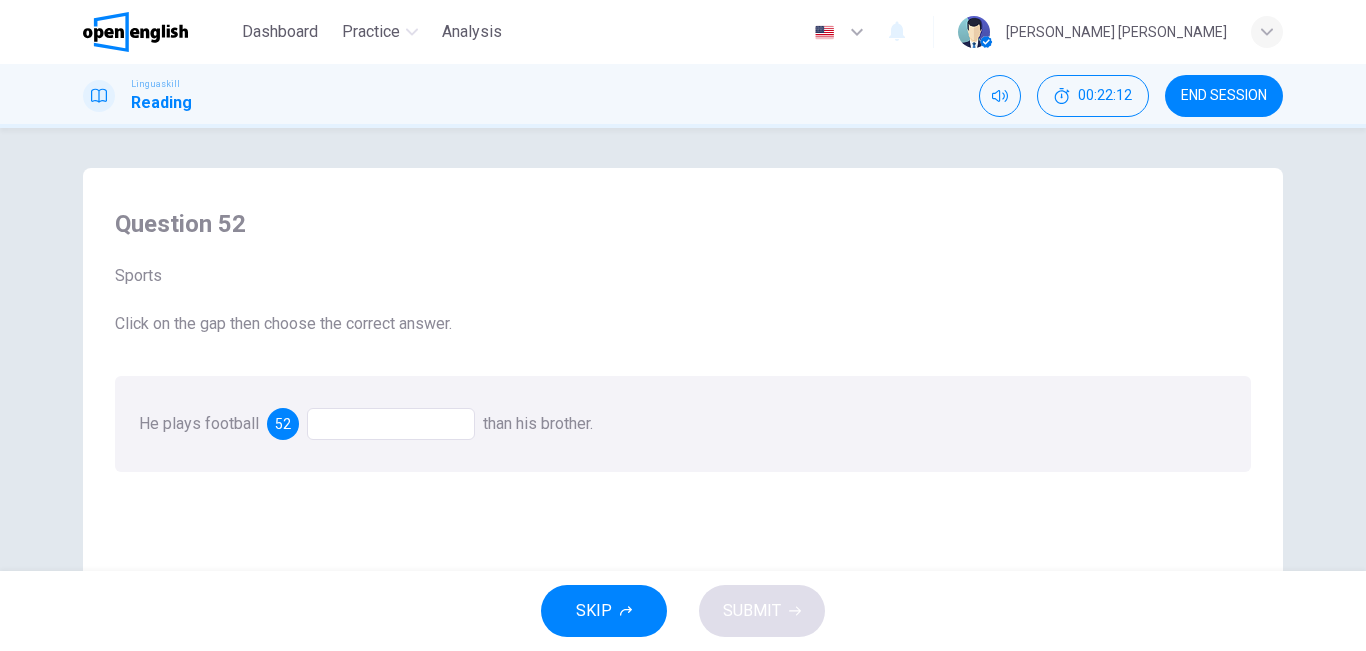 click at bounding box center (391, 424) 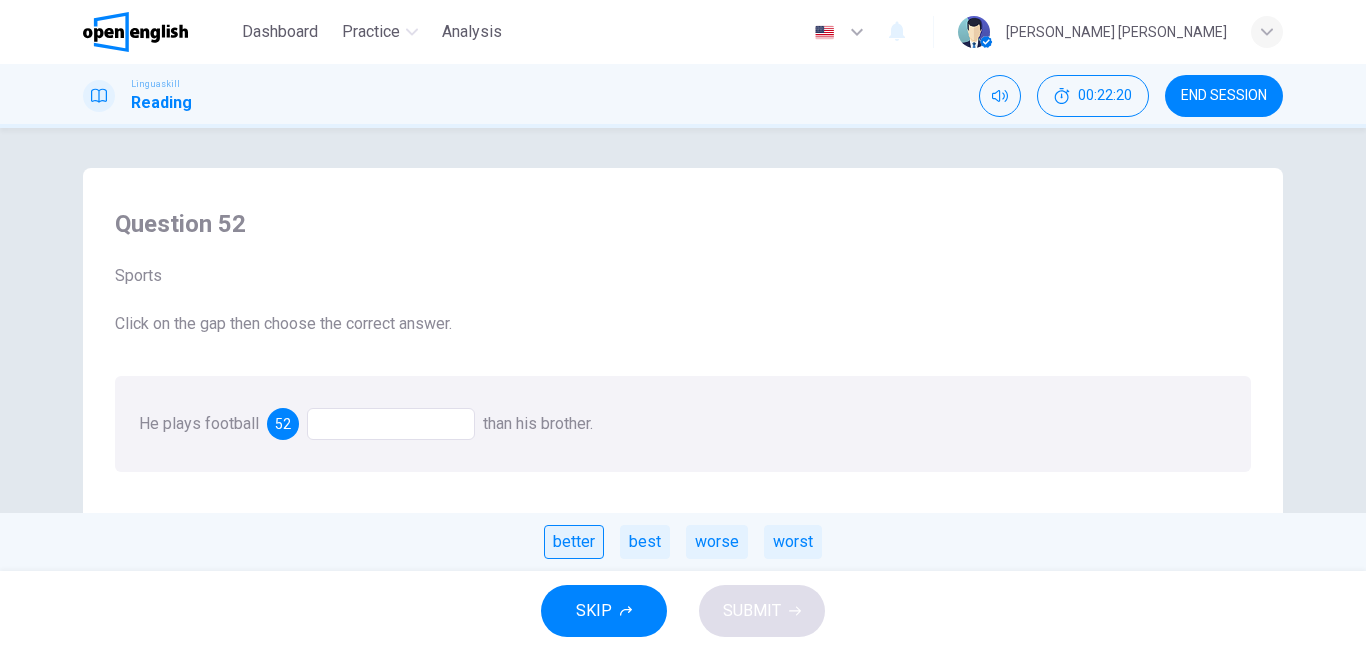 click on "better" at bounding box center [574, 542] 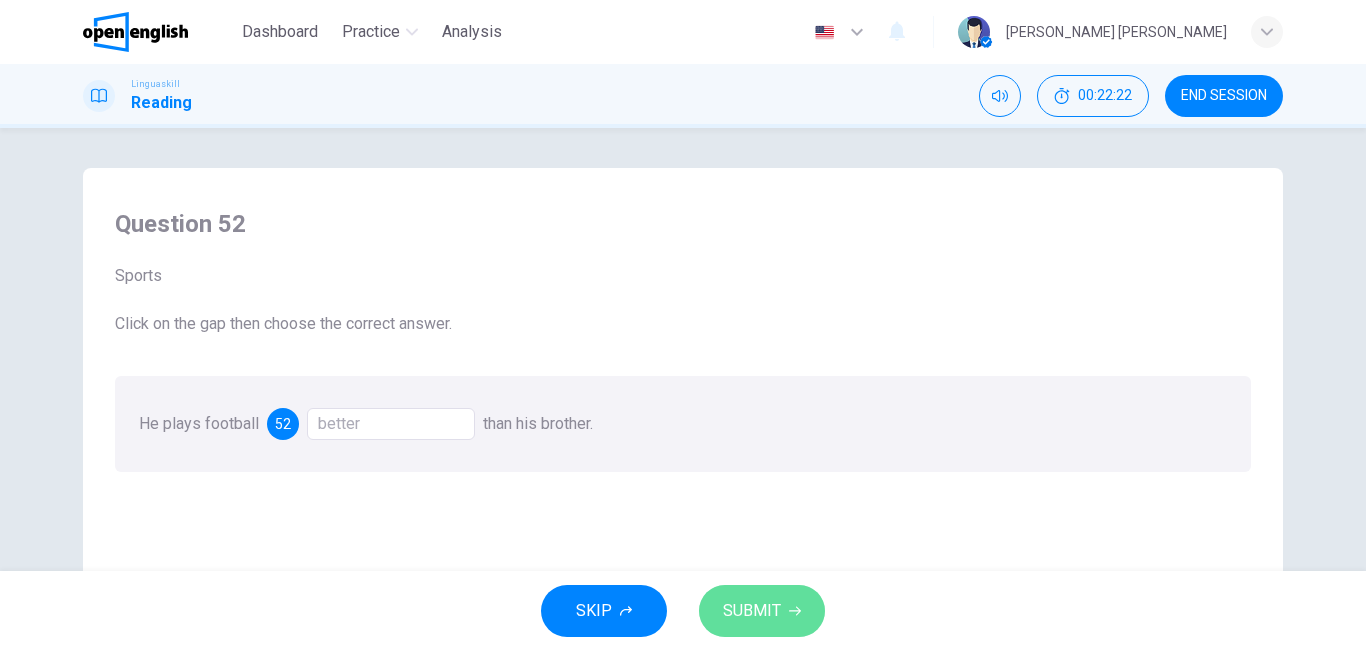 click on "SUBMIT" at bounding box center (752, 611) 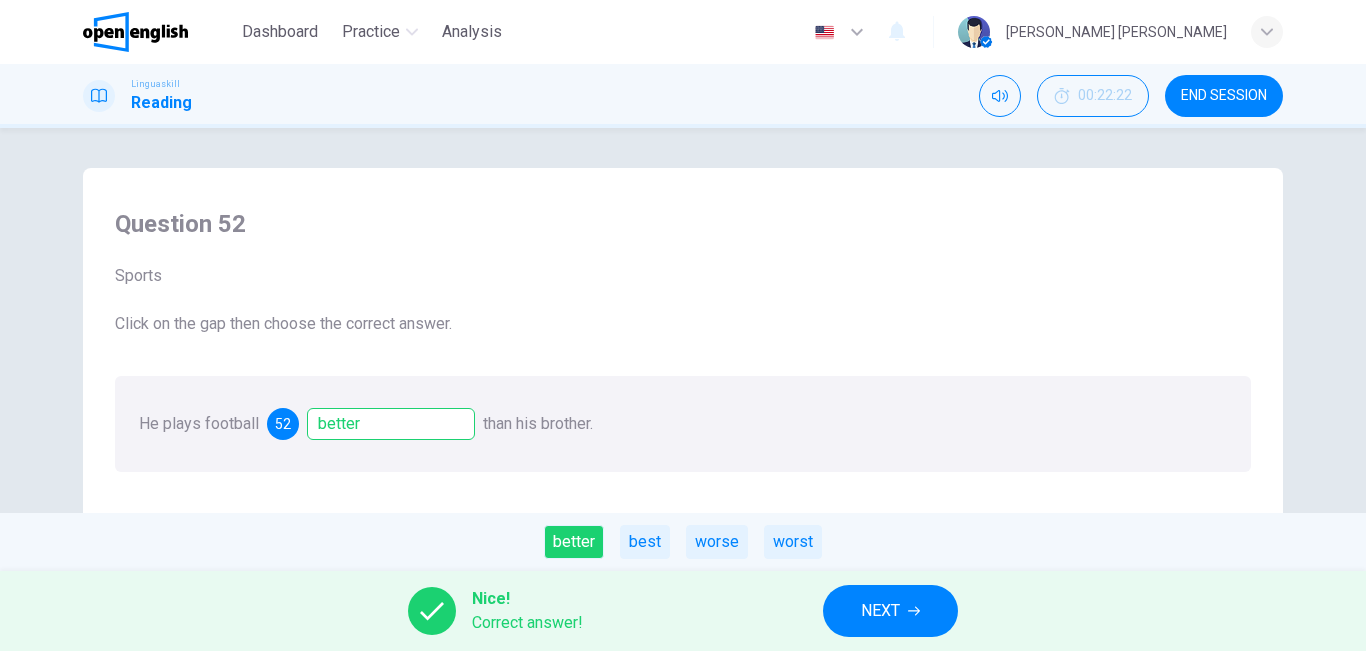 click on "NEXT" at bounding box center [890, 611] 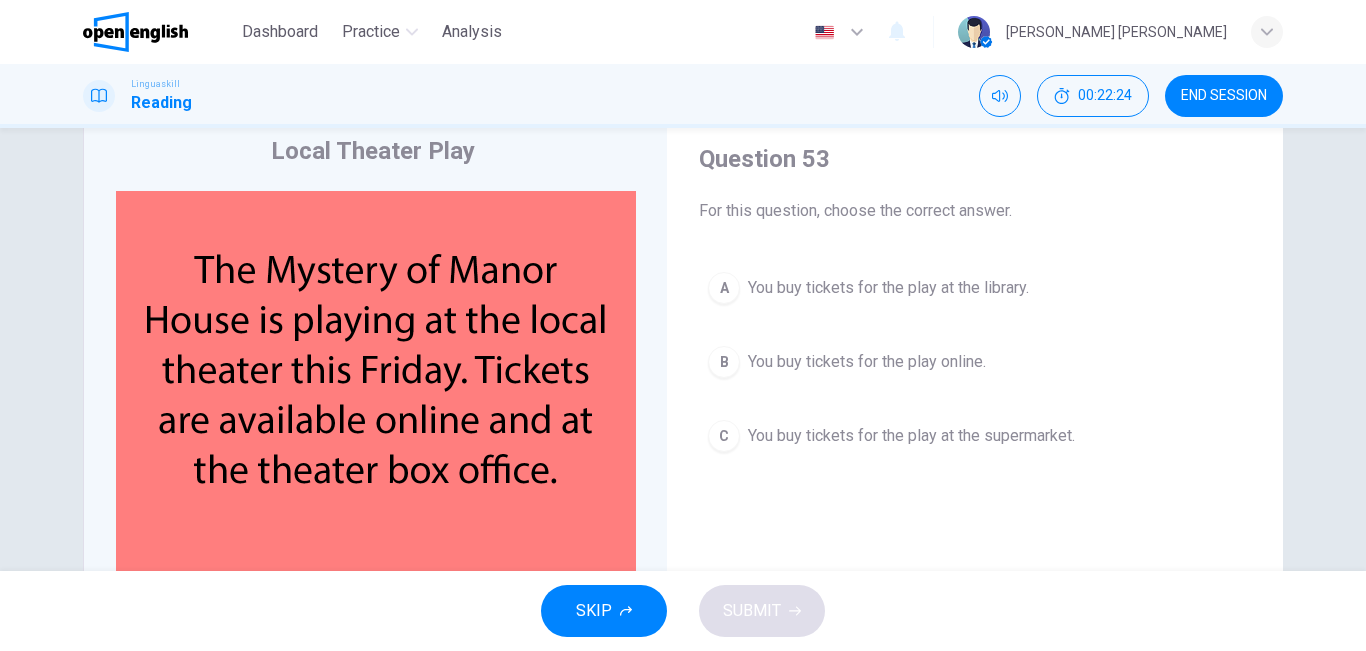 scroll, scrollTop: 78, scrollLeft: 0, axis: vertical 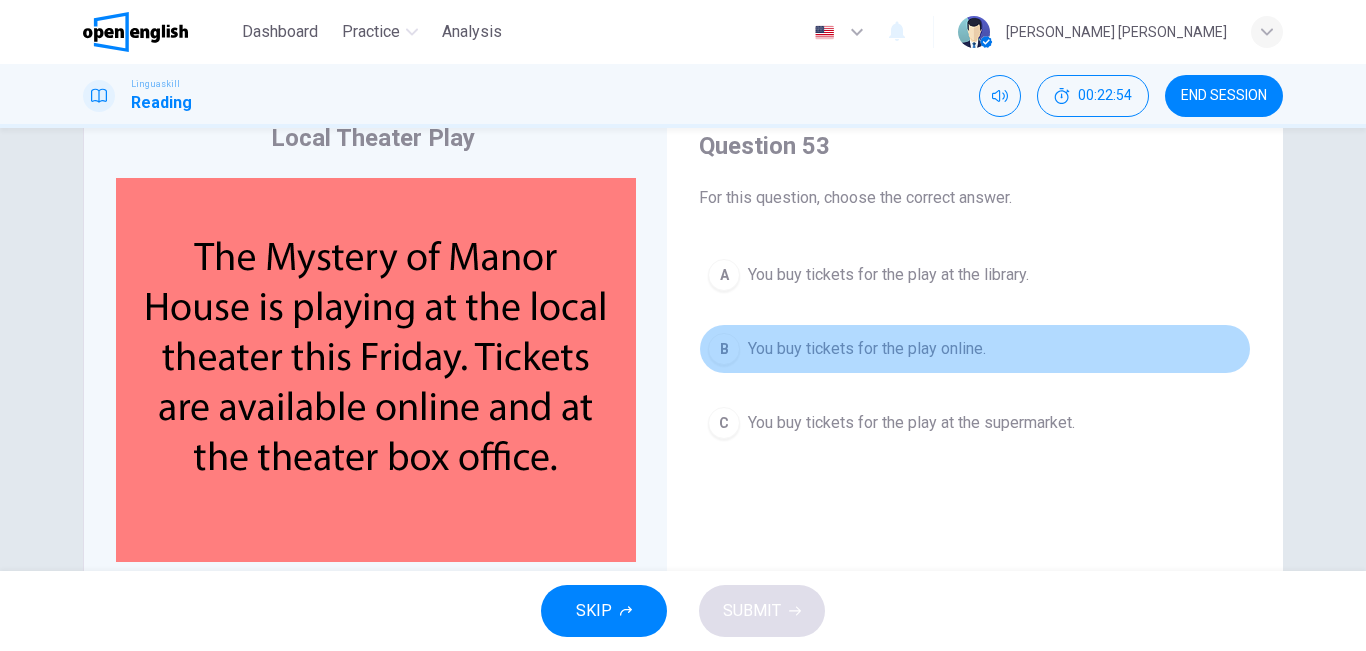 click on "You buy tickets for the play online." at bounding box center [867, 349] 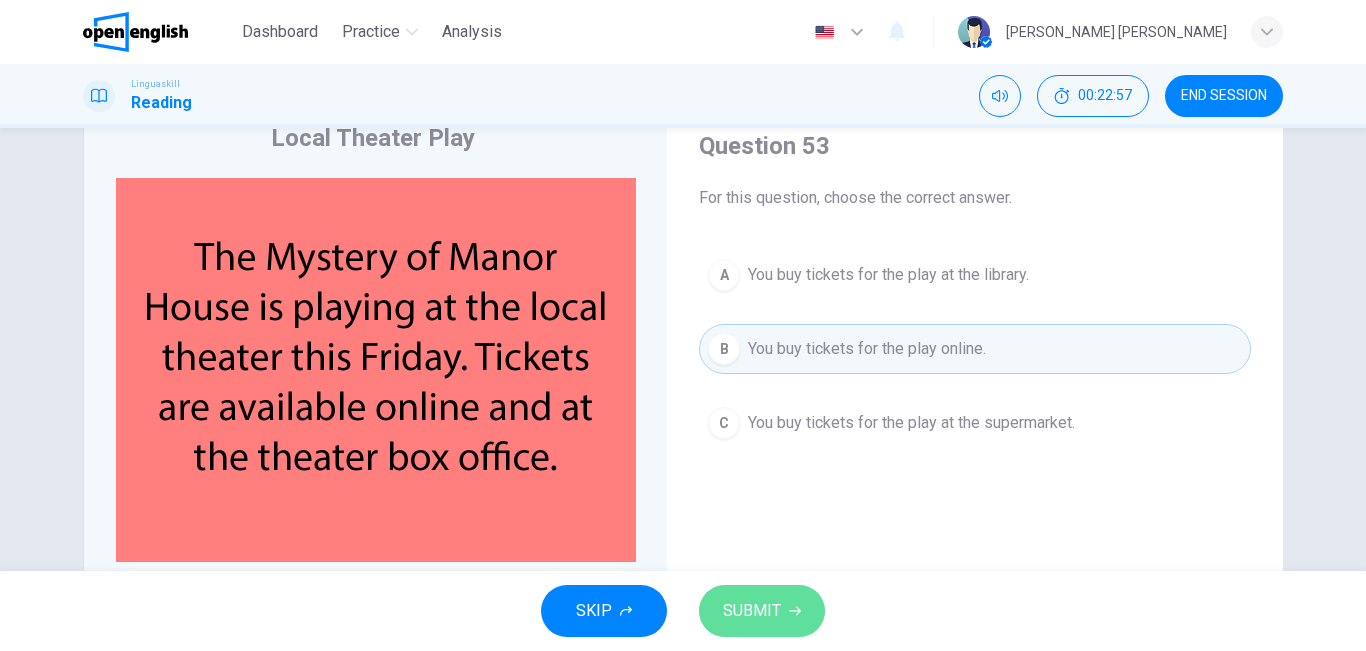 click on "SUBMIT" at bounding box center (752, 611) 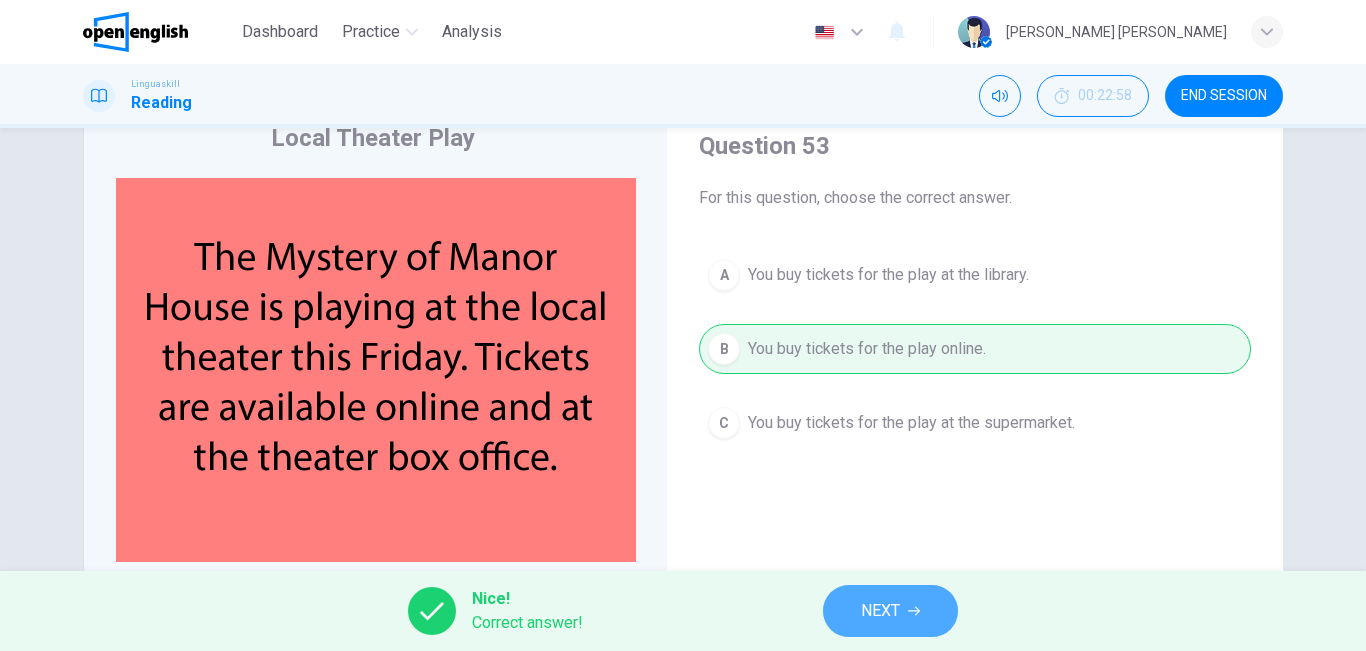 click on "NEXT" at bounding box center (890, 611) 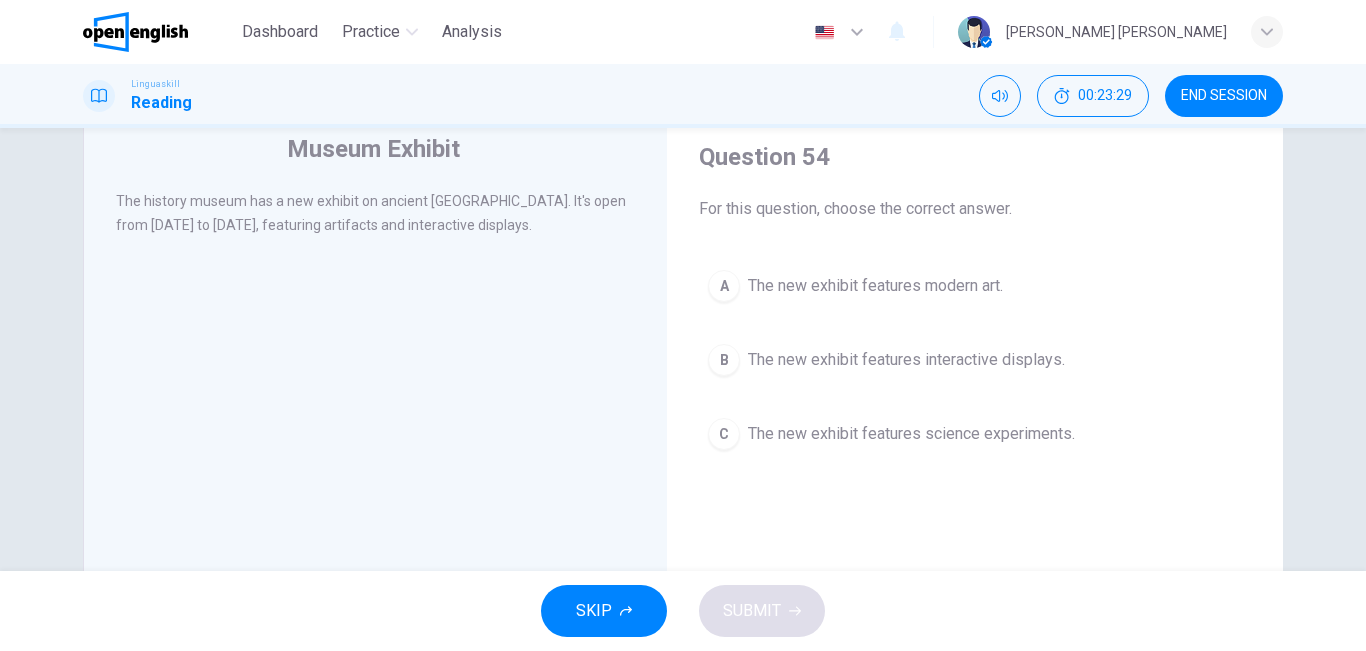 scroll, scrollTop: 72, scrollLeft: 0, axis: vertical 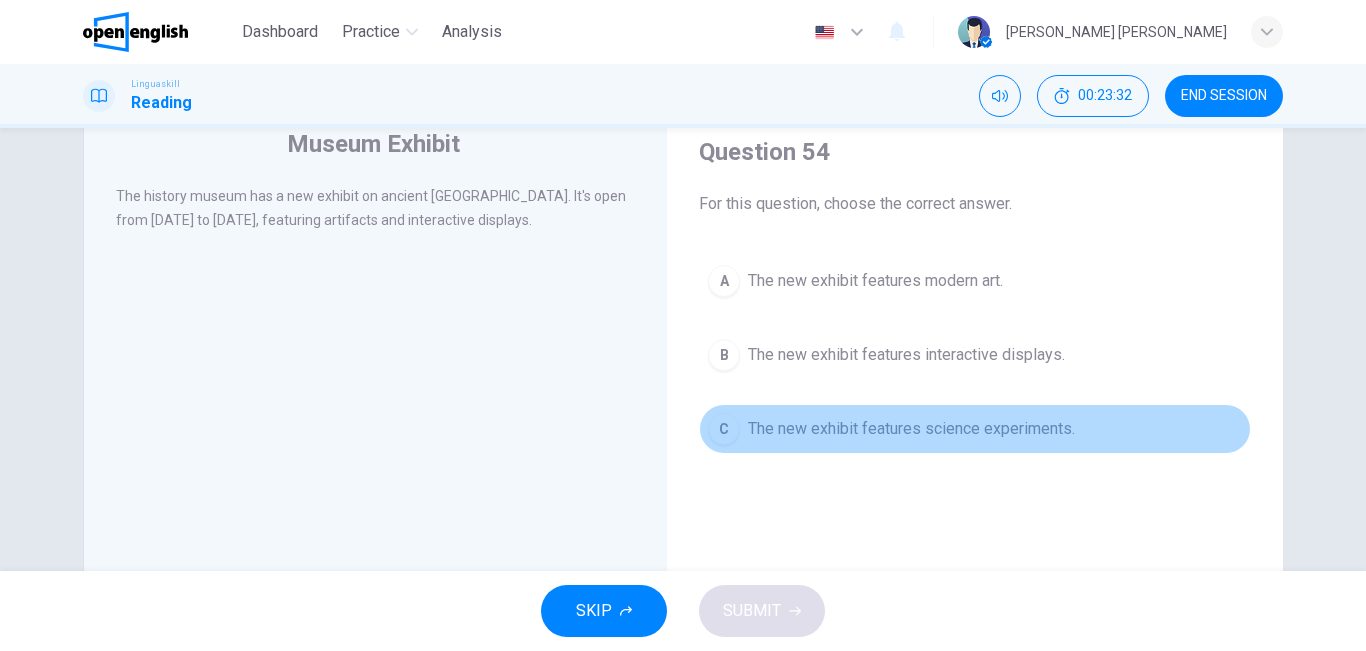 click on "The new exhibit features science experiments." at bounding box center [911, 429] 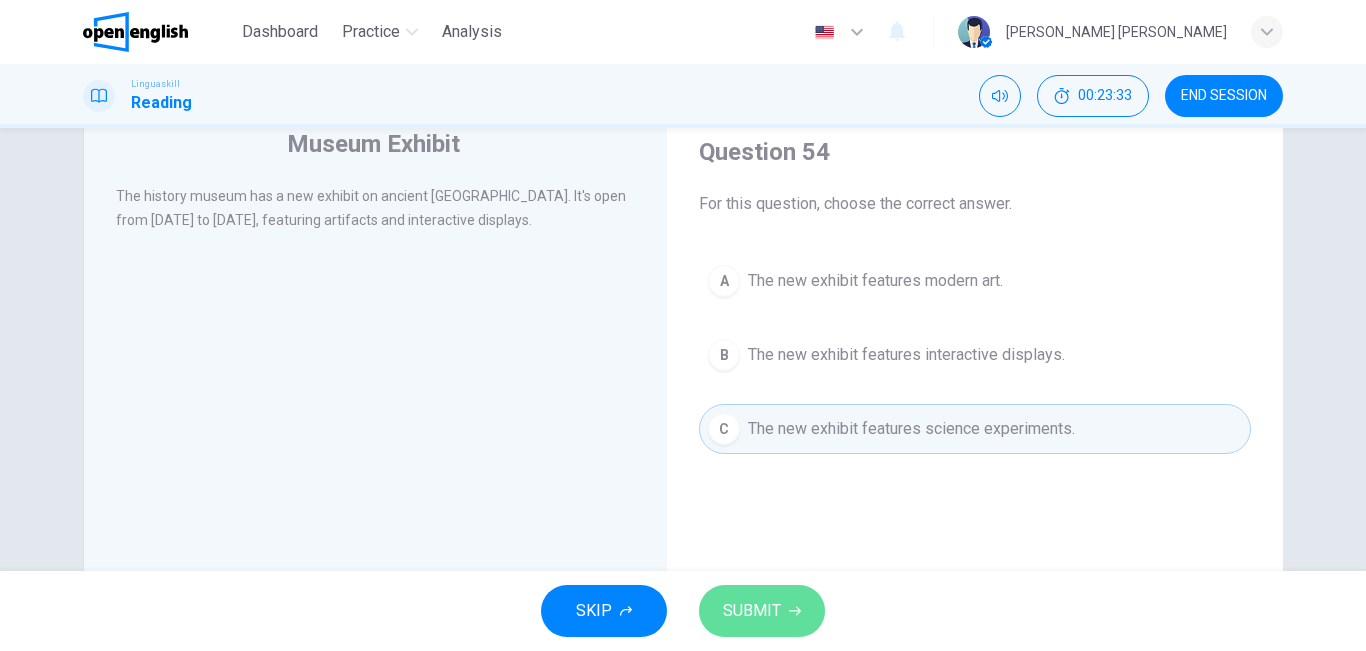 click on "SUBMIT" at bounding box center [762, 611] 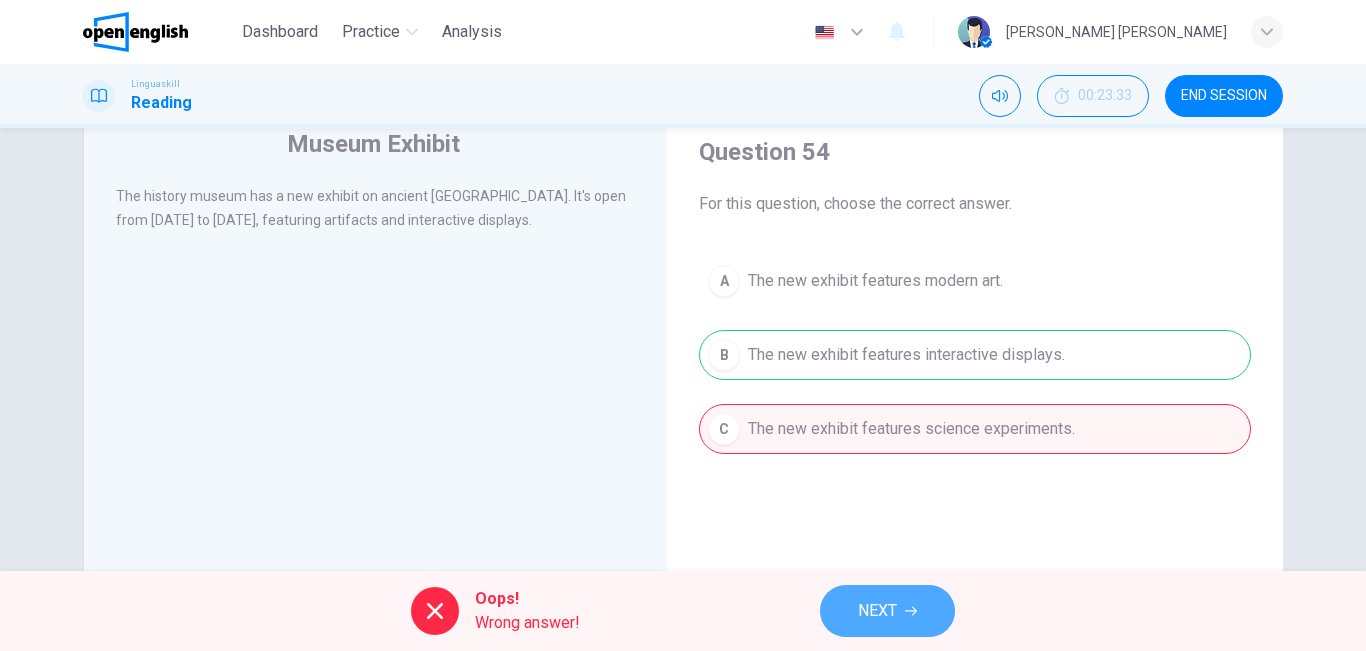click on "NEXT" at bounding box center (877, 611) 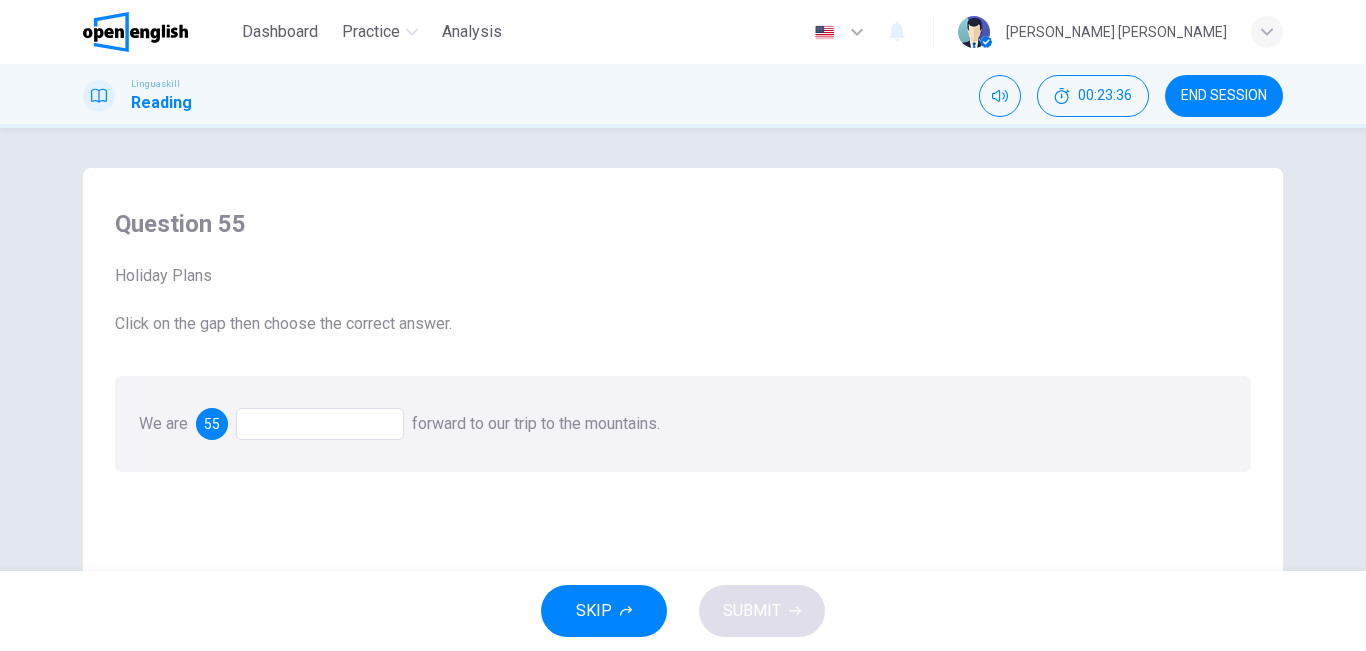 click at bounding box center [320, 424] 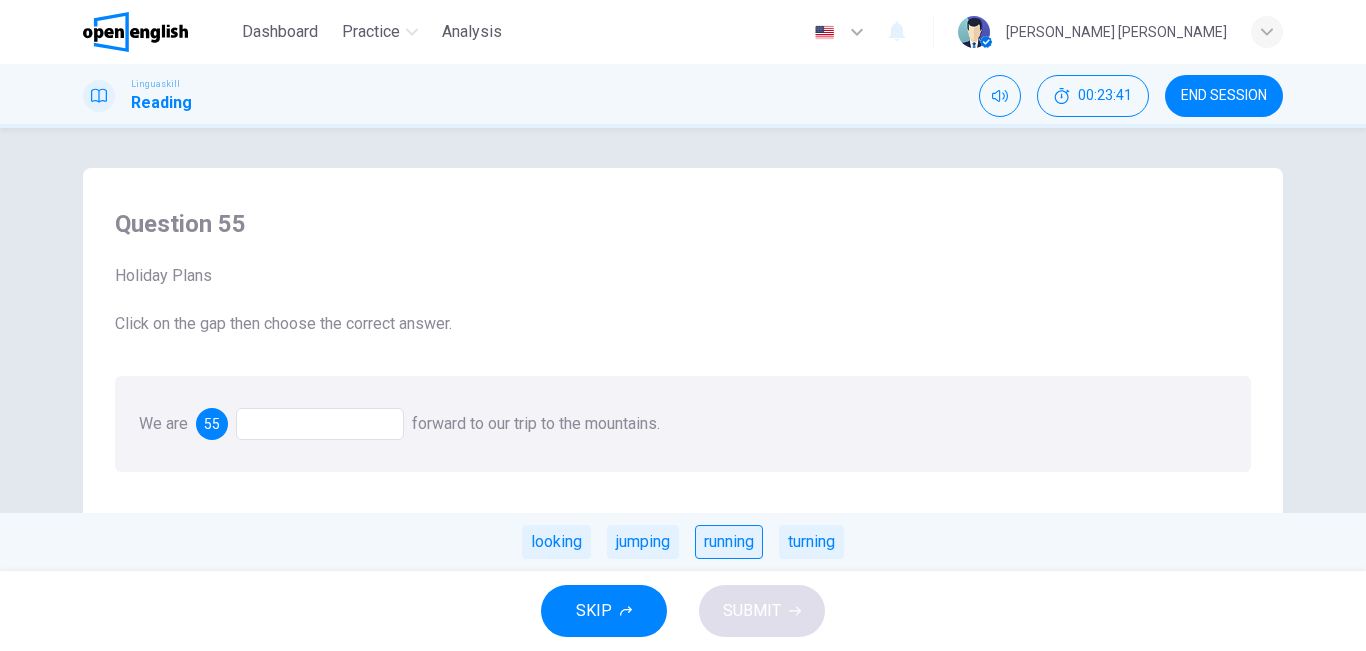click on "running" at bounding box center (729, 542) 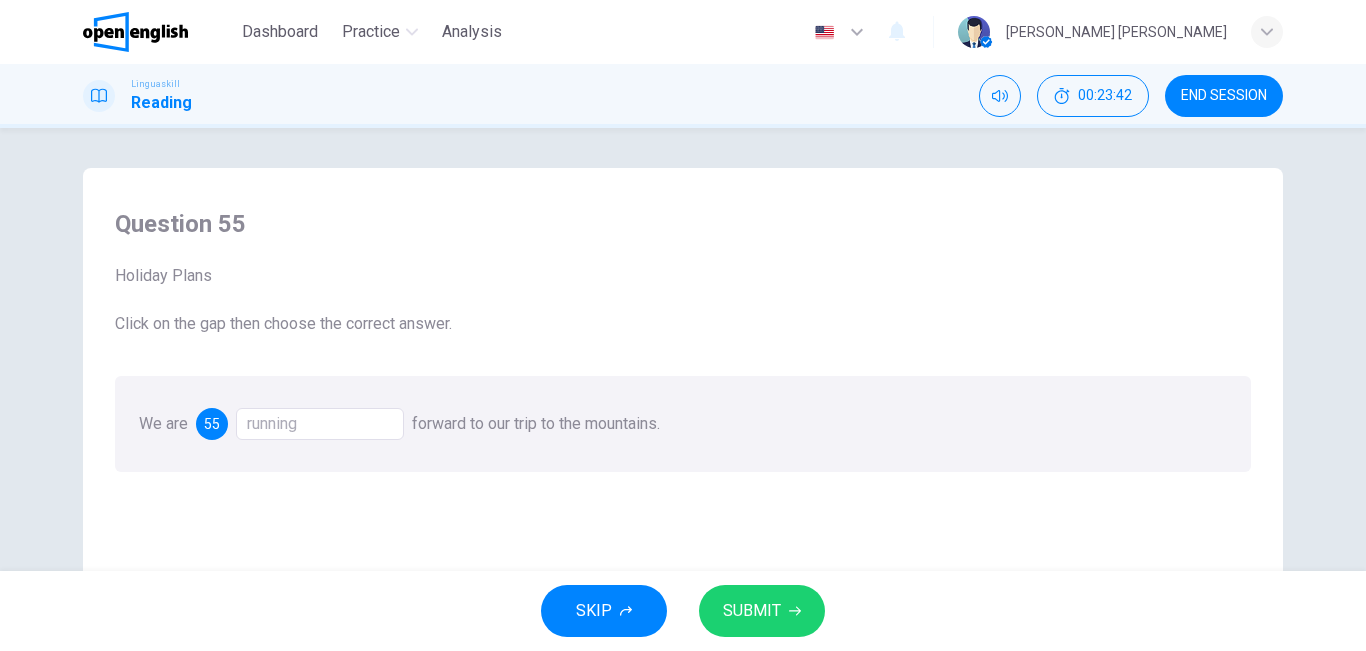 click on "SUBMIT" at bounding box center [752, 611] 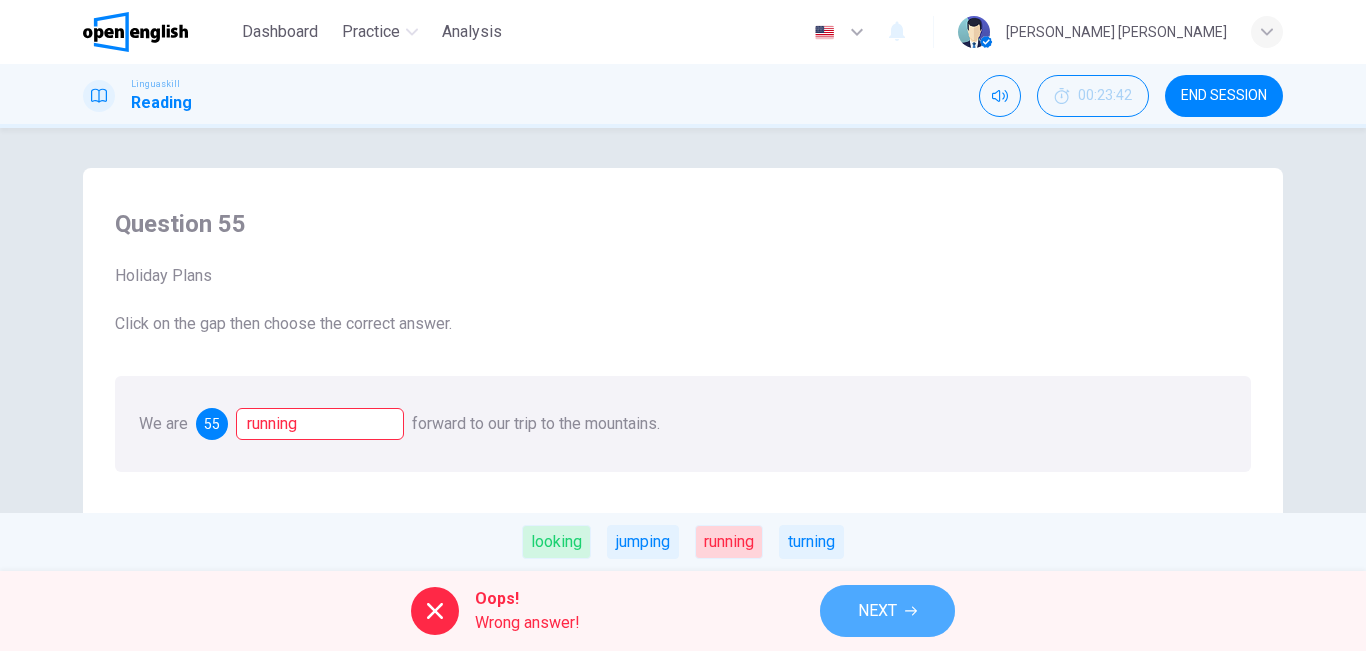 click on "NEXT" at bounding box center [887, 611] 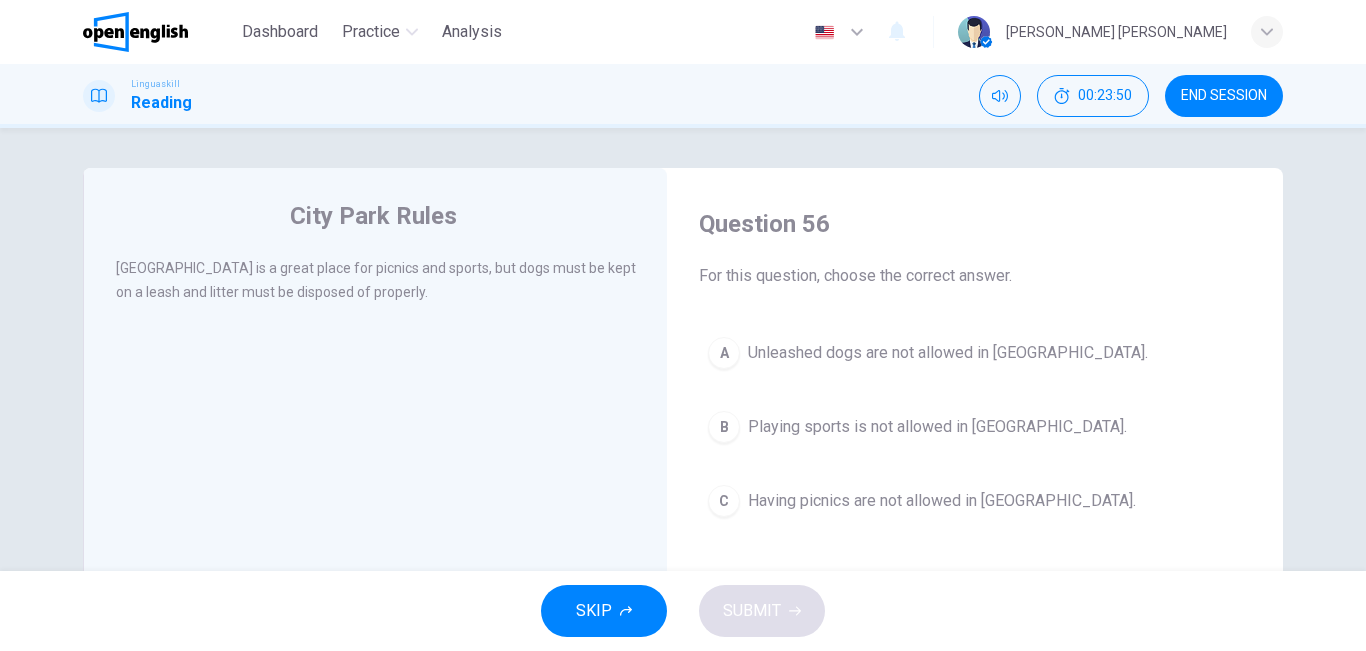 click on "Question 56 For this question, choose the correct answer. A Unleashed dogs are not allowed in [GEOGRAPHIC_DATA]. B Playing sports is not allowed in [GEOGRAPHIC_DATA].  C Having picnics are not allowed in [GEOGRAPHIC_DATA]." at bounding box center (975, 525) 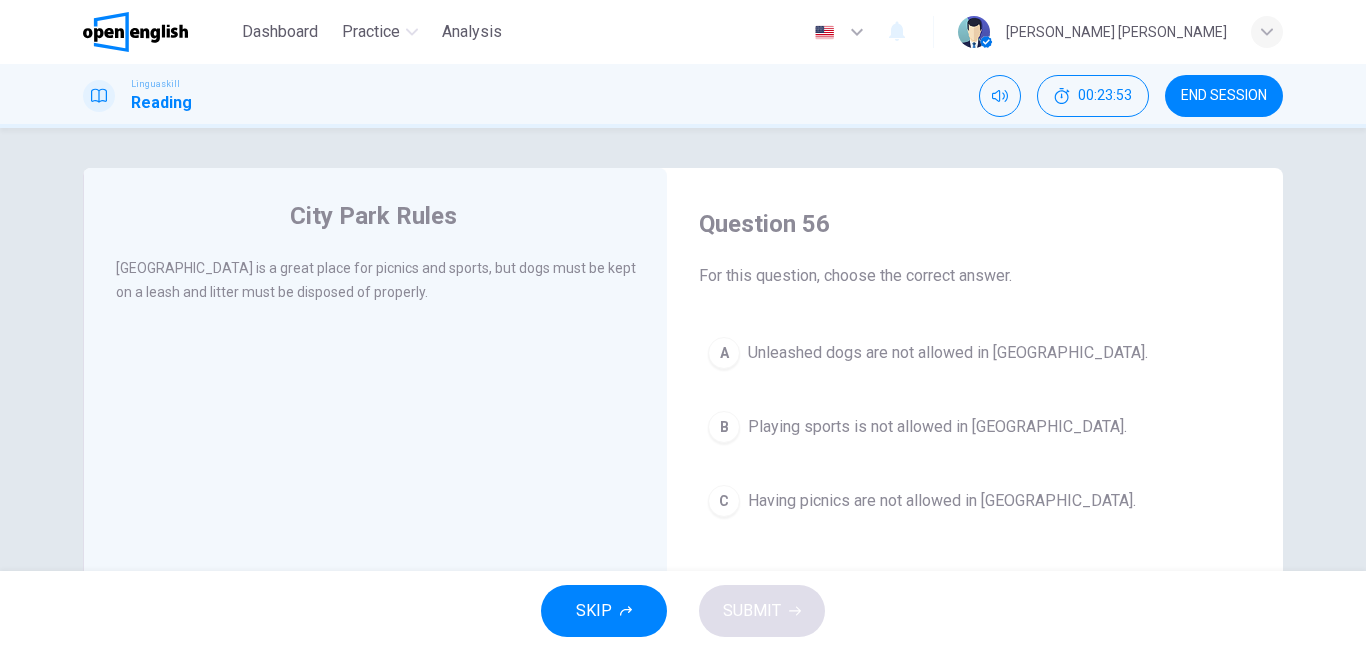 click on "Question 56 For this question, choose the correct answer. A Unleashed dogs are not allowed in [GEOGRAPHIC_DATA]. B Playing sports is not allowed in [GEOGRAPHIC_DATA].  C Having picnics are not allowed in [GEOGRAPHIC_DATA]." at bounding box center (975, 525) 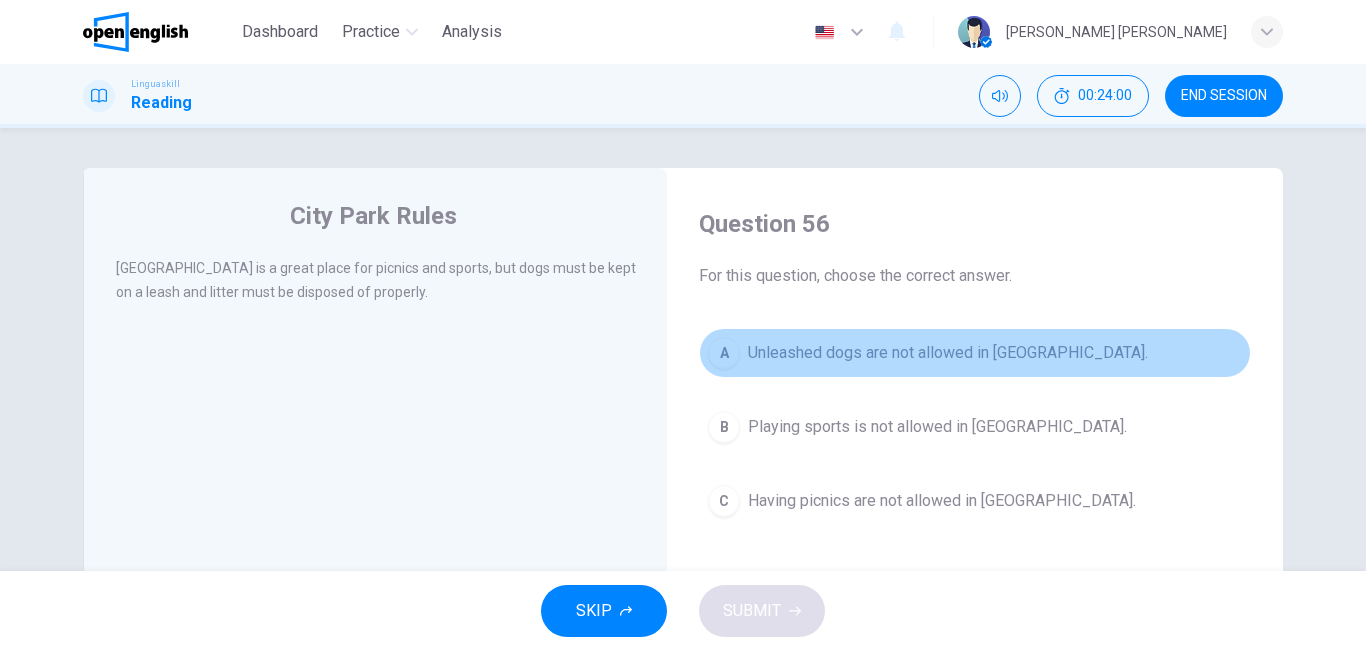 click on "A Unleashed dogs are not allowed in [GEOGRAPHIC_DATA]." at bounding box center (975, 353) 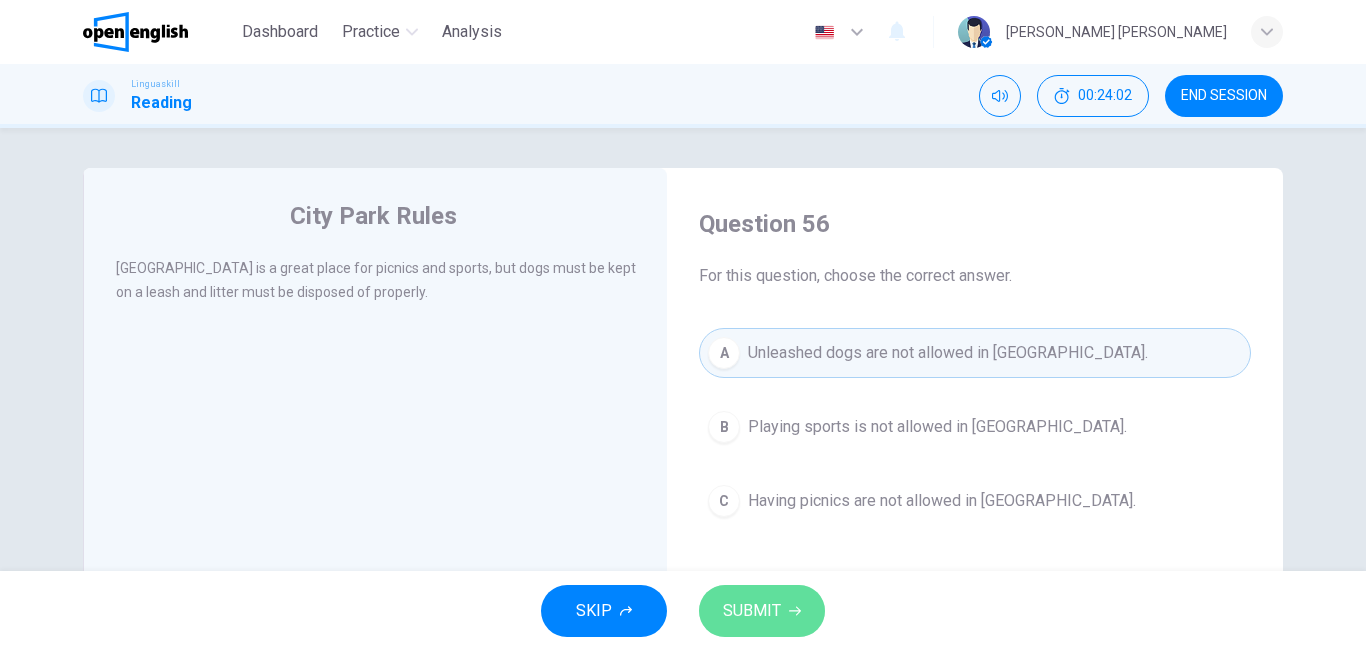 click on "SUBMIT" at bounding box center (762, 611) 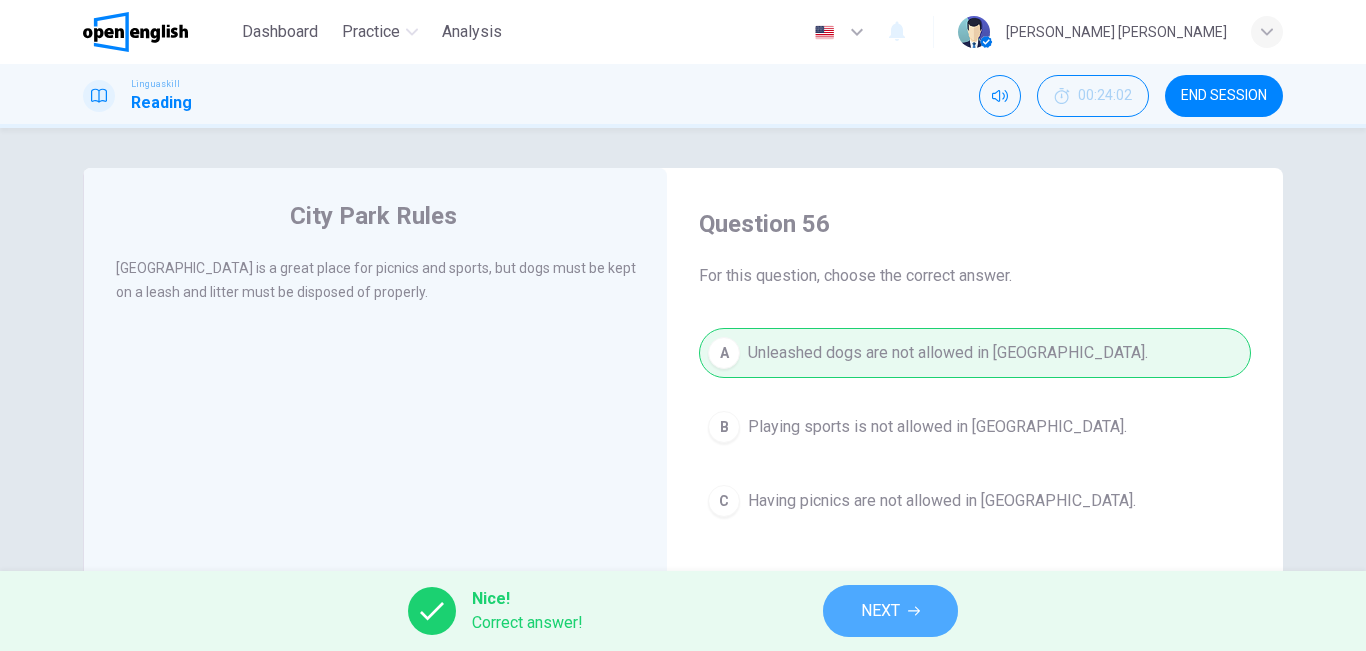 click on "NEXT" at bounding box center (880, 611) 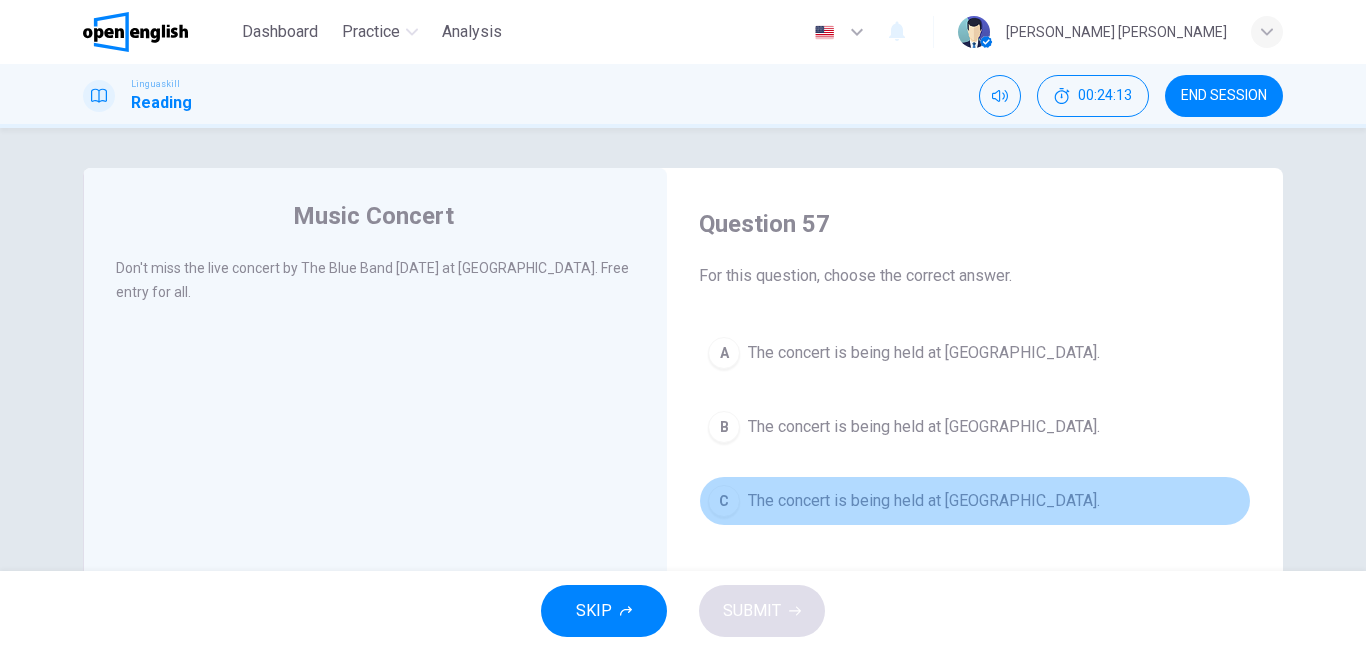 click on "The concert is being held at [GEOGRAPHIC_DATA]." at bounding box center [924, 501] 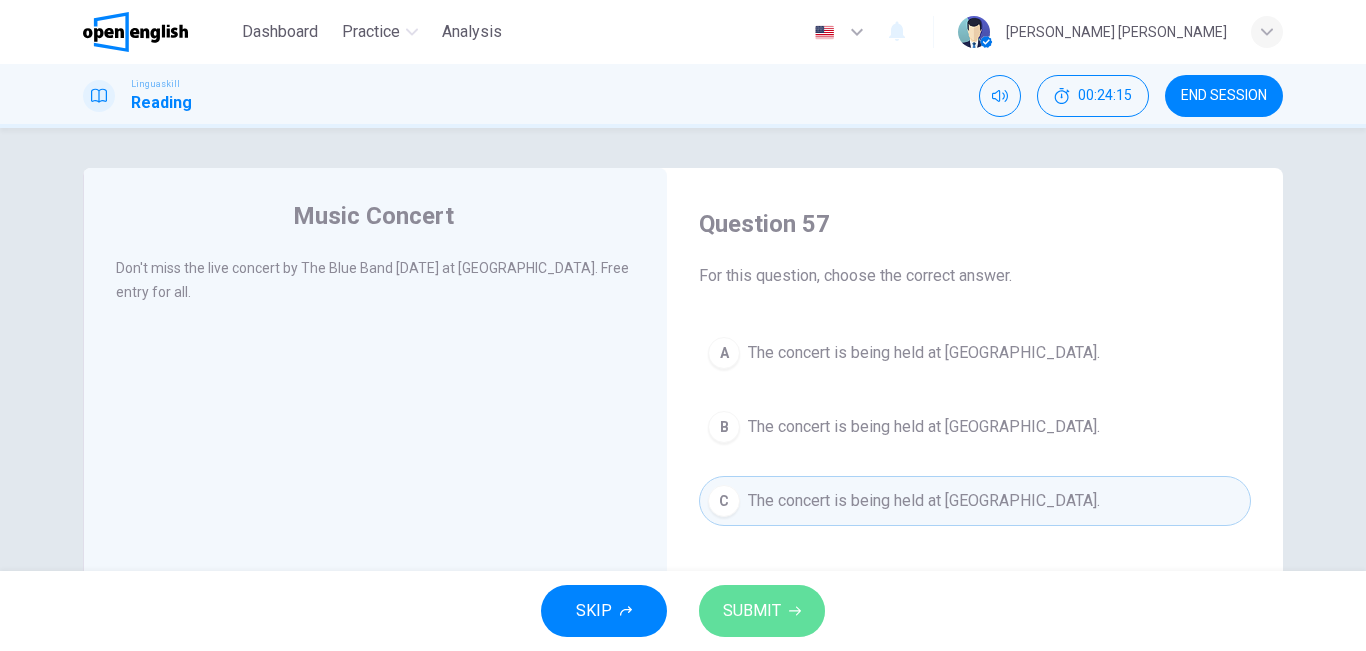 click 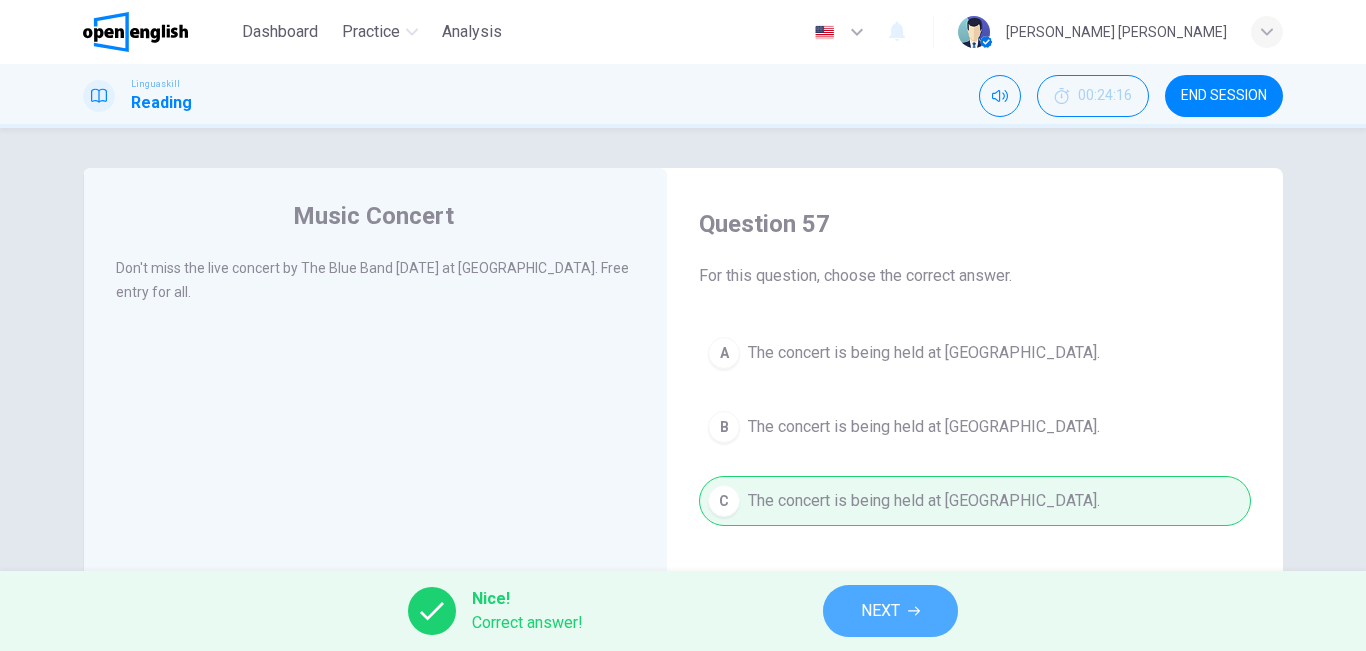 click on "NEXT" at bounding box center (890, 611) 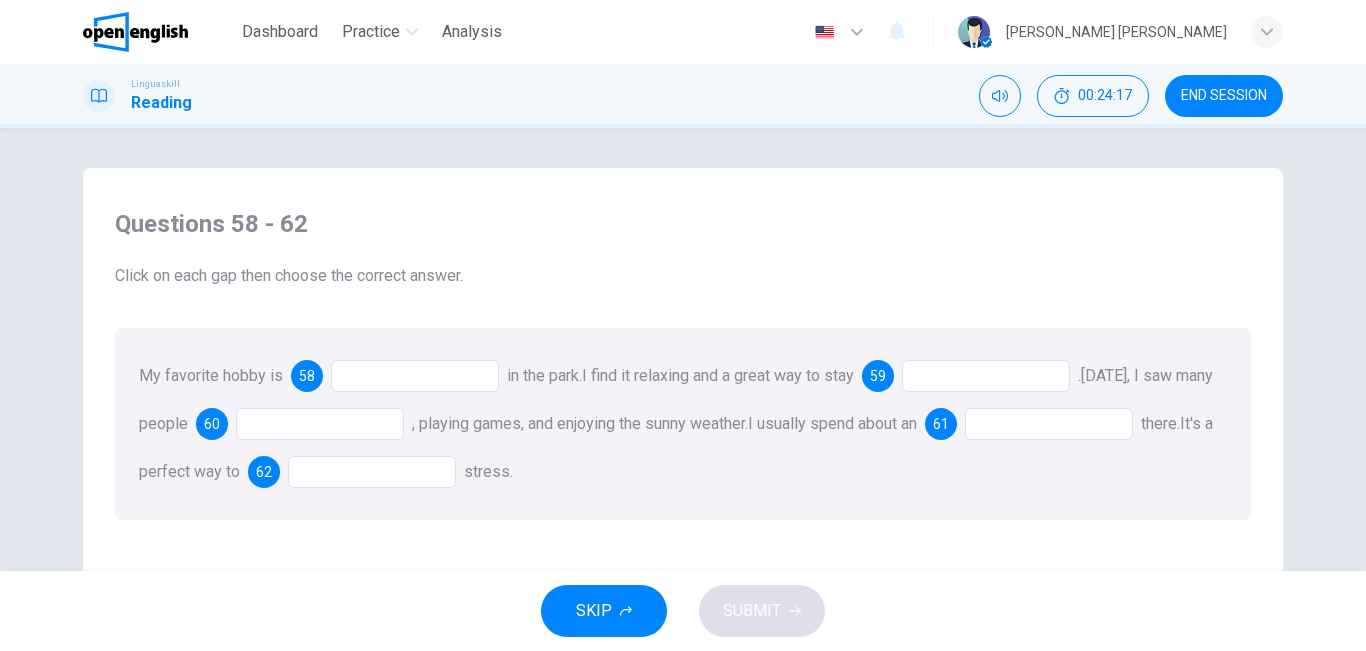click at bounding box center [415, 376] 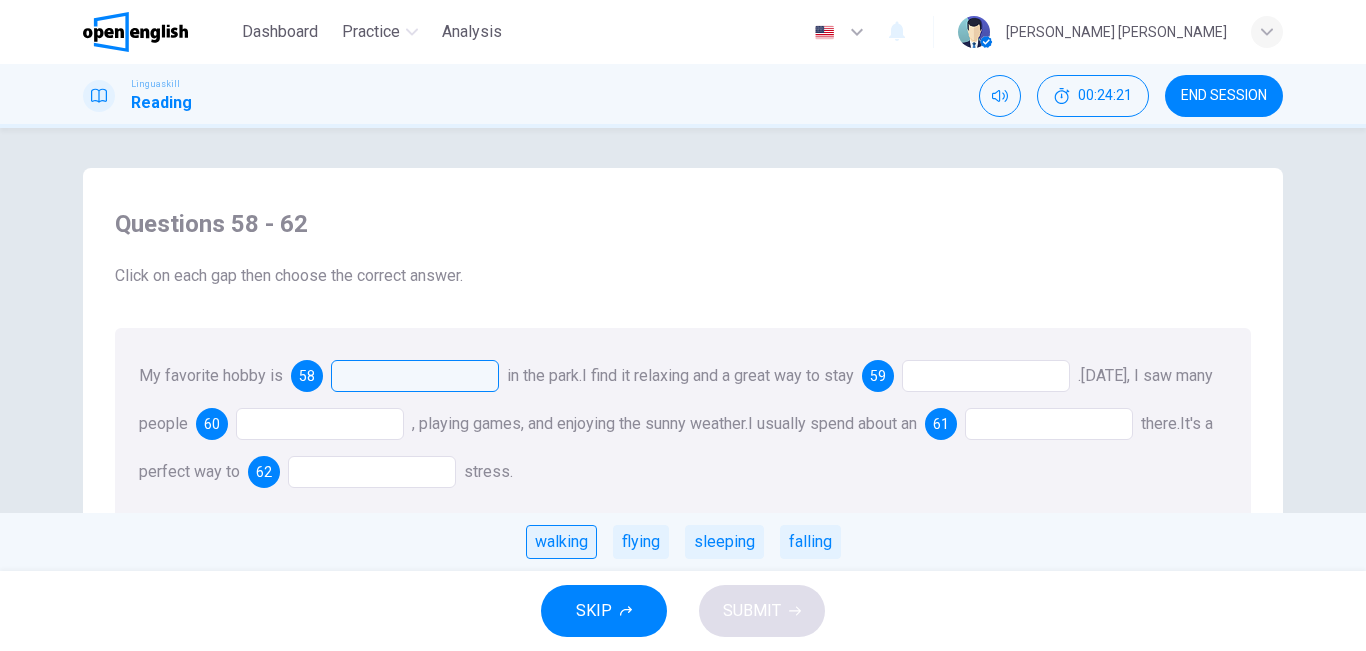 click on "walking" at bounding box center (561, 542) 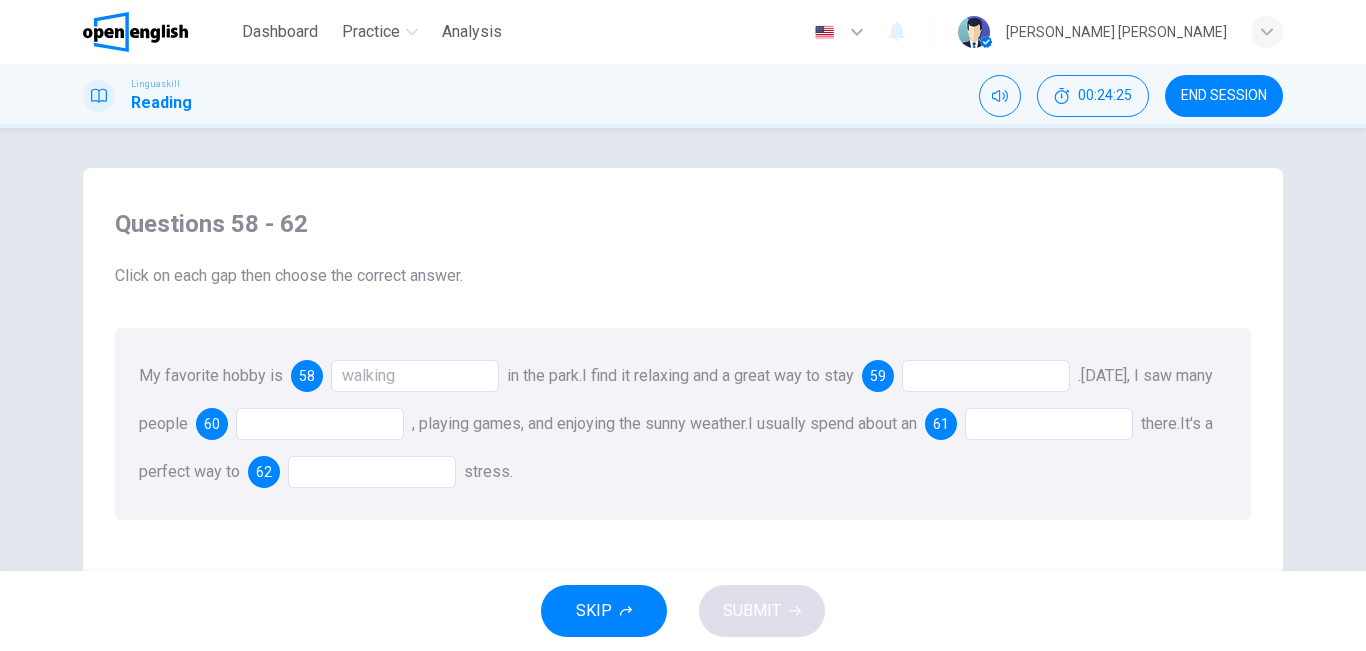 click at bounding box center [986, 376] 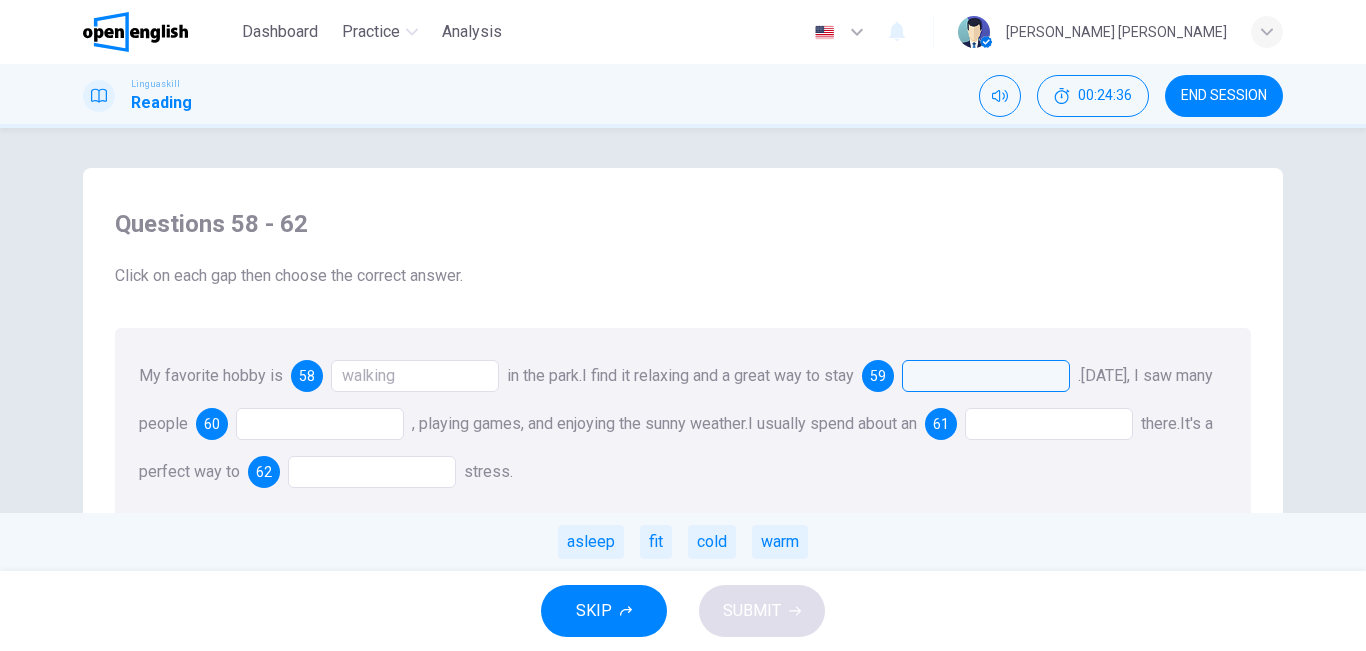 click on "My favorite hobby is  58 walking  in the park. I find it relaxing and a great way to stay  59 . asleep fit cold warm [DATE], I saw many people  60 , playing games, and enjoying the sunny weather. I usually spend about an  61  there. It's a perfect way to  62  stress." at bounding box center [683, 424] 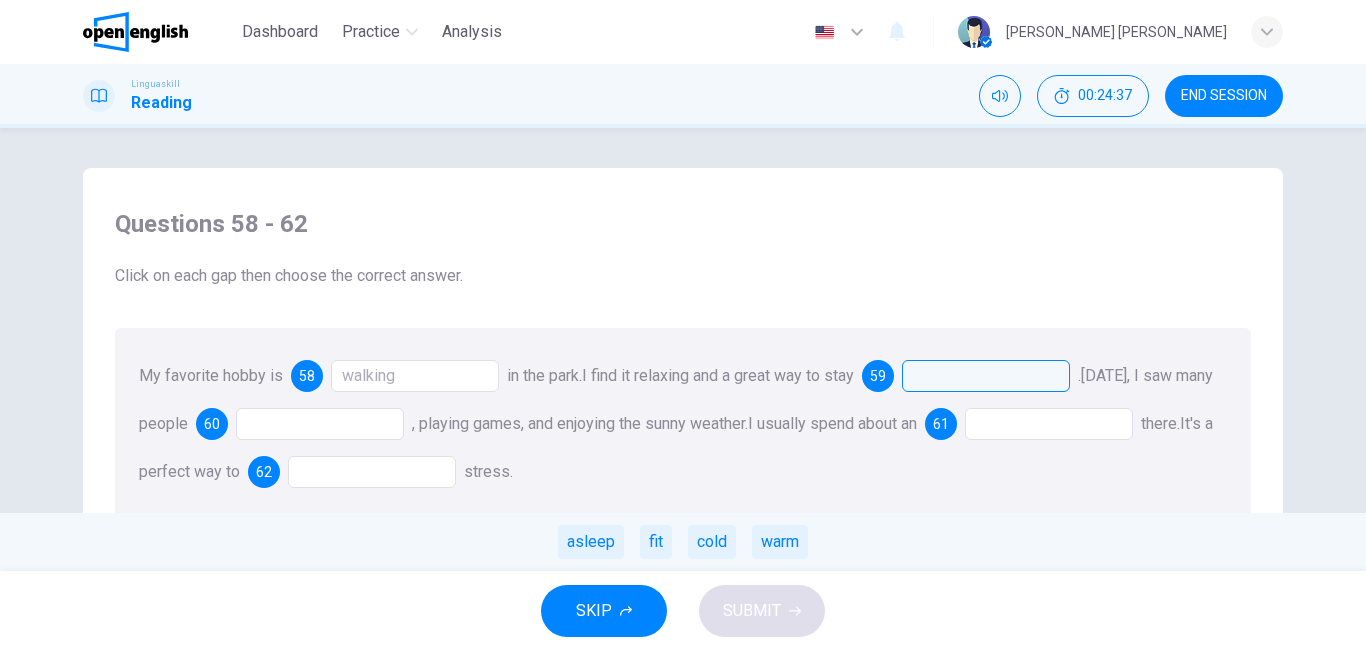 click at bounding box center (320, 424) 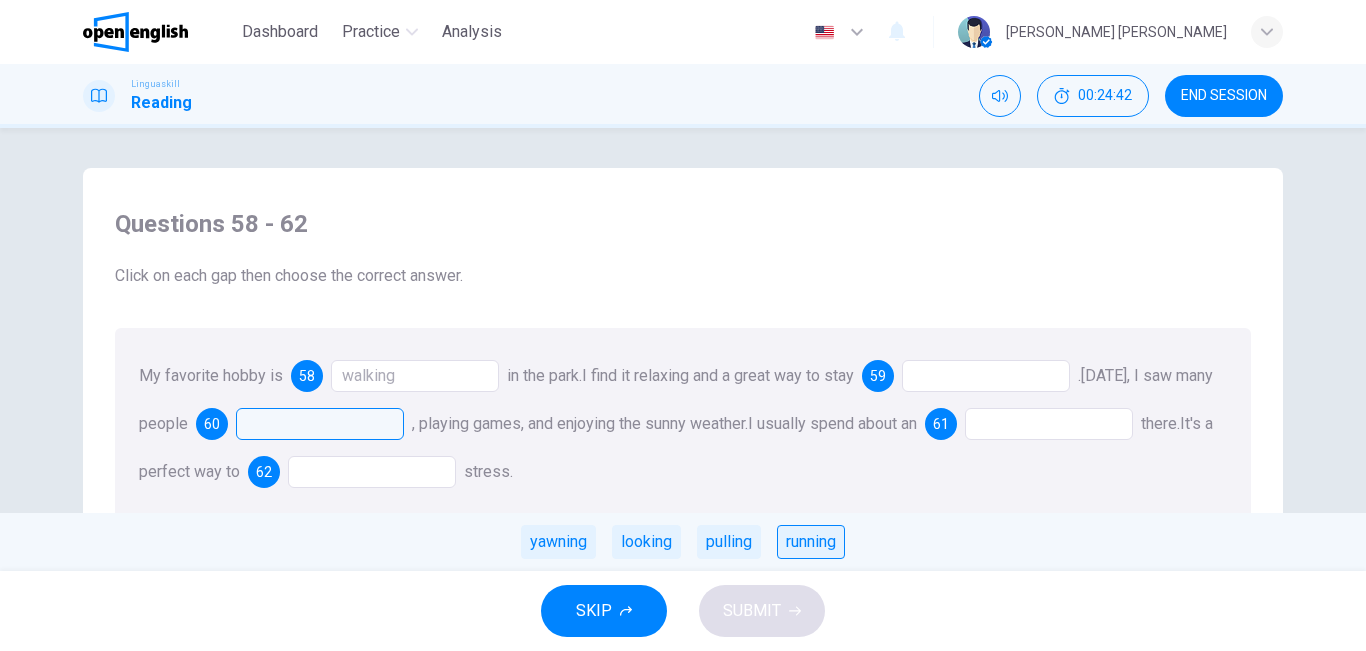 click on "running" at bounding box center (811, 542) 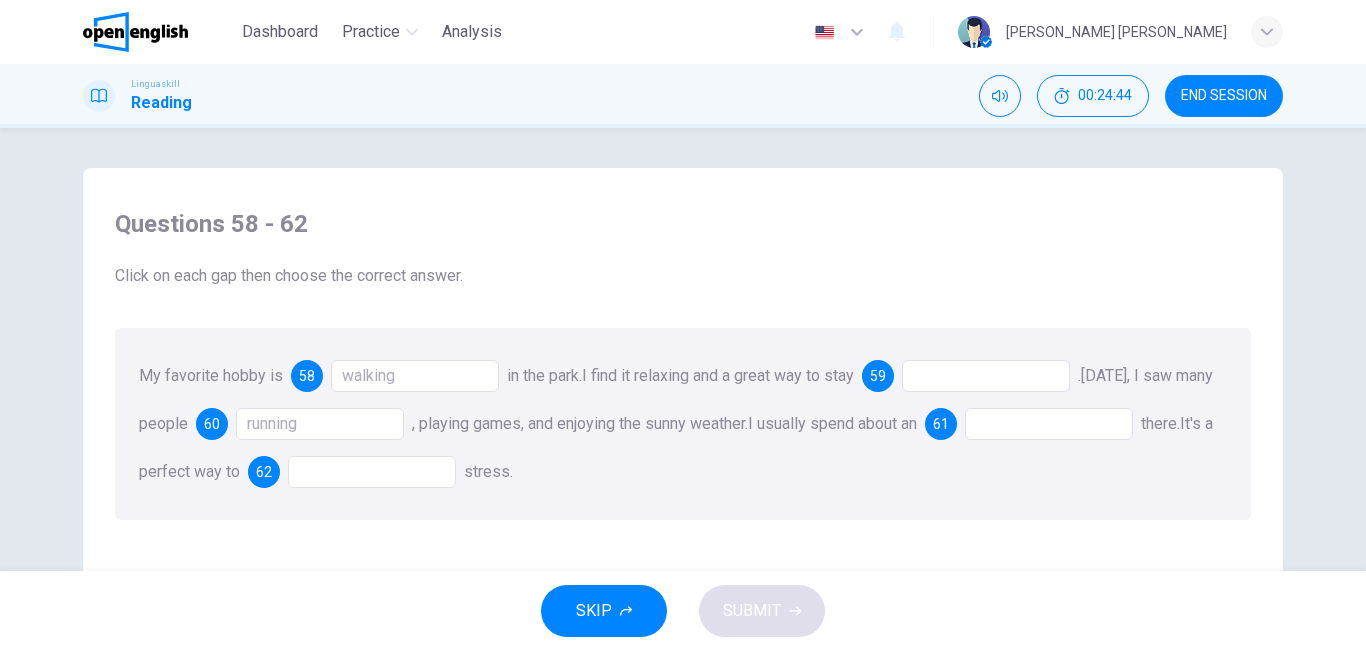 click at bounding box center (1049, 424) 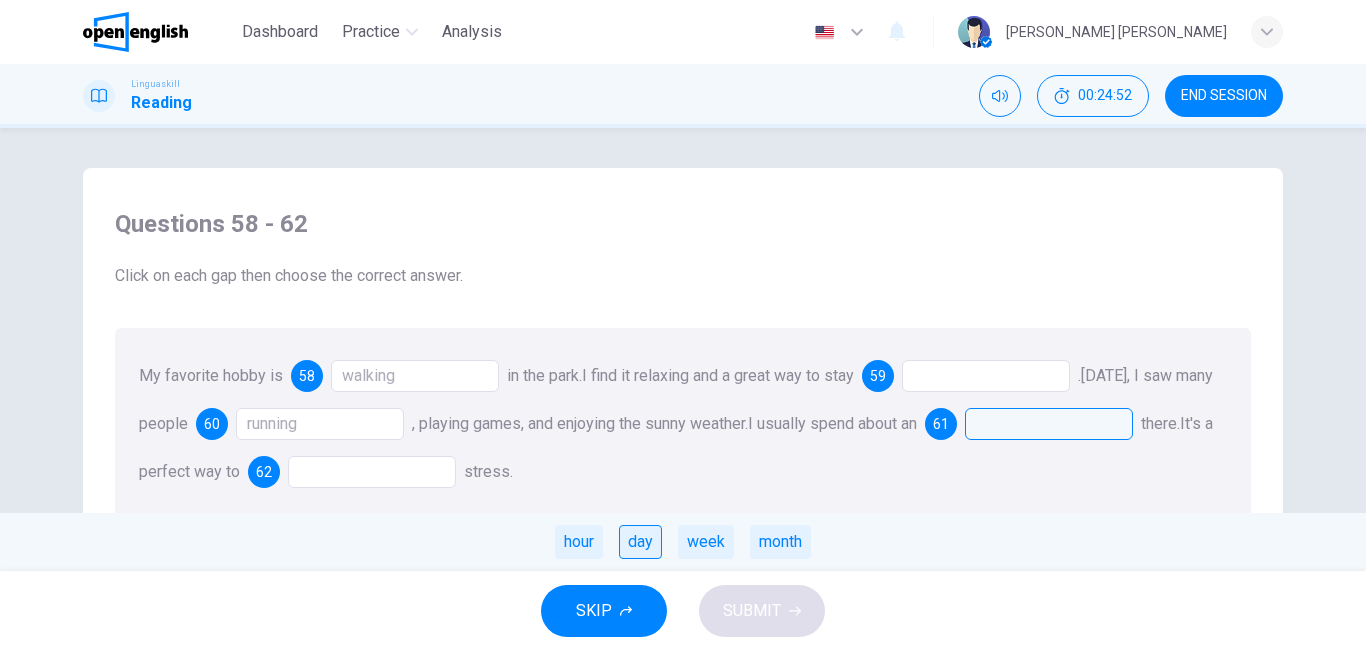 click on "day" at bounding box center [640, 542] 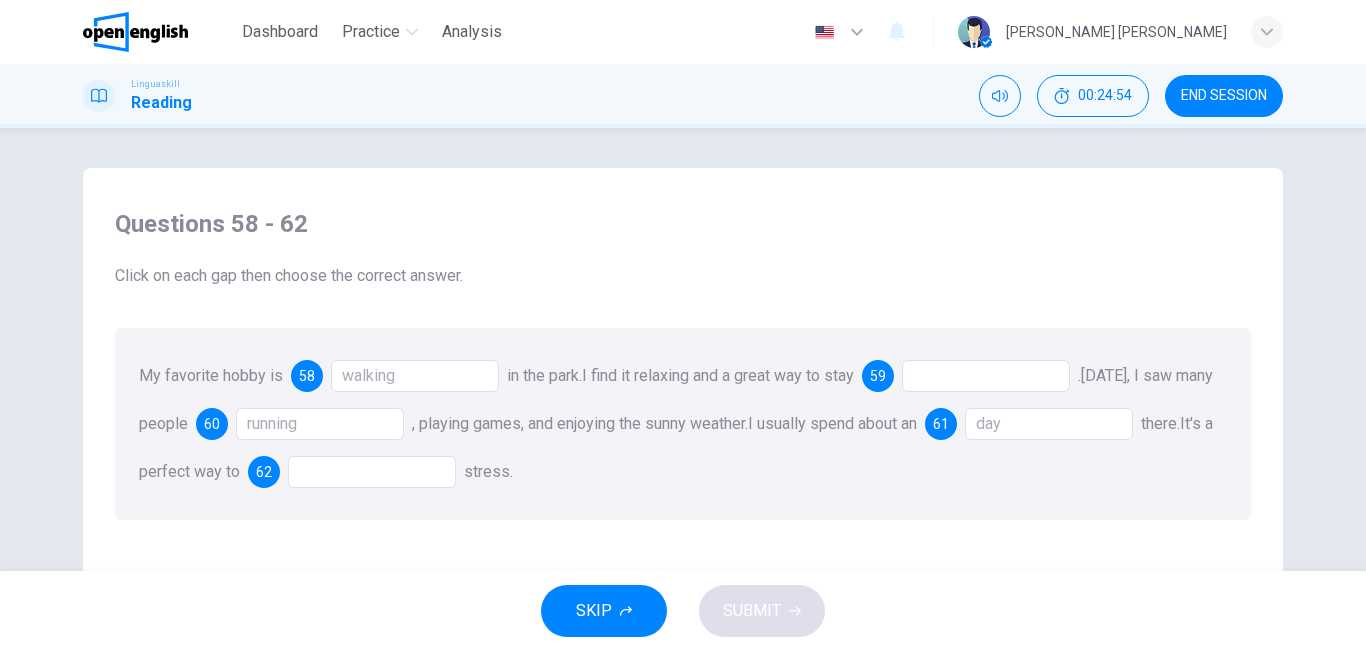 click at bounding box center (372, 472) 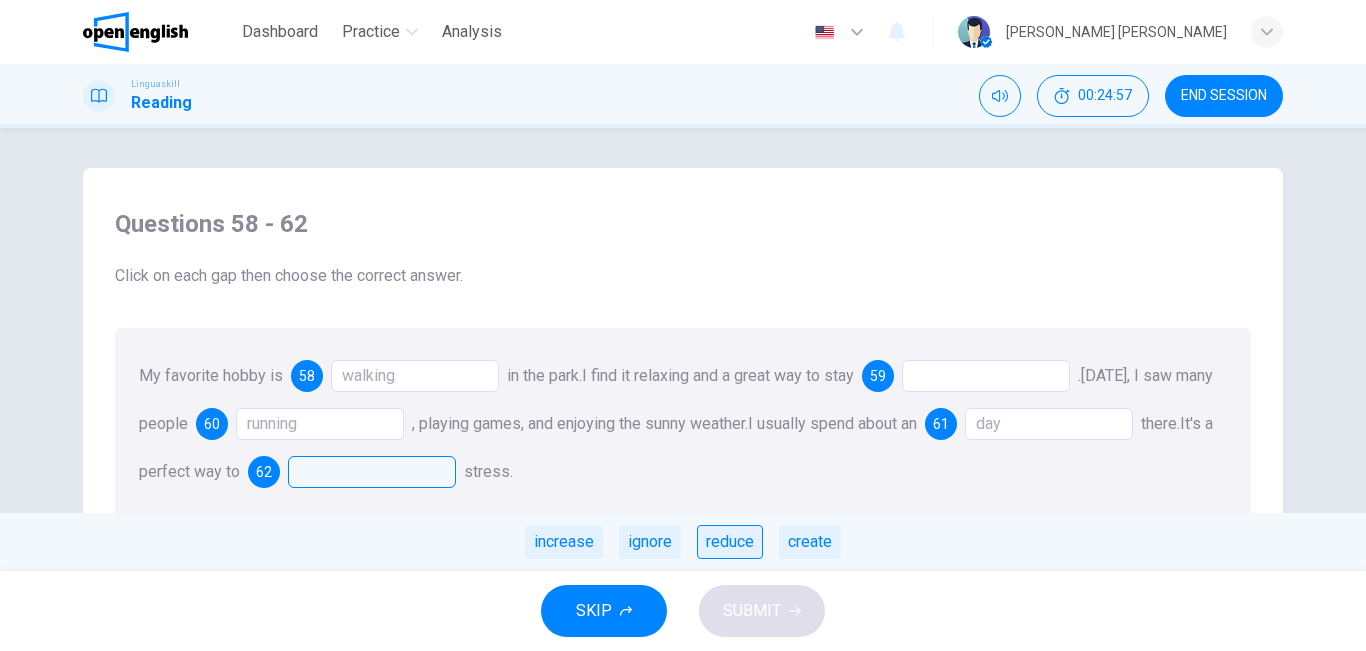 click on "reduce" at bounding box center [730, 542] 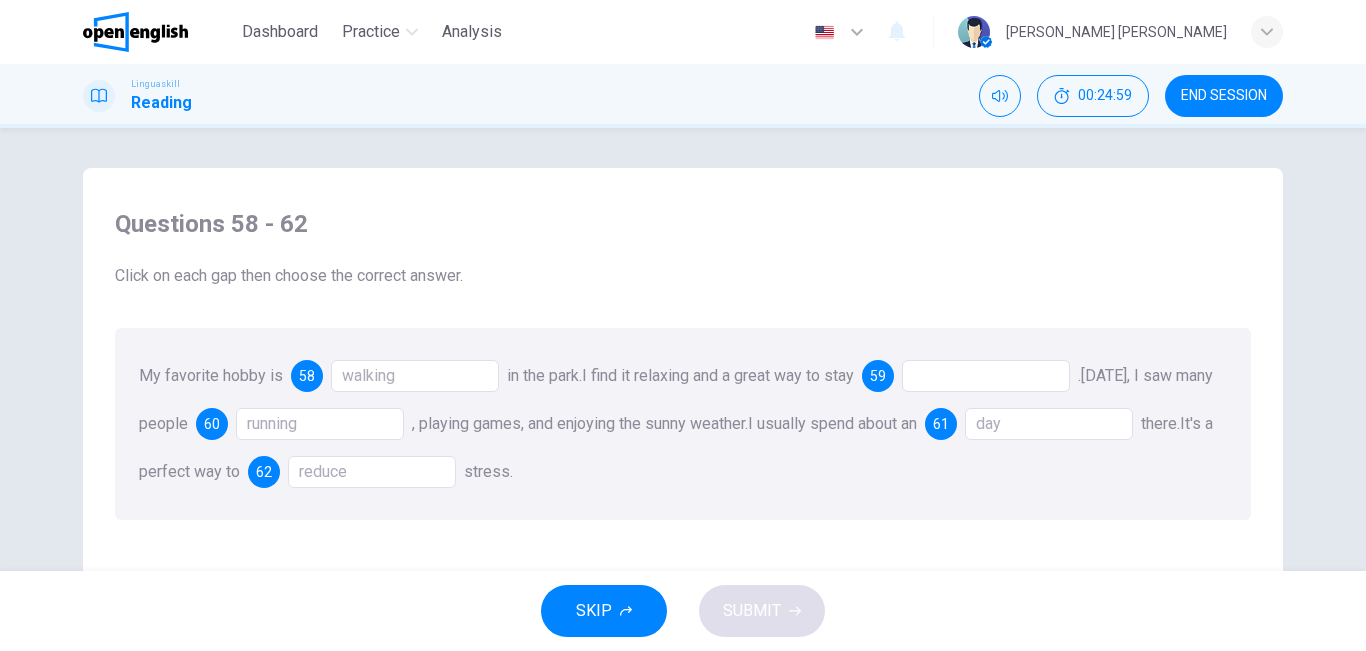click at bounding box center (986, 376) 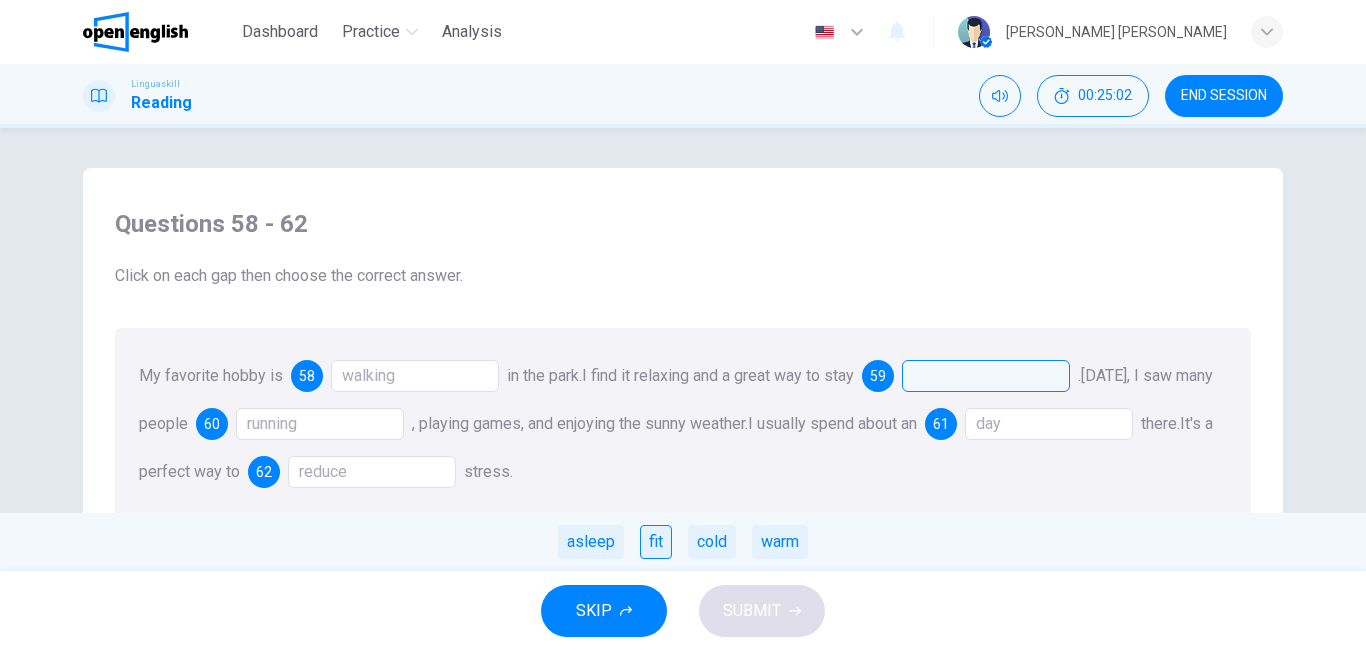 click on "fit" at bounding box center [656, 542] 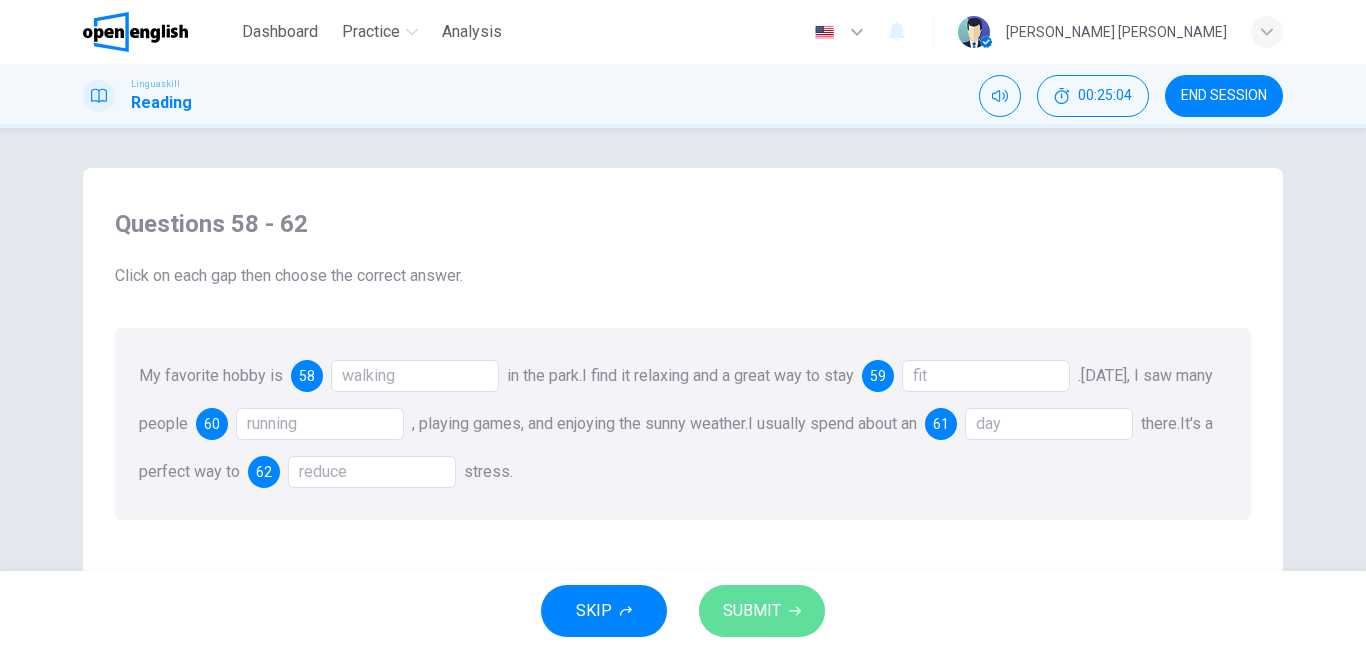 click on "SUBMIT" at bounding box center (752, 611) 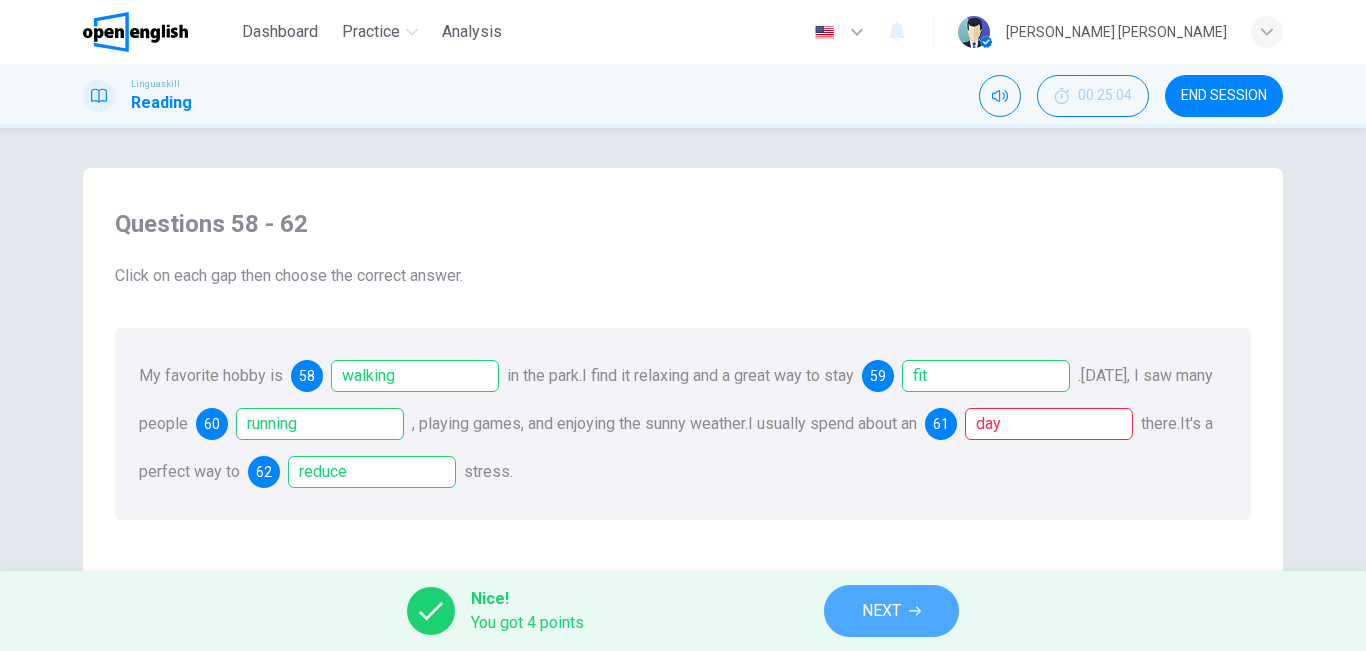 click on "NEXT" at bounding box center [881, 611] 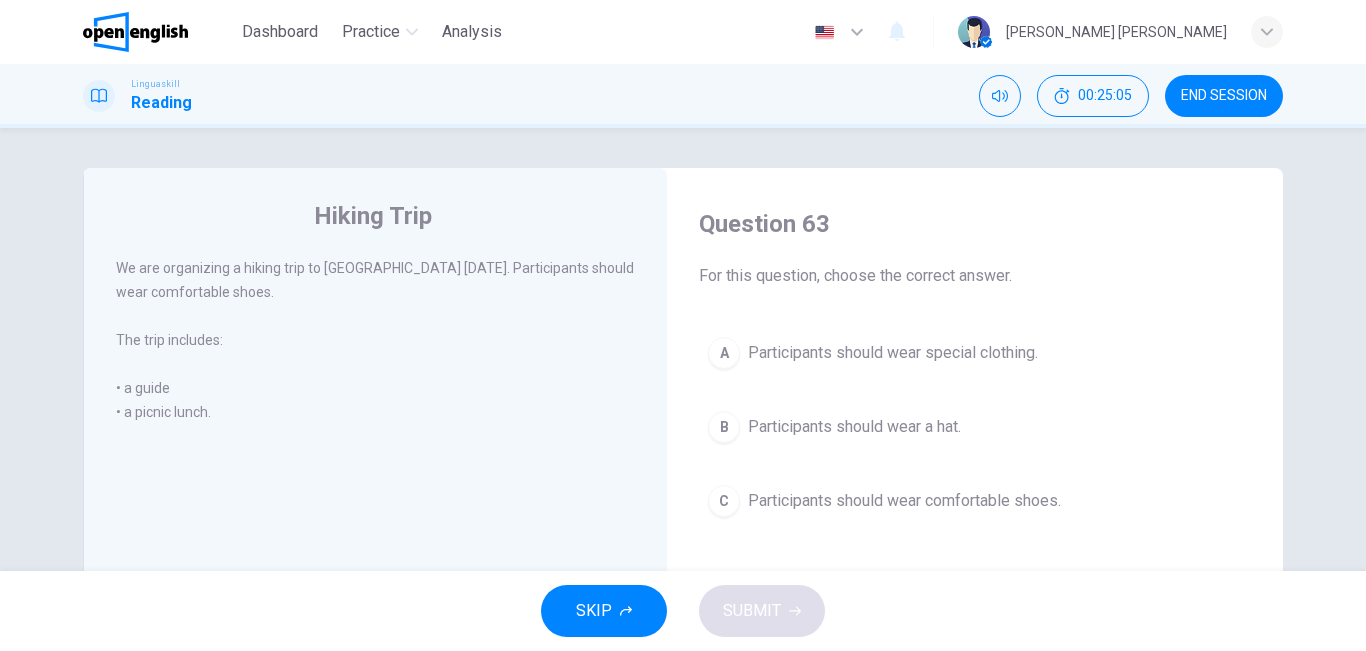 click on "SKIP SUBMIT" at bounding box center (683, 611) 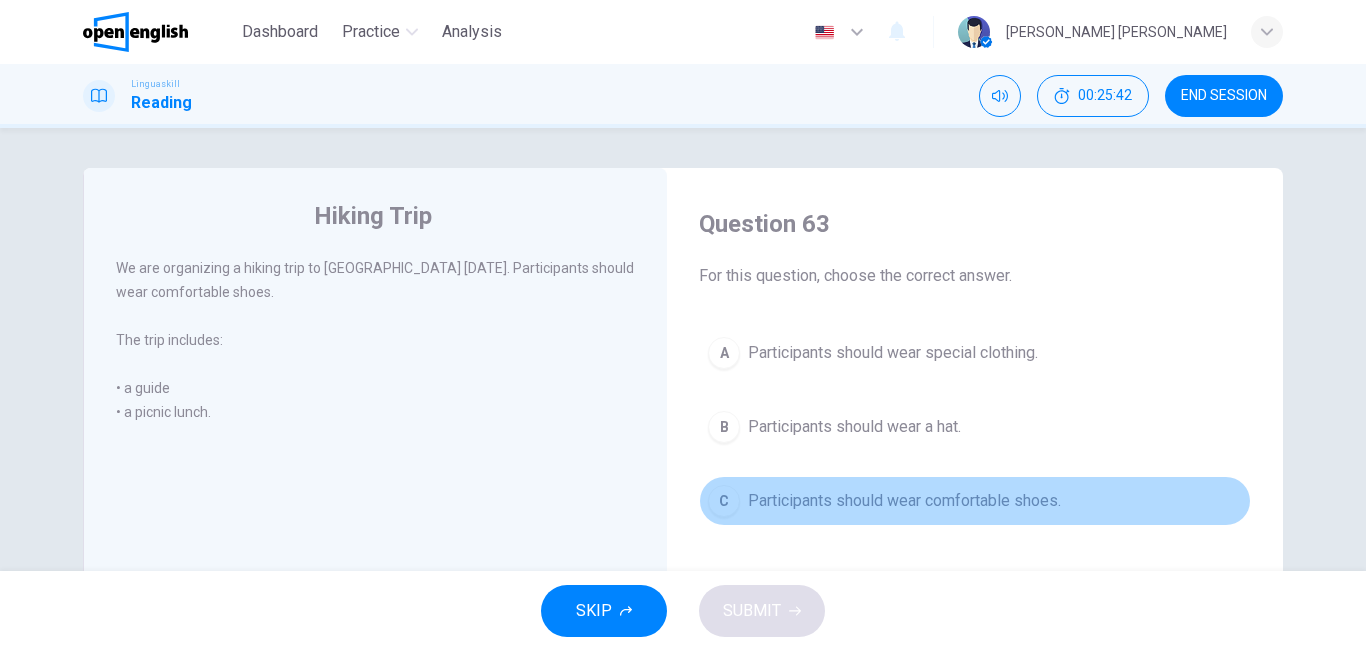 click on "Participants should wear comfortable shoes." at bounding box center [904, 501] 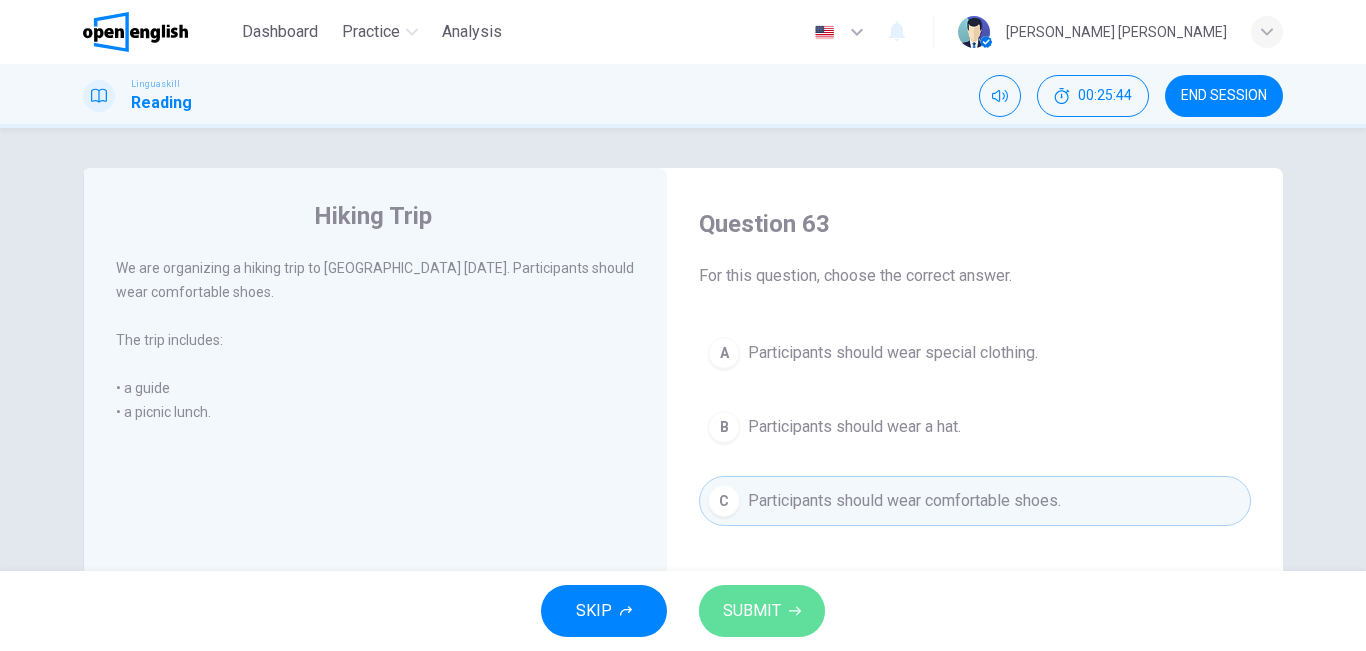 click on "SUBMIT" at bounding box center (762, 611) 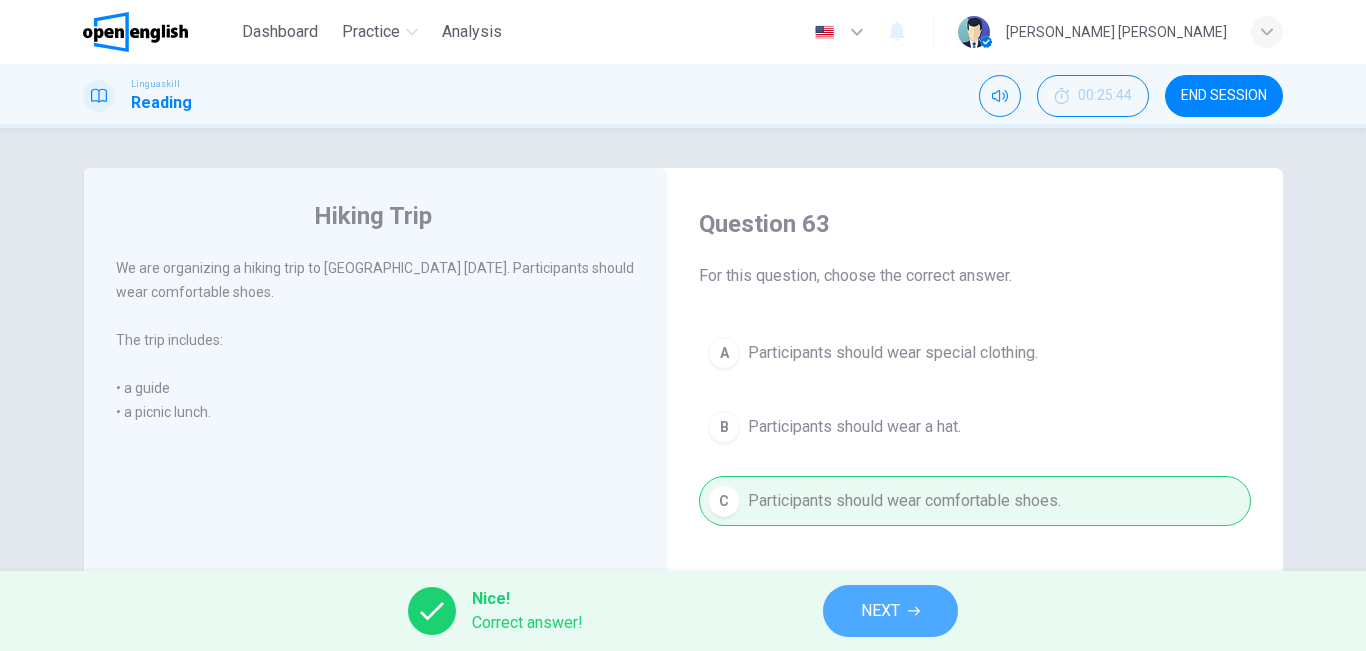 click on "NEXT" at bounding box center [890, 611] 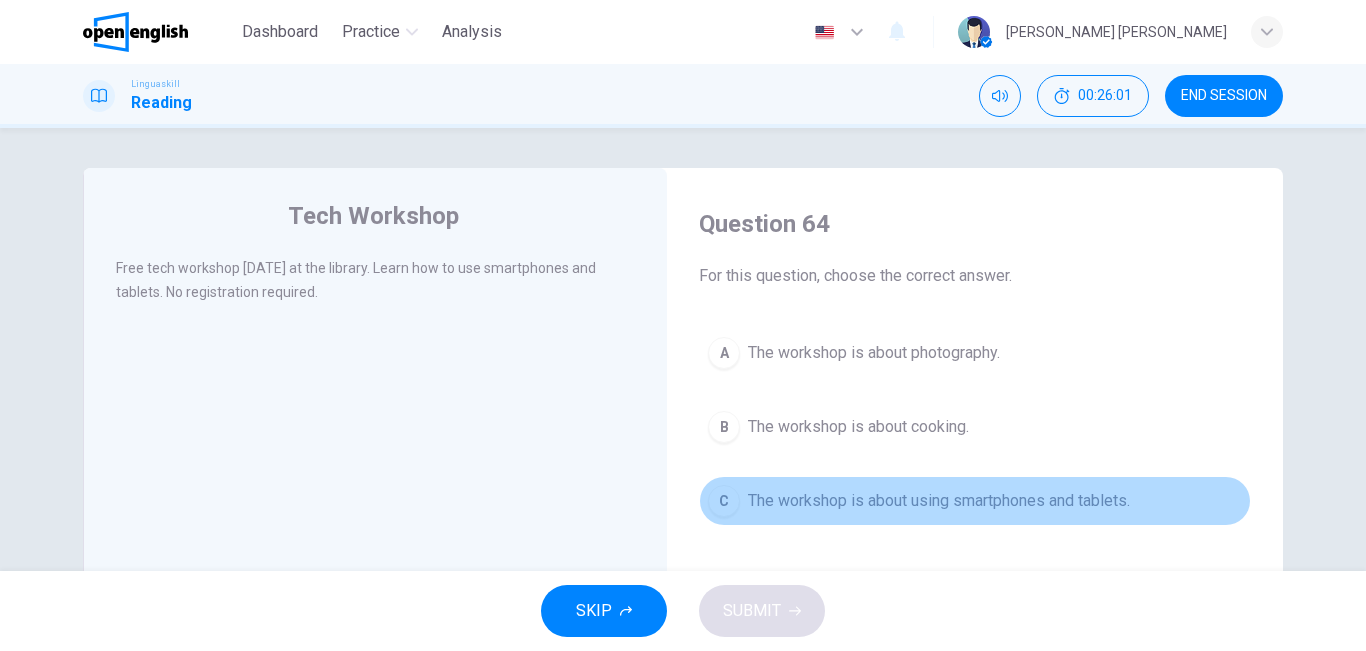 click on "The workshop is about using smartphones and tablets." at bounding box center (939, 501) 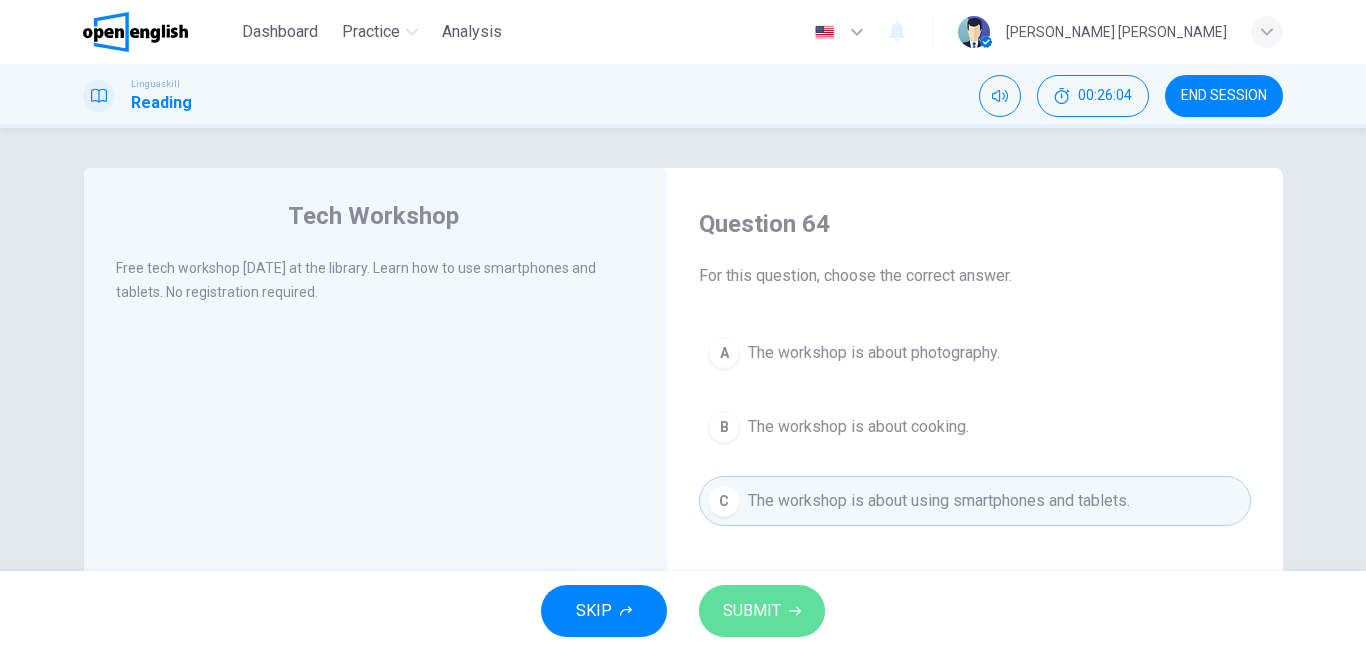 click on "SUBMIT" at bounding box center [762, 611] 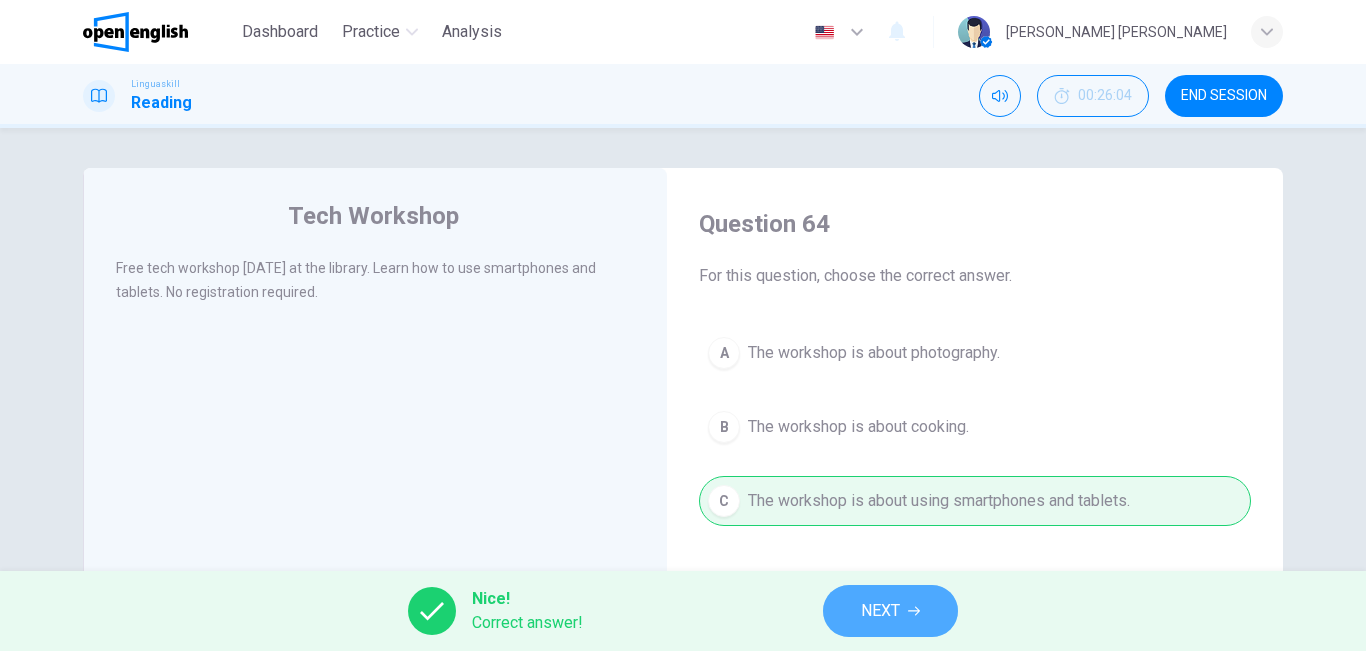 click on "NEXT" at bounding box center [890, 611] 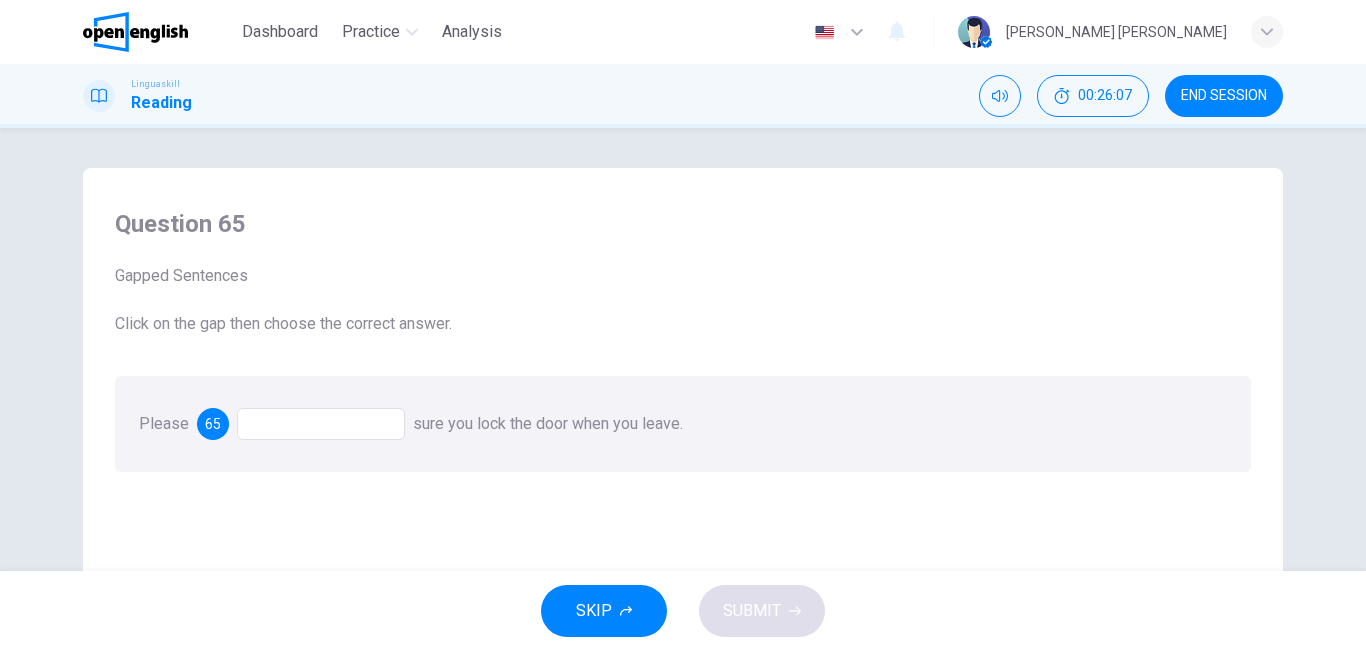 click at bounding box center (321, 424) 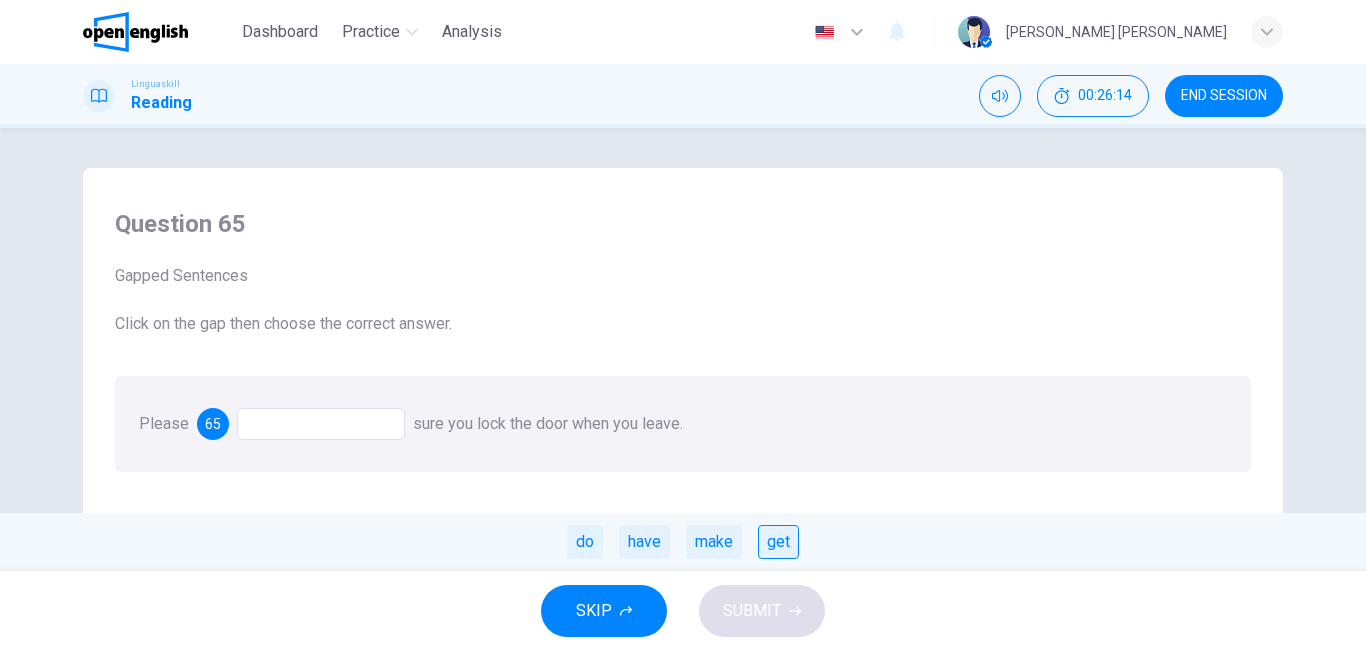 drag, startPoint x: 809, startPoint y: 552, endPoint x: 797, endPoint y: 539, distance: 17.691807 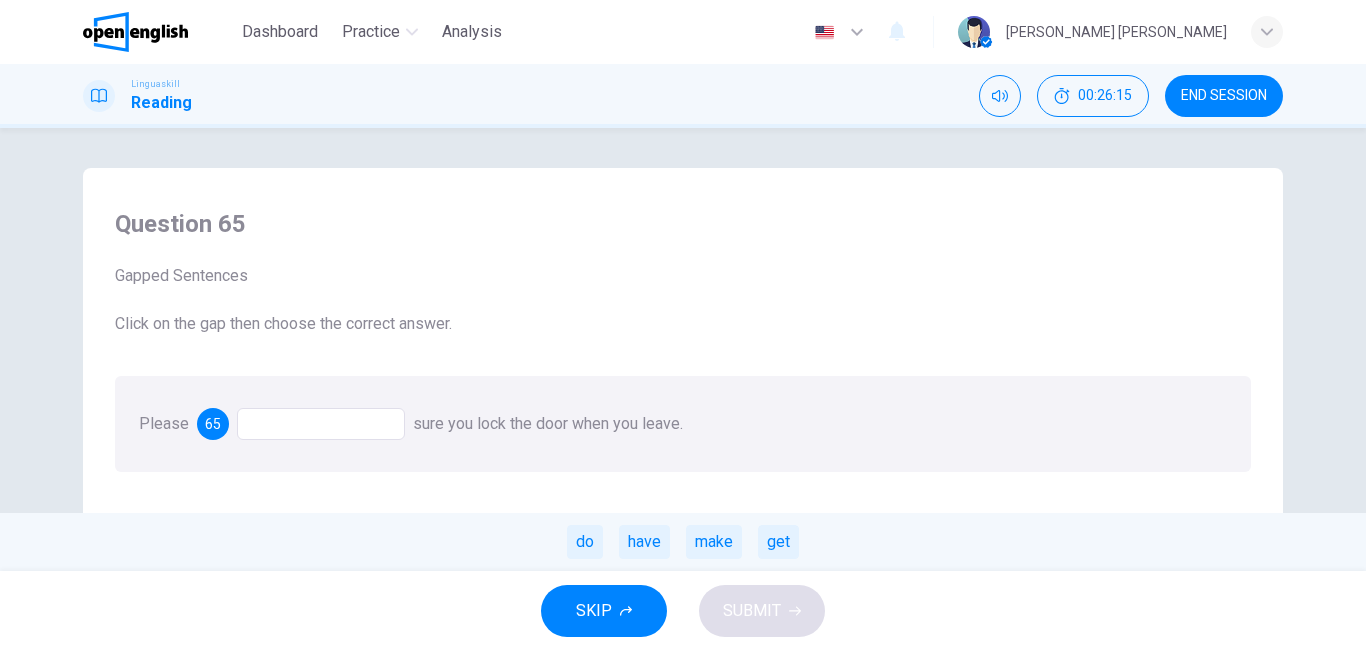 drag, startPoint x: 797, startPoint y: 540, endPoint x: 776, endPoint y: 613, distance: 75.96052 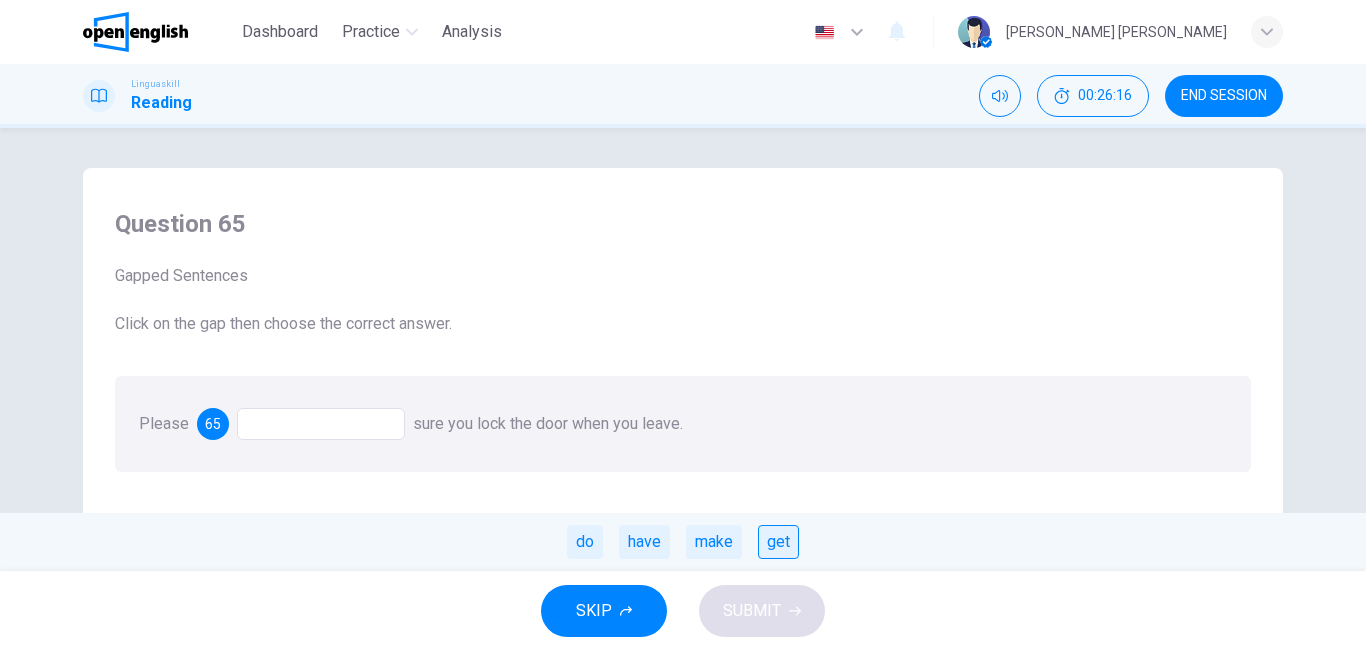 click on "get" at bounding box center [778, 542] 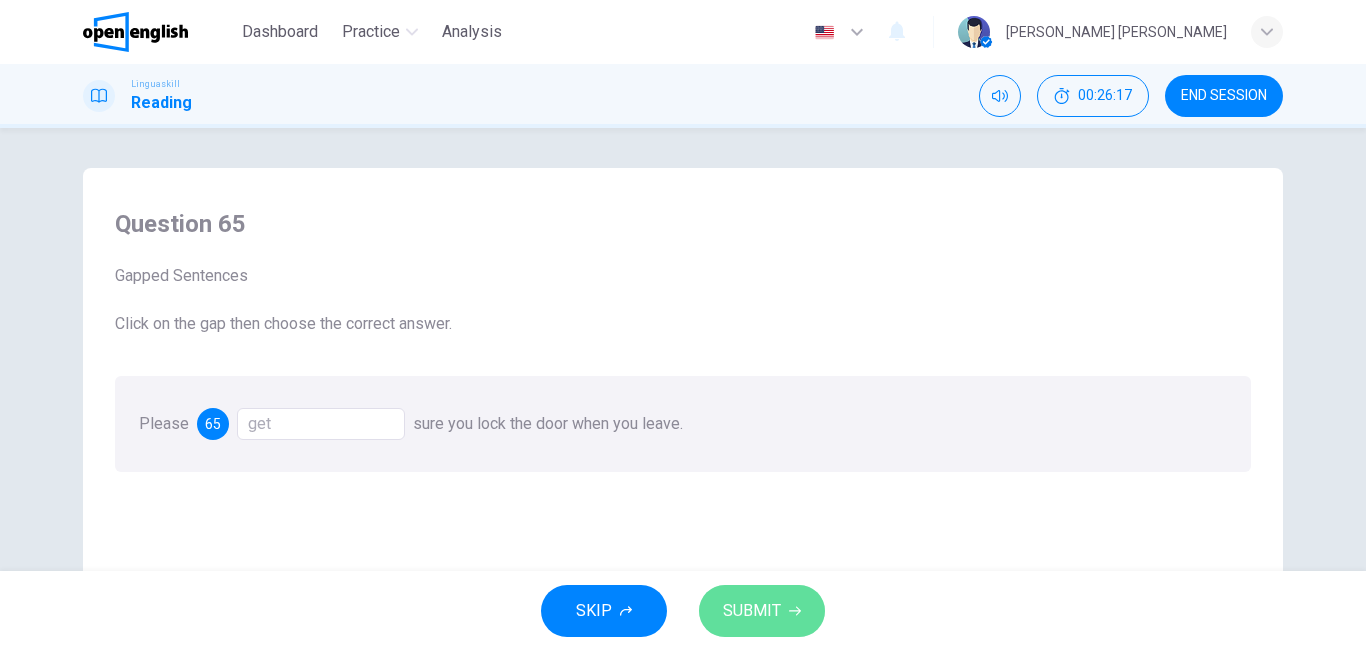 click on "SUBMIT" at bounding box center [752, 611] 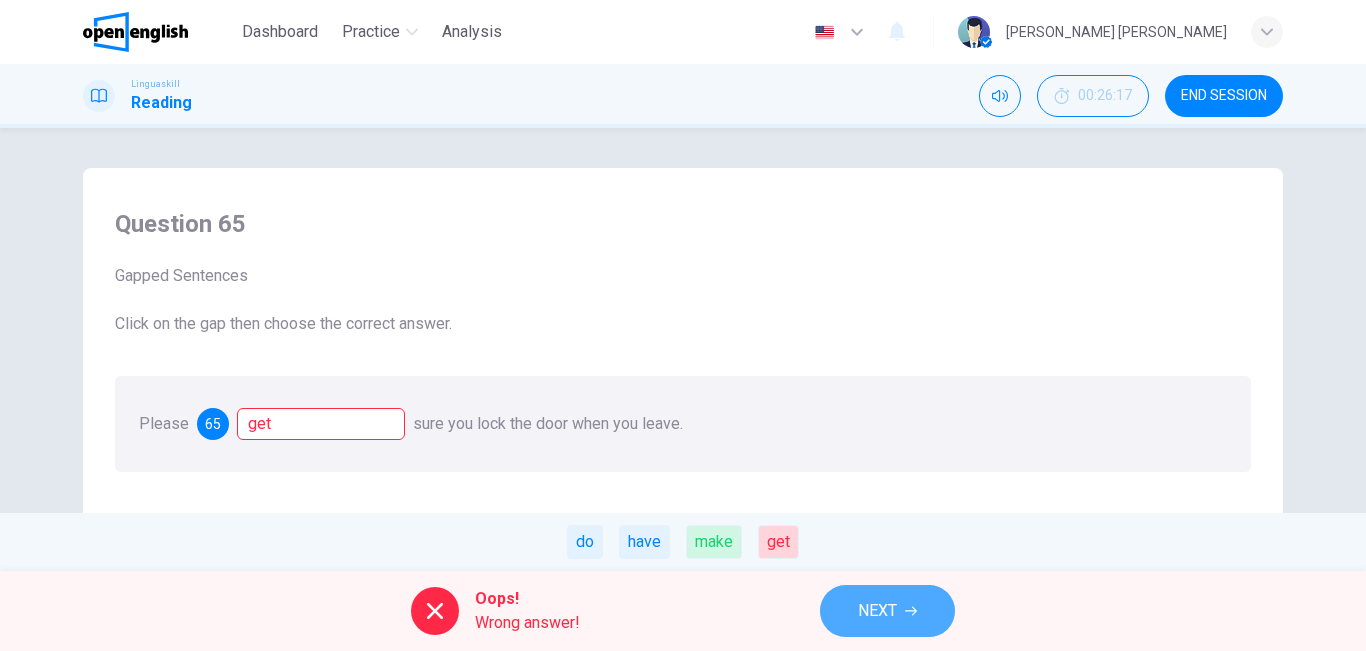 click on "NEXT" at bounding box center [877, 611] 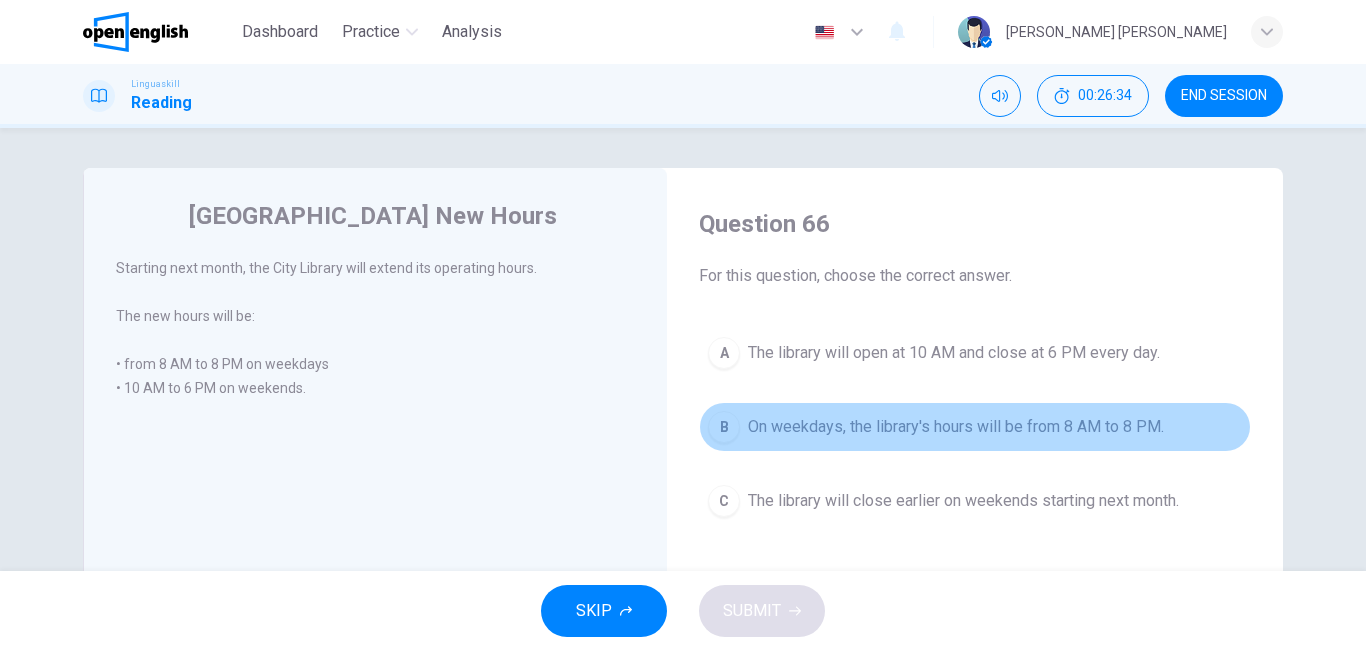 click on "On weekdays, the library's hours will be from 8 AM to 8 PM." at bounding box center (956, 427) 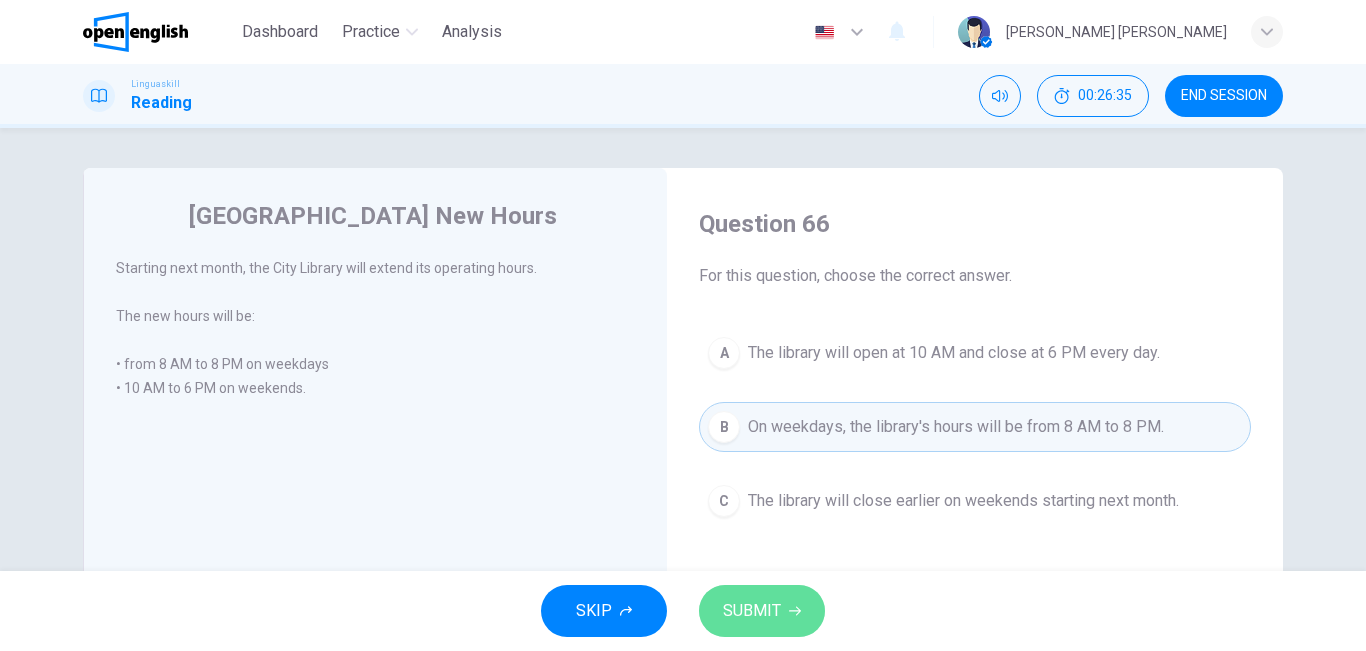 click on "SUBMIT" at bounding box center [762, 611] 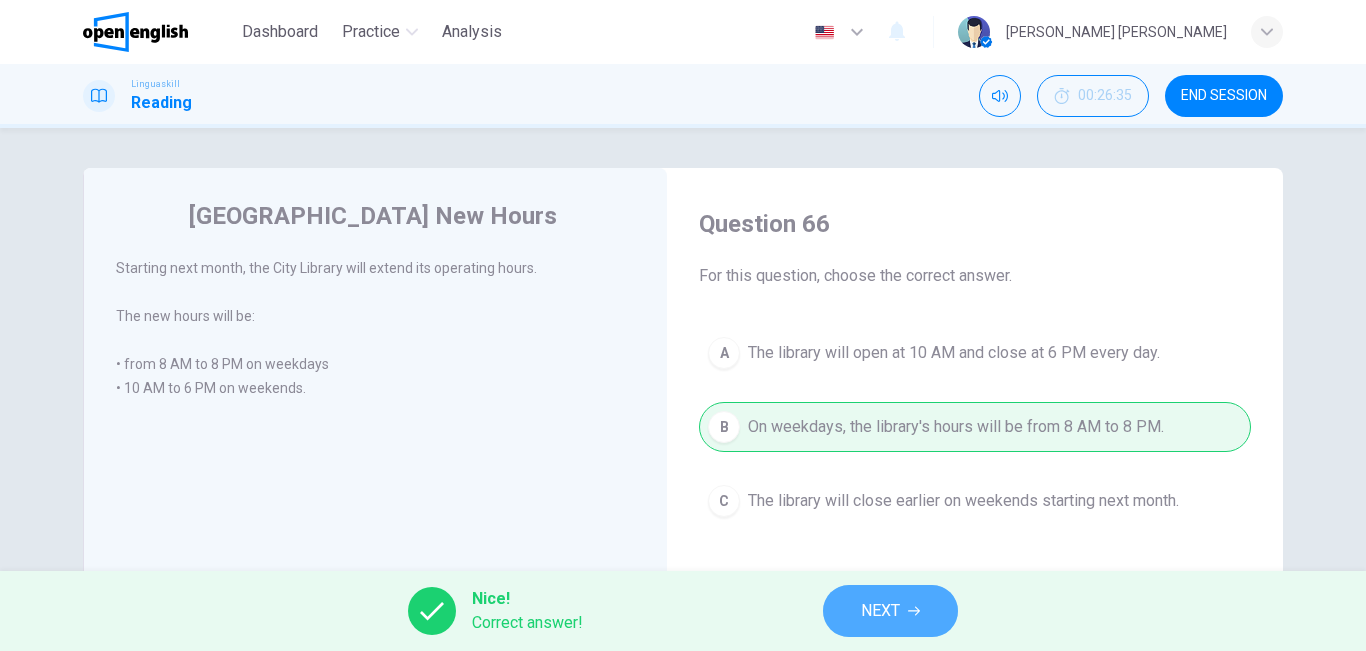 click on "NEXT" at bounding box center (890, 611) 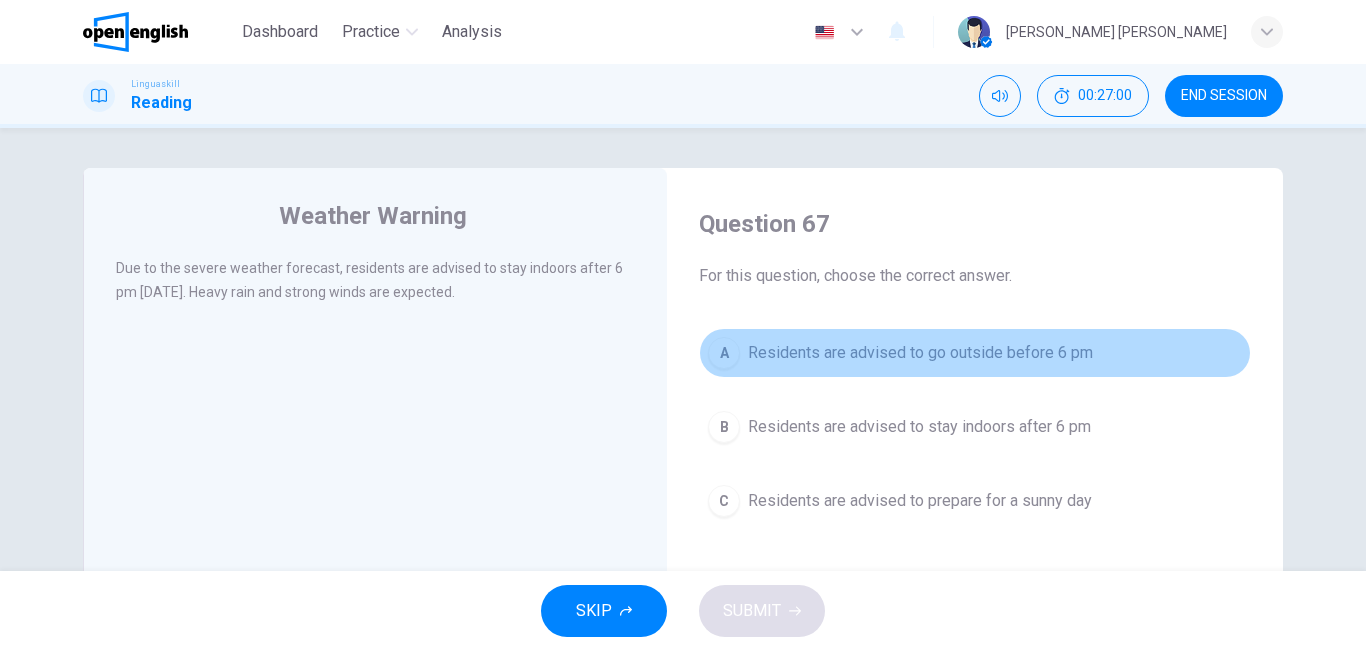 click on "Residents are advised to go outside before 6 pm" at bounding box center (920, 353) 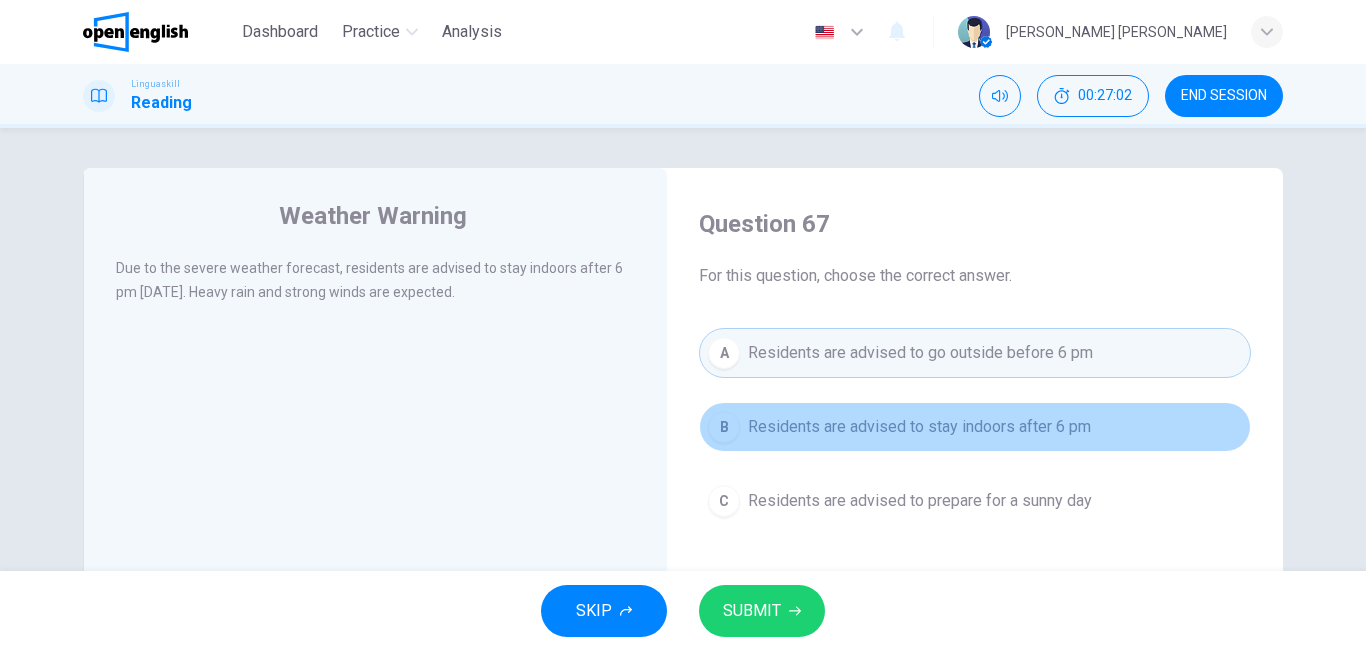 click on "B Residents are advised to stay indoors after 6 pm" at bounding box center [975, 427] 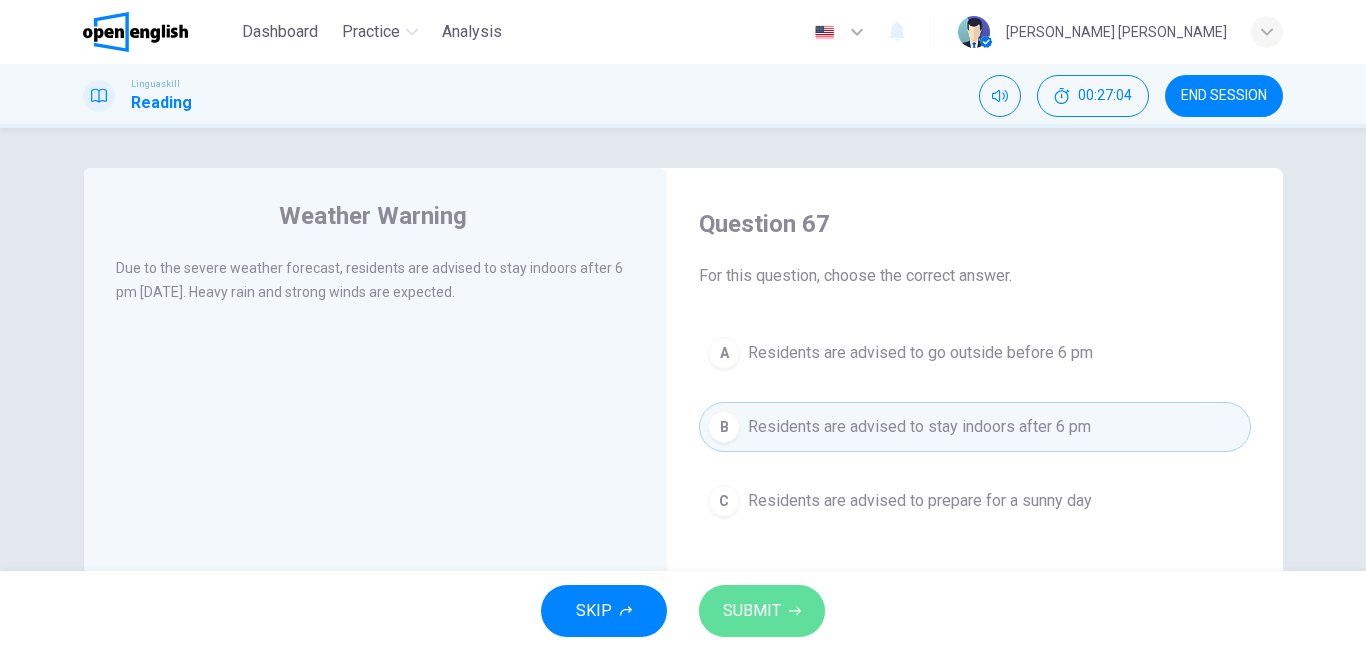click on "SUBMIT" at bounding box center (752, 611) 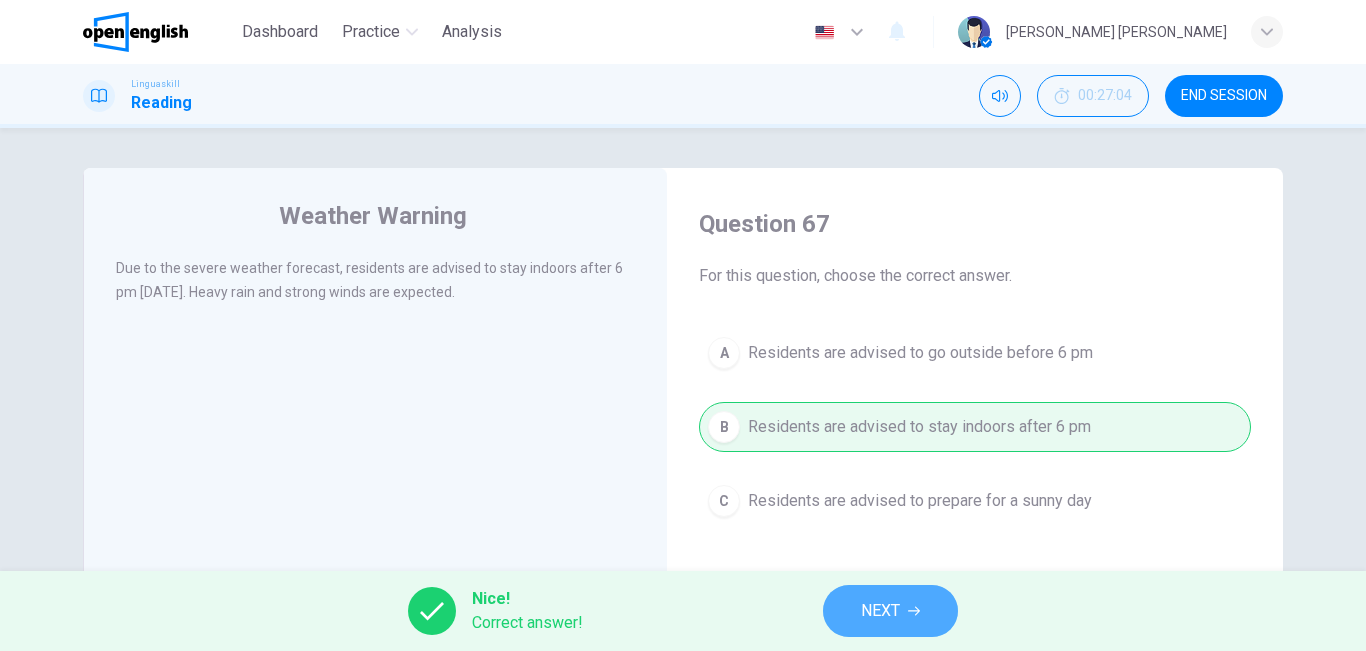 click on "NEXT" at bounding box center (890, 611) 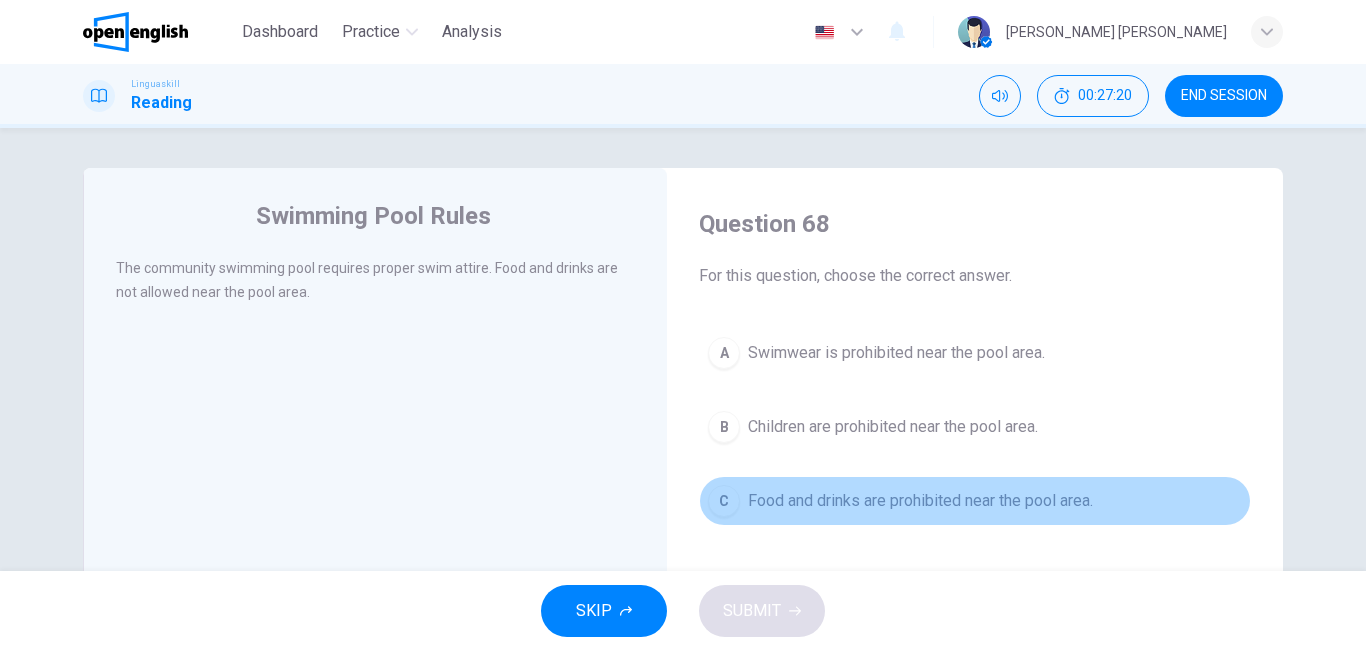 click on "Food and drinks are prohibited near the pool area." at bounding box center (920, 501) 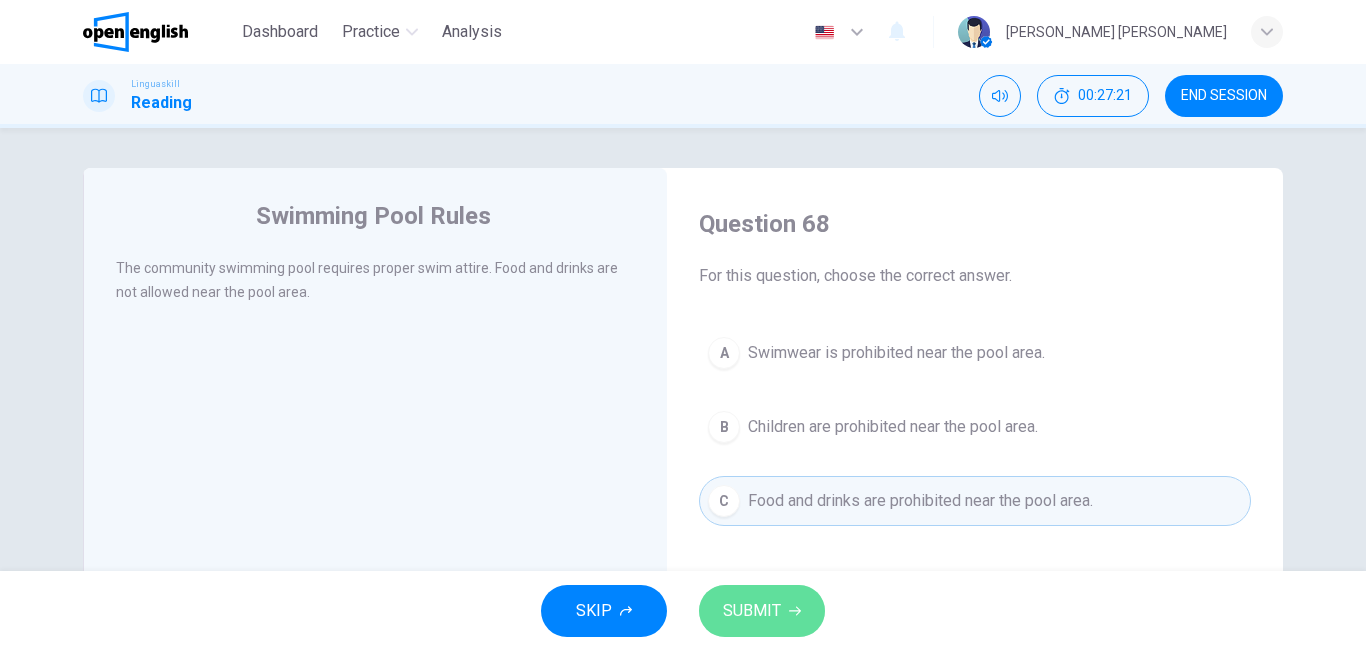 click on "SUBMIT" at bounding box center [752, 611] 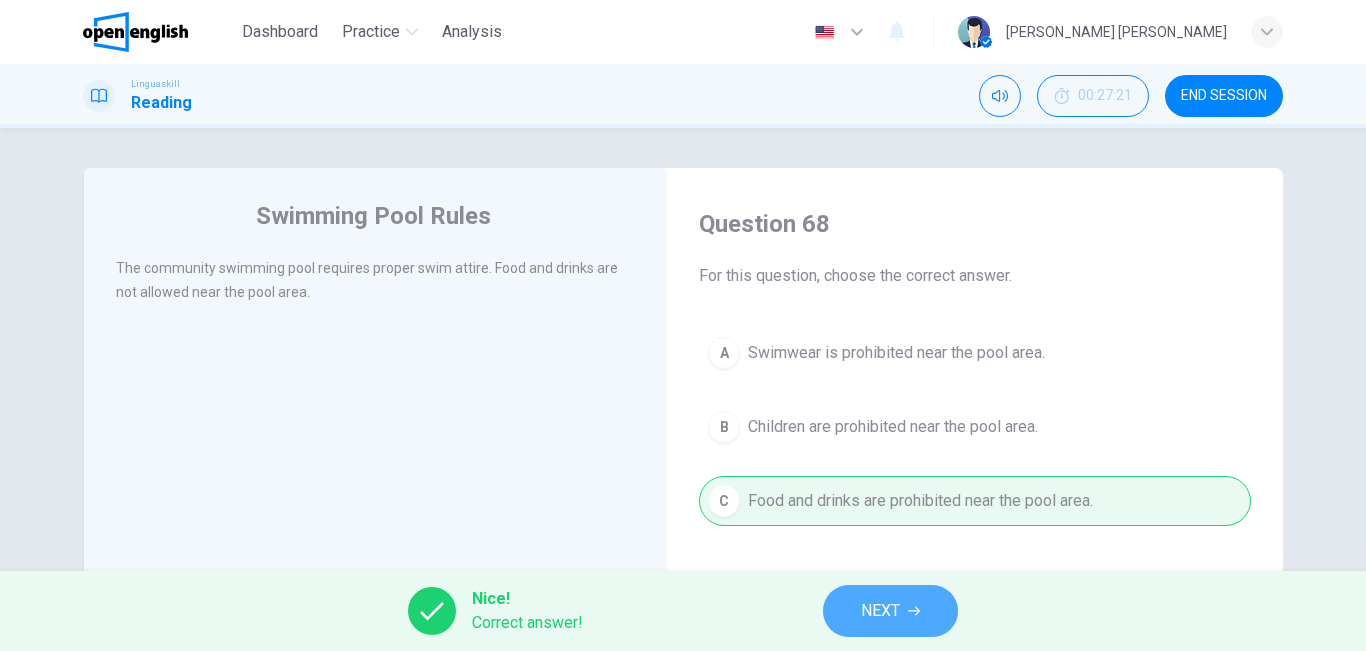 click on "NEXT" at bounding box center [880, 611] 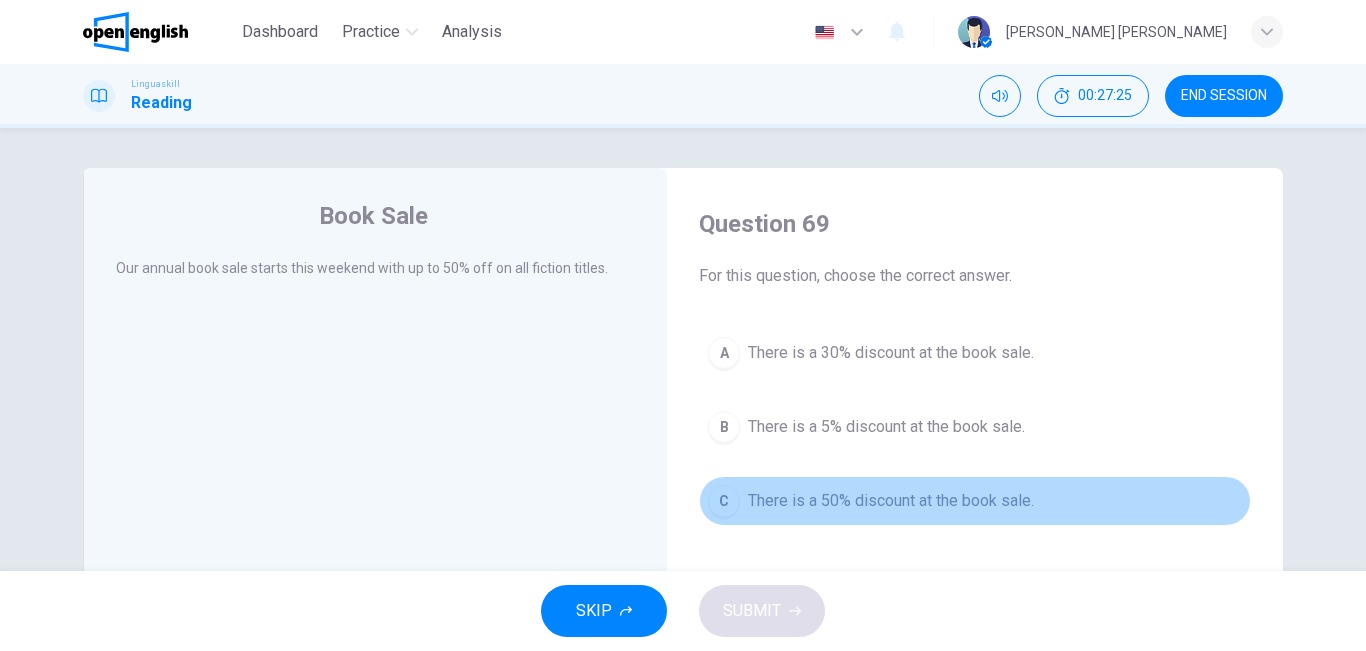 click on "There is a 50% discount at the book sale." at bounding box center (891, 501) 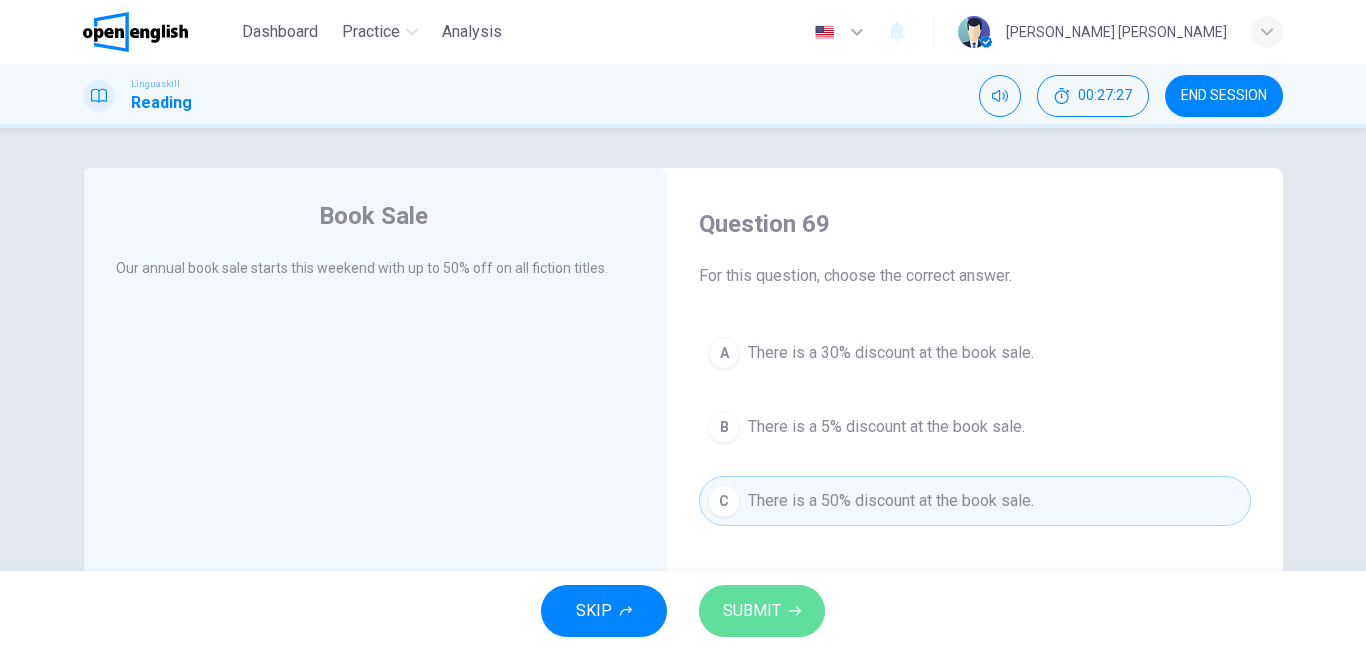 click on "SUBMIT" at bounding box center (752, 611) 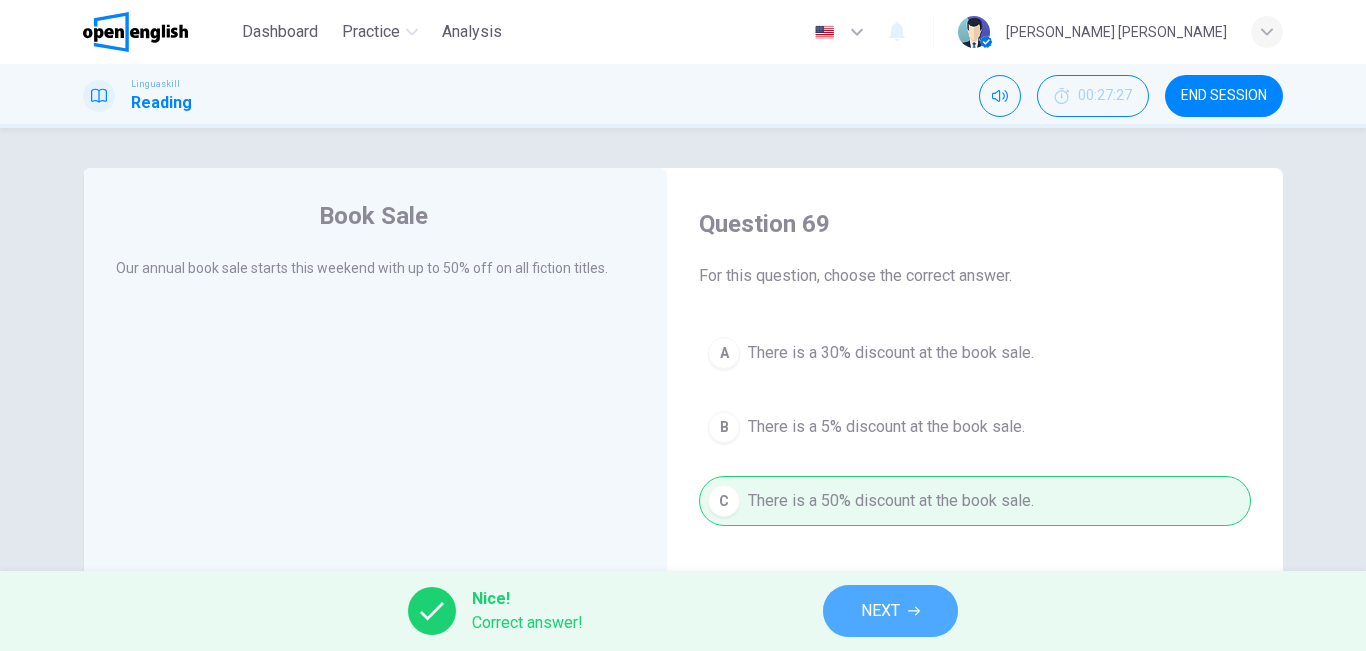 click on "NEXT" at bounding box center [880, 611] 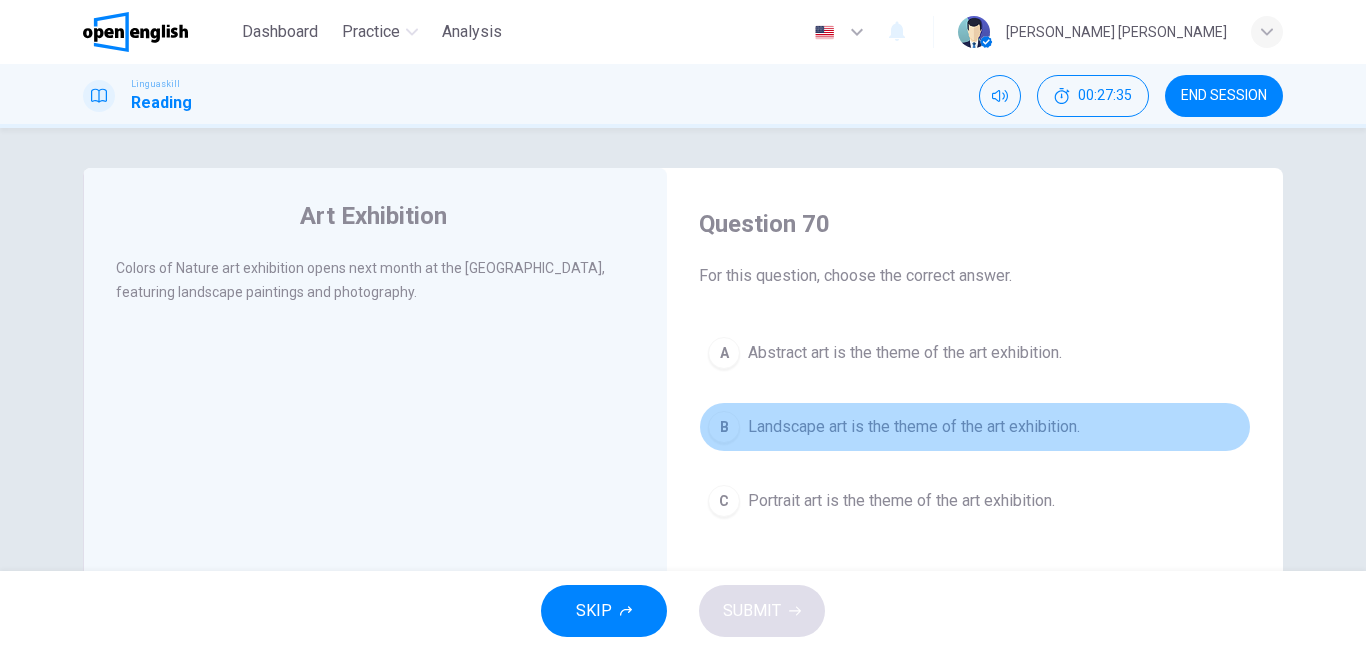 click on "B Landscape art is the theme of the art exhibition." at bounding box center (975, 427) 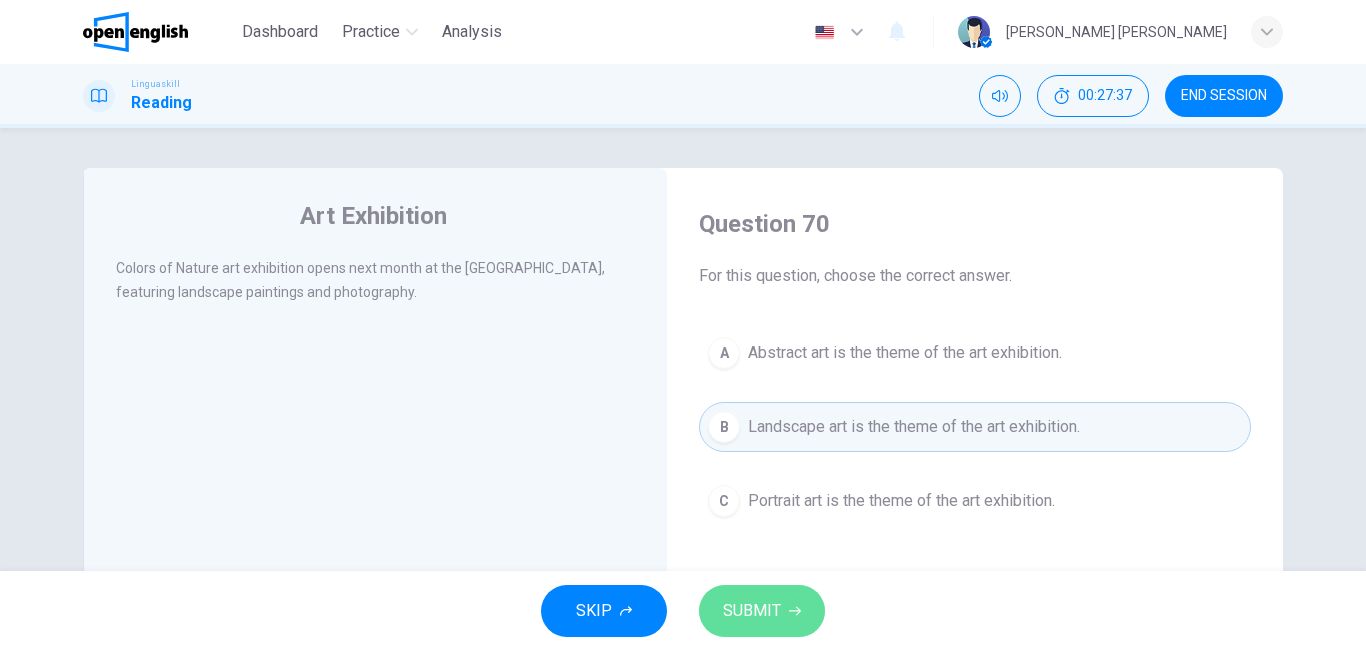 click 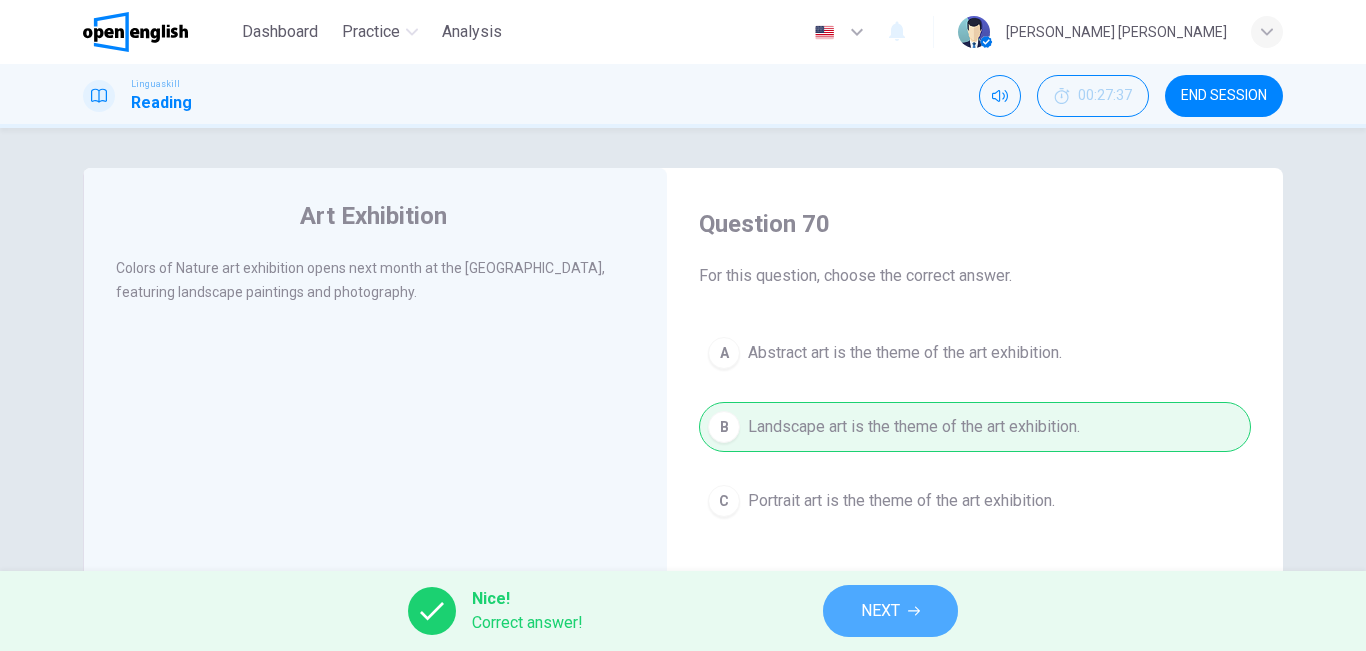 click 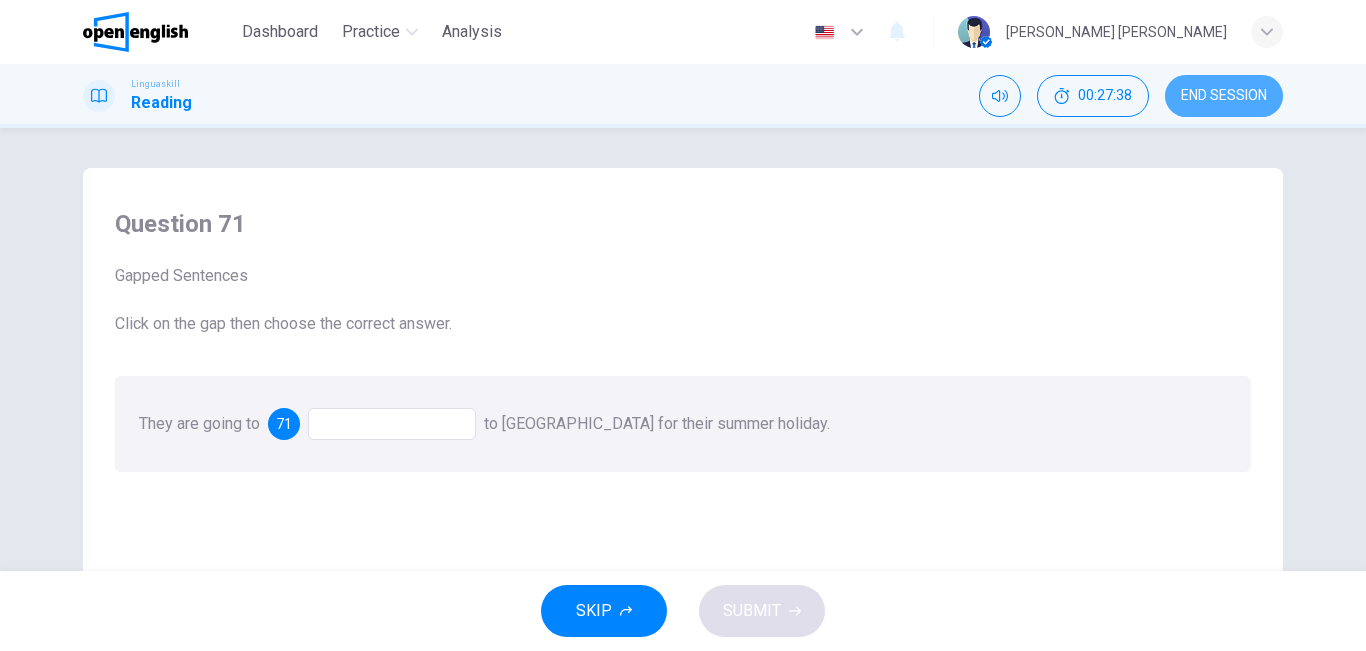 click on "END SESSION" at bounding box center [1224, 96] 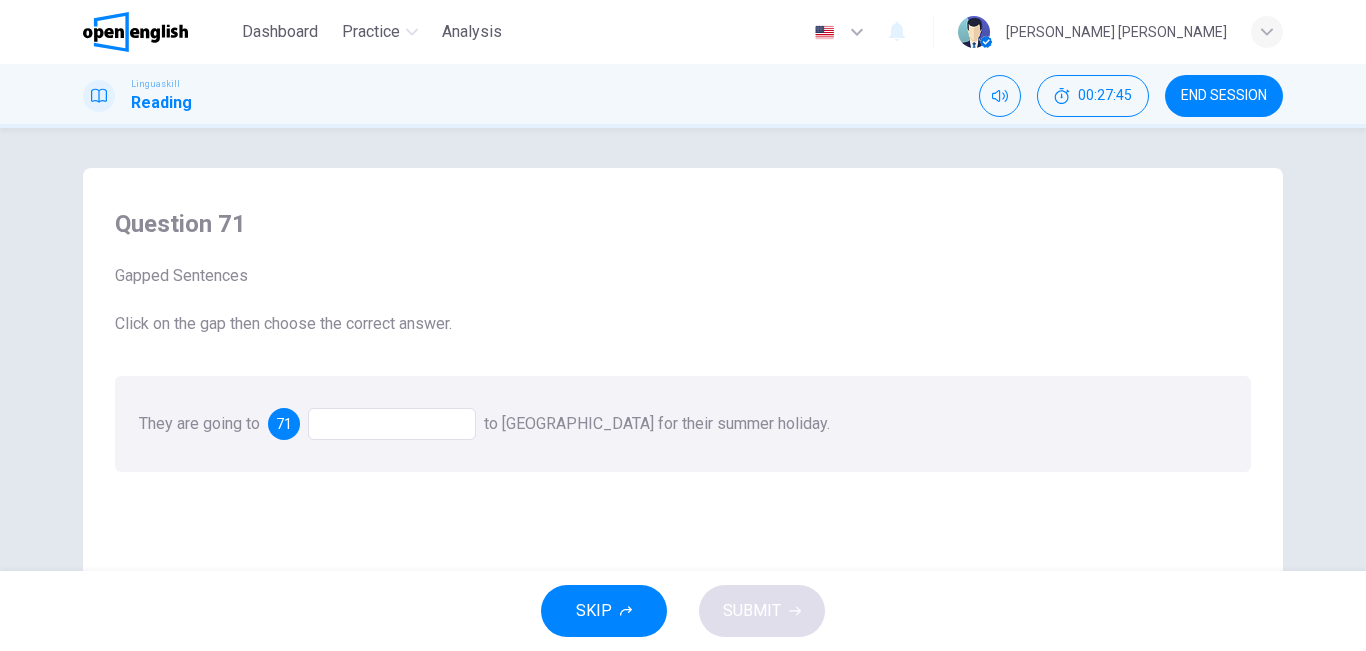 click at bounding box center (392, 424) 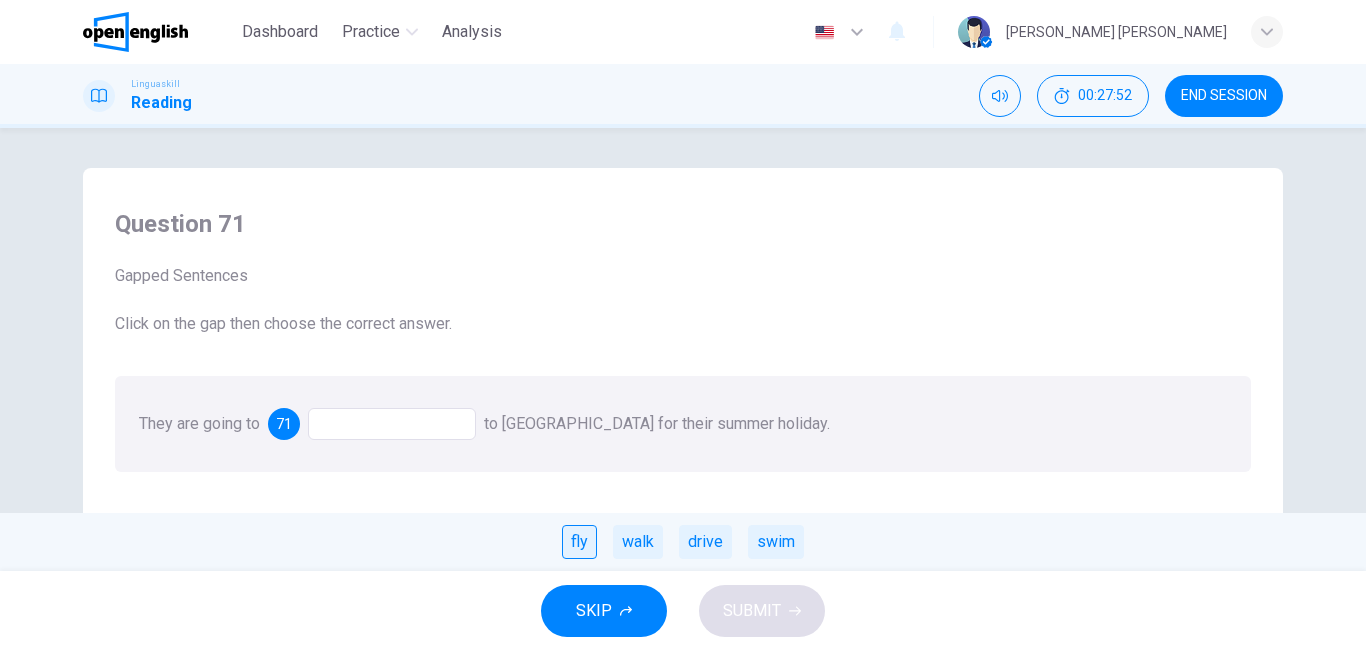 click on "fly" at bounding box center (579, 542) 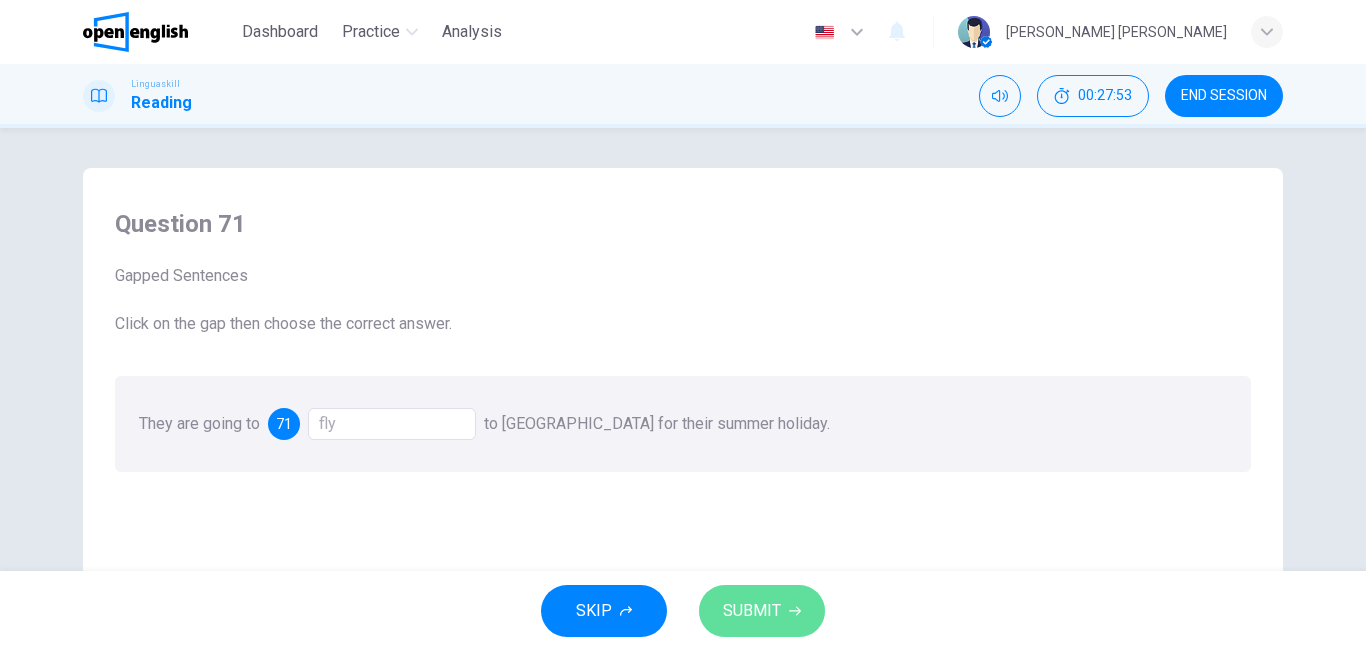 click on "SUBMIT" at bounding box center [762, 611] 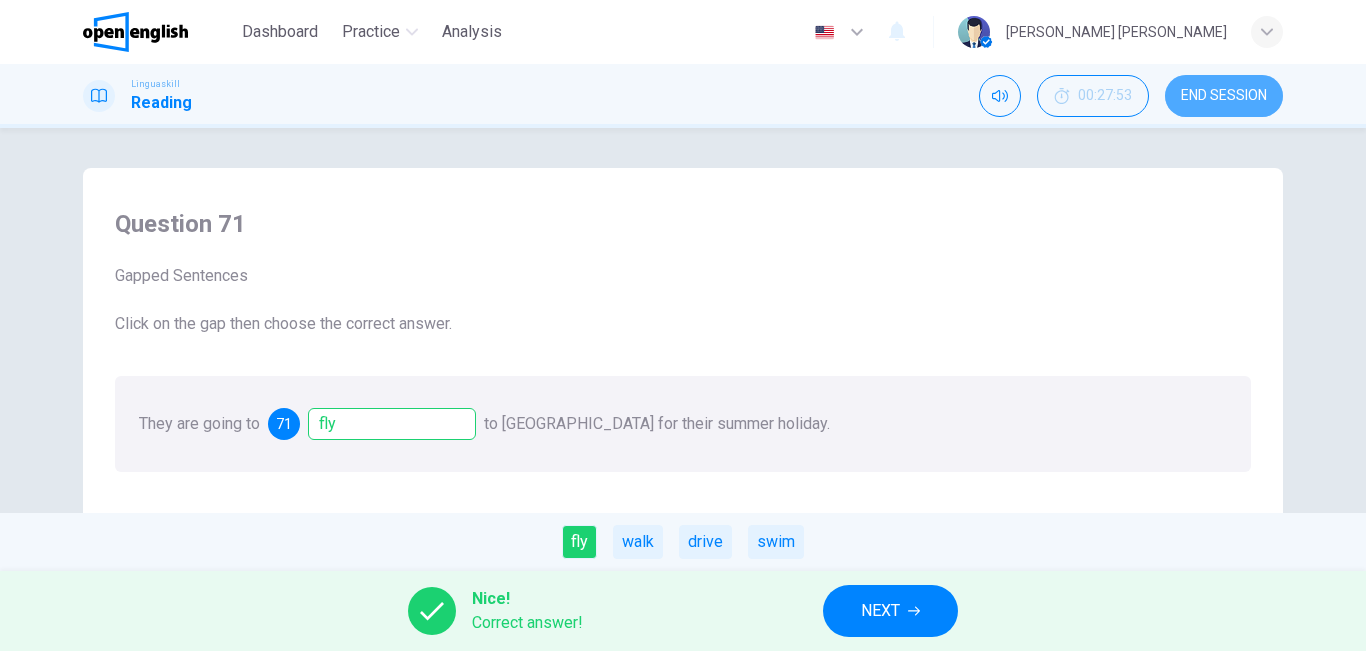 click on "END SESSION" at bounding box center [1224, 96] 